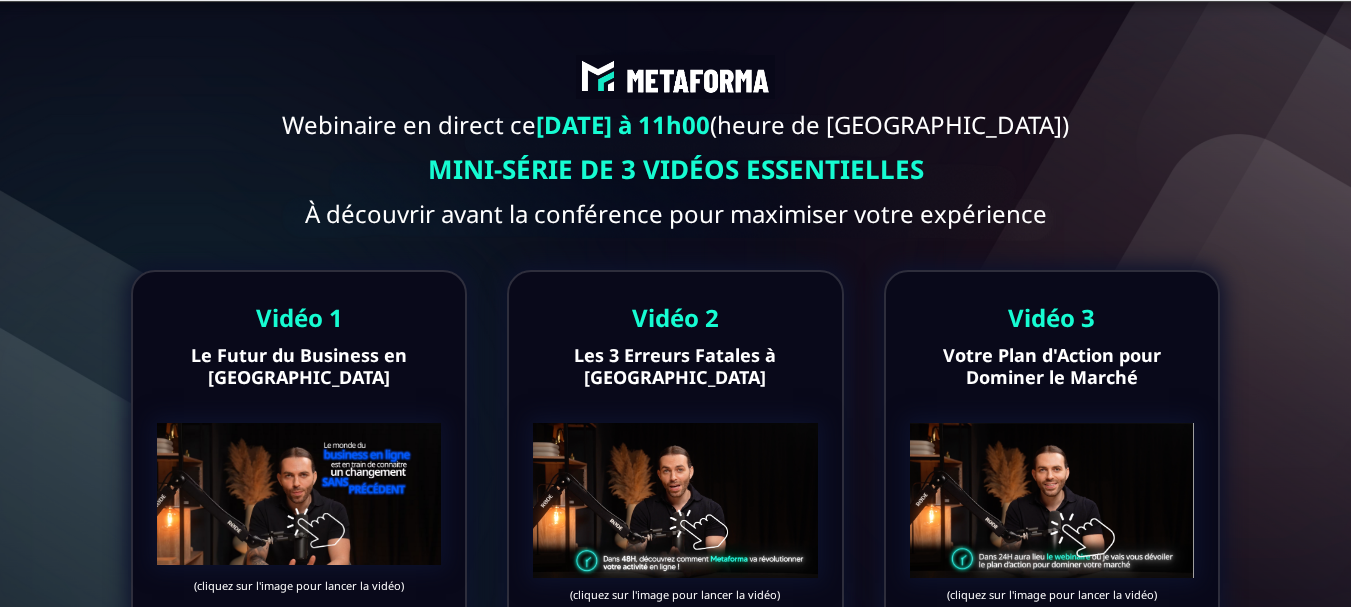 scroll, scrollTop: 0, scrollLeft: 0, axis: both 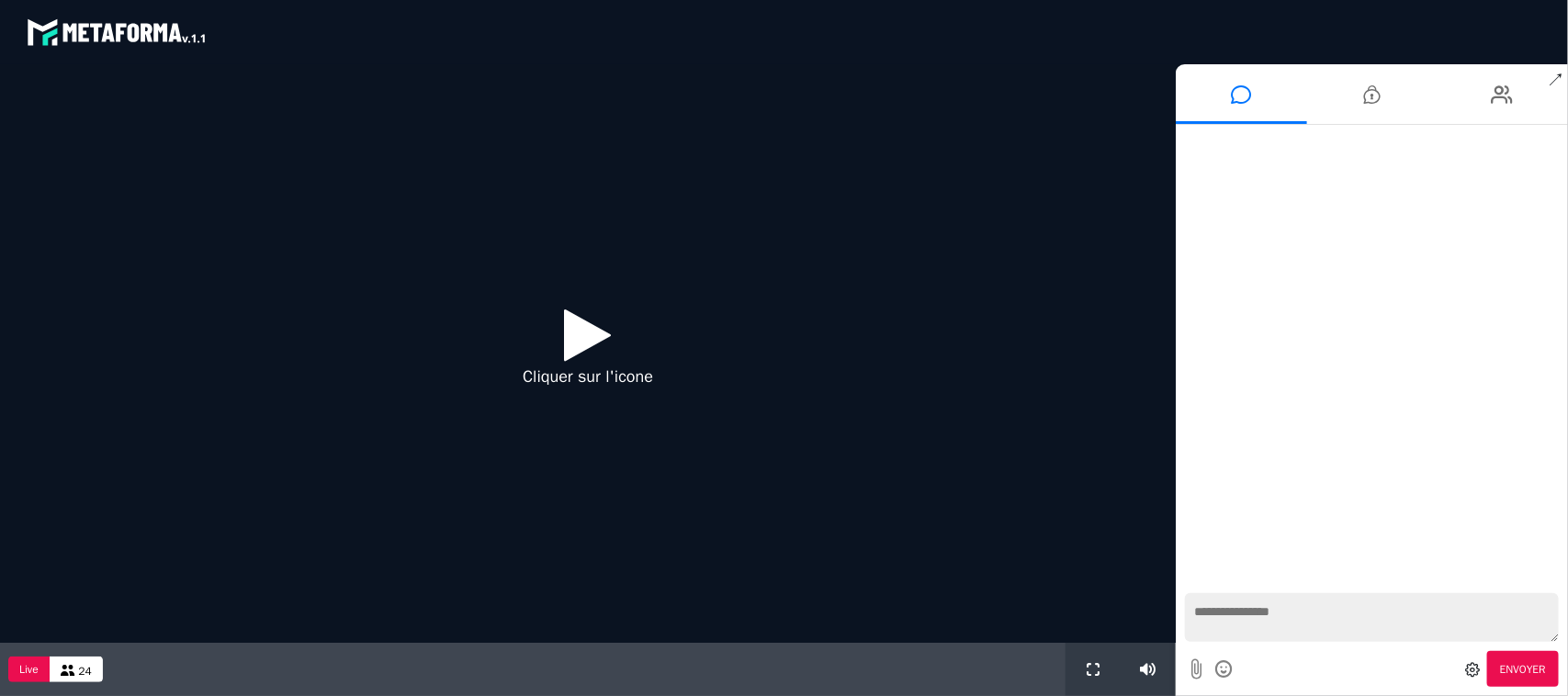 click at bounding box center [588, 334] 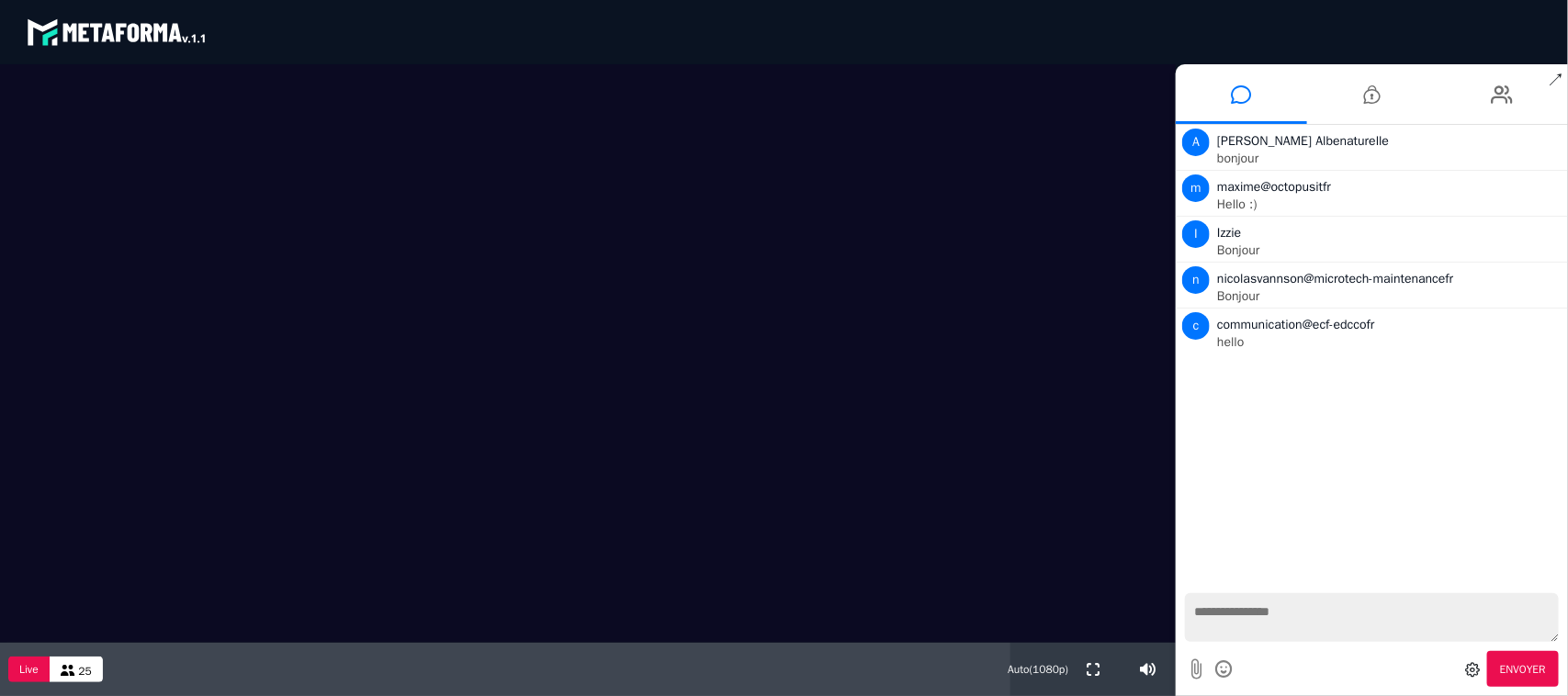 click at bounding box center [1371, 617] 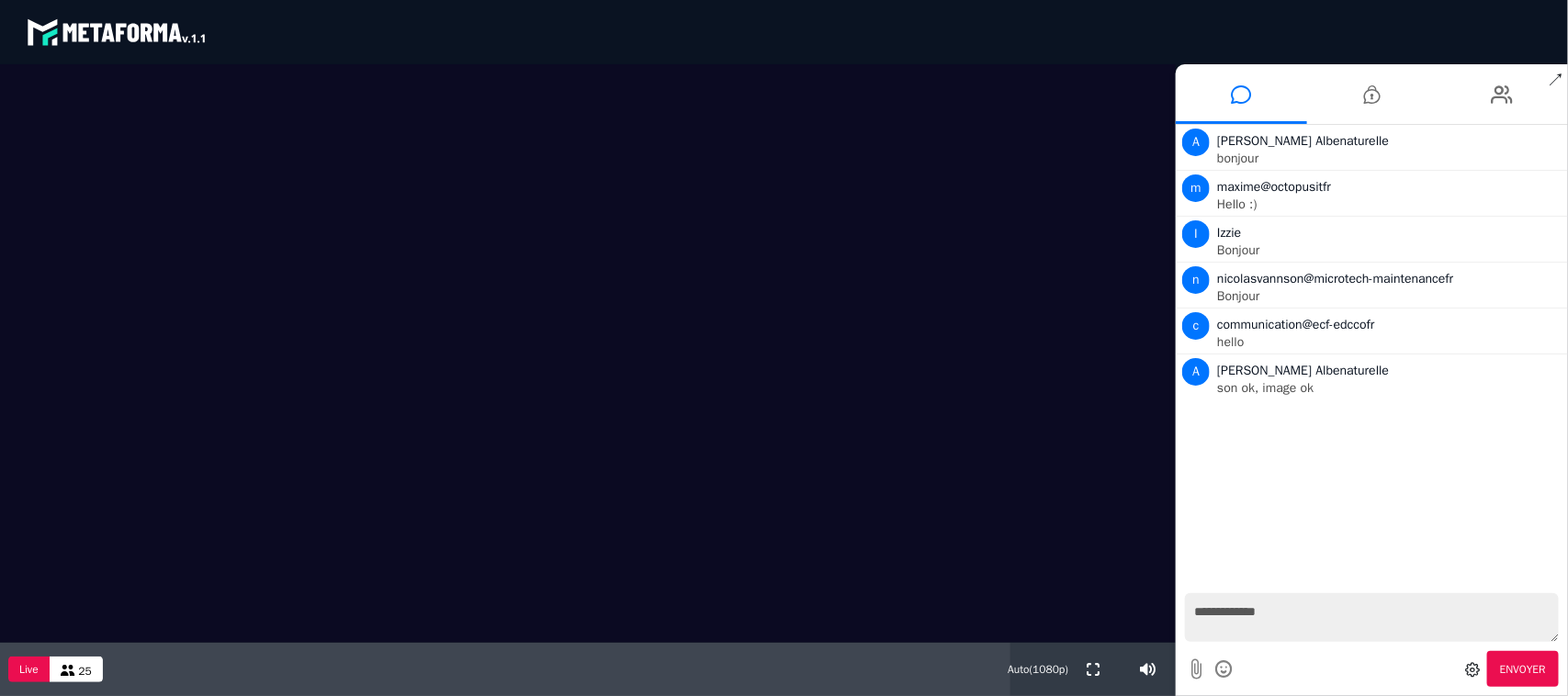 type on "**********" 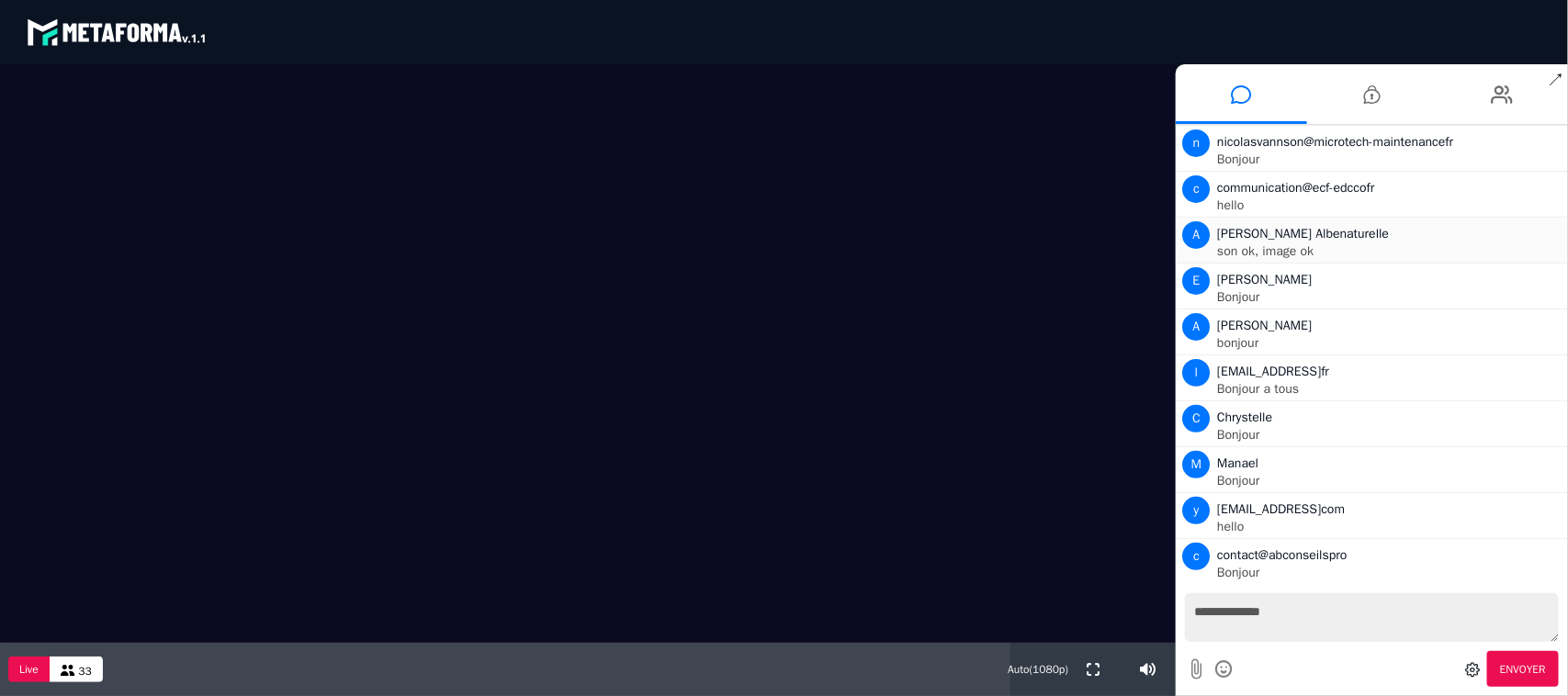 scroll, scrollTop: 185, scrollLeft: 0, axis: vertical 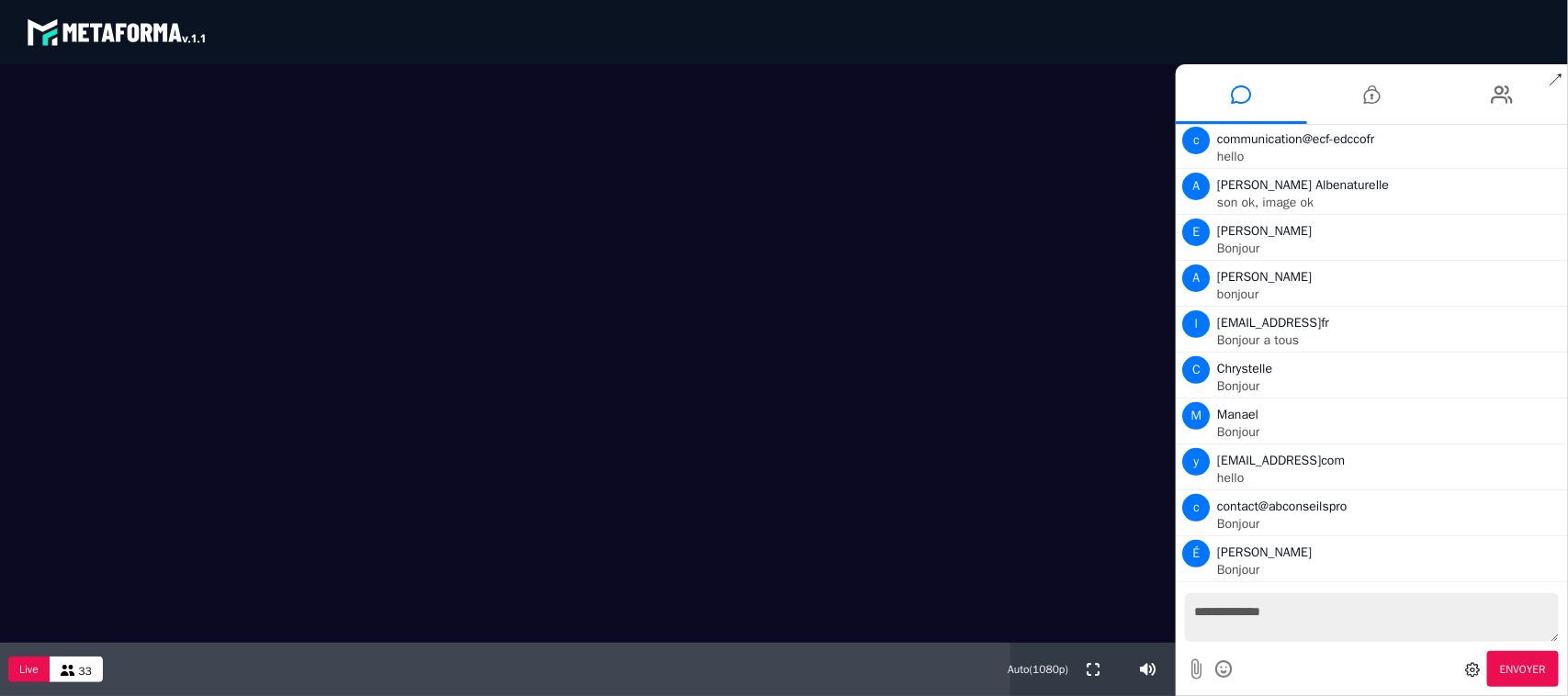 click at bounding box center (588, 354) 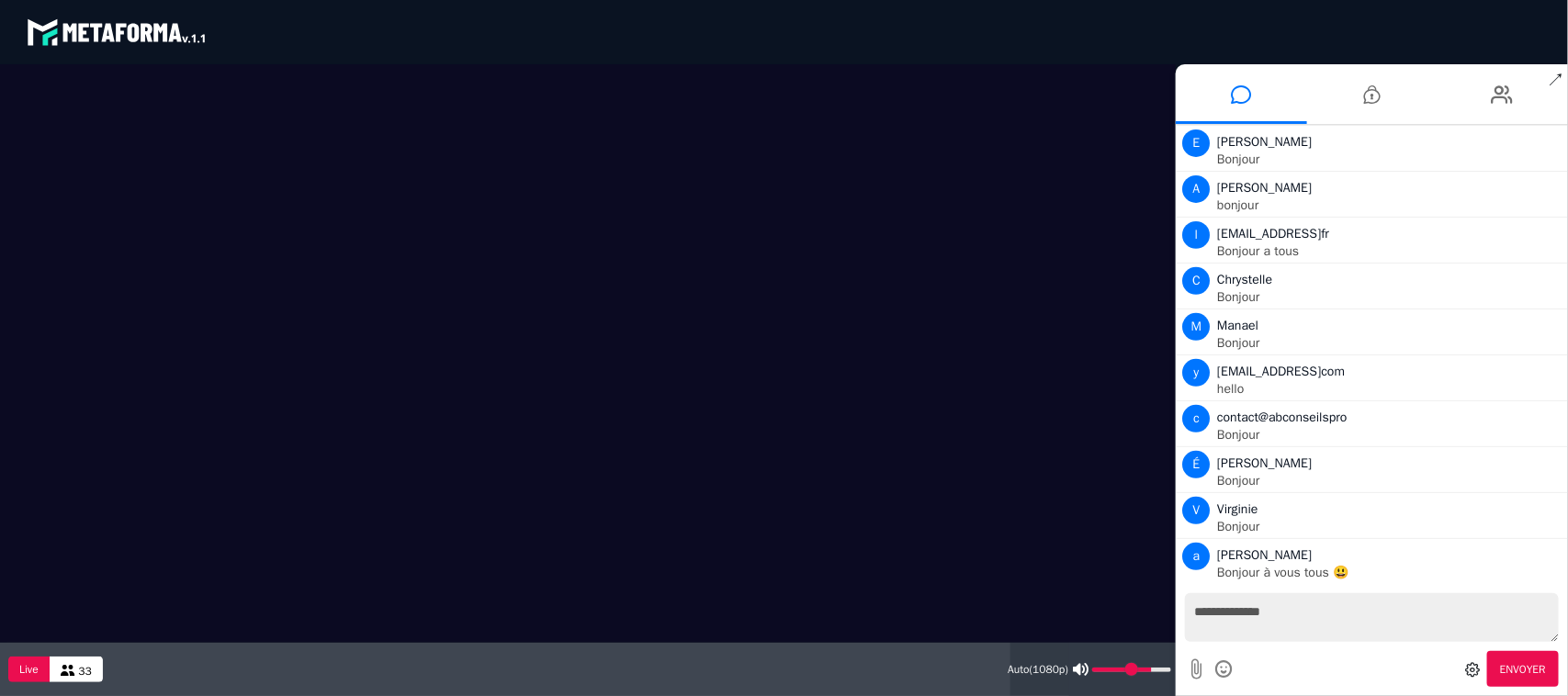 scroll, scrollTop: 323, scrollLeft: 0, axis: vertical 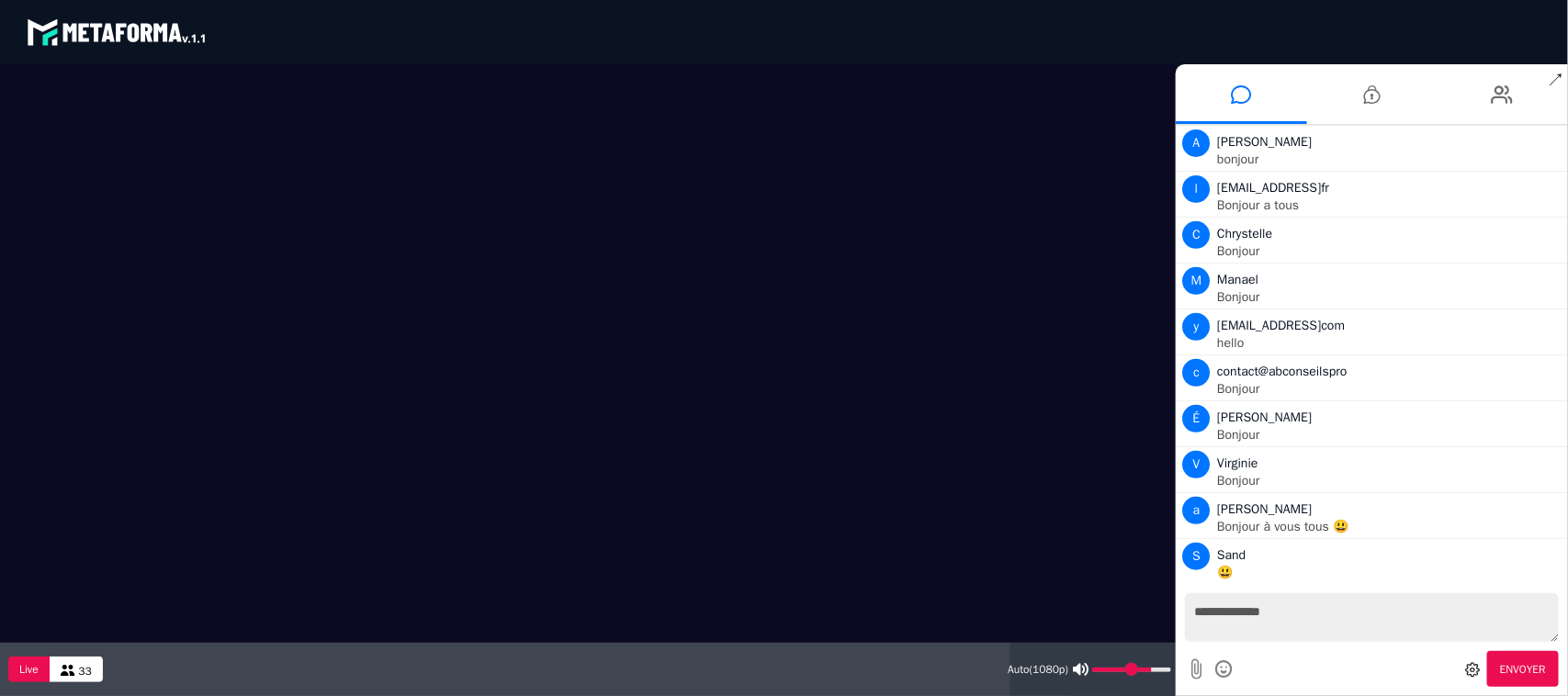 type on "**" 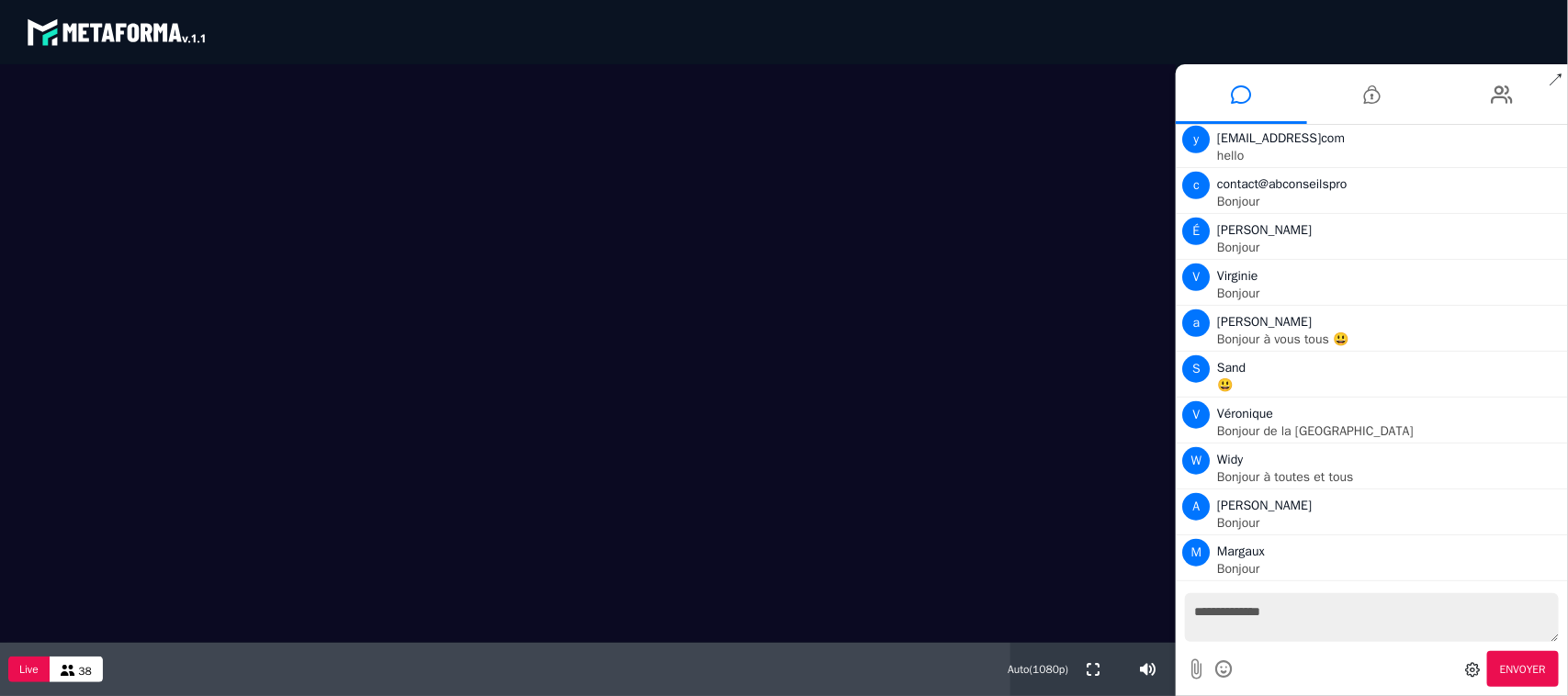 scroll, scrollTop: 554, scrollLeft: 0, axis: vertical 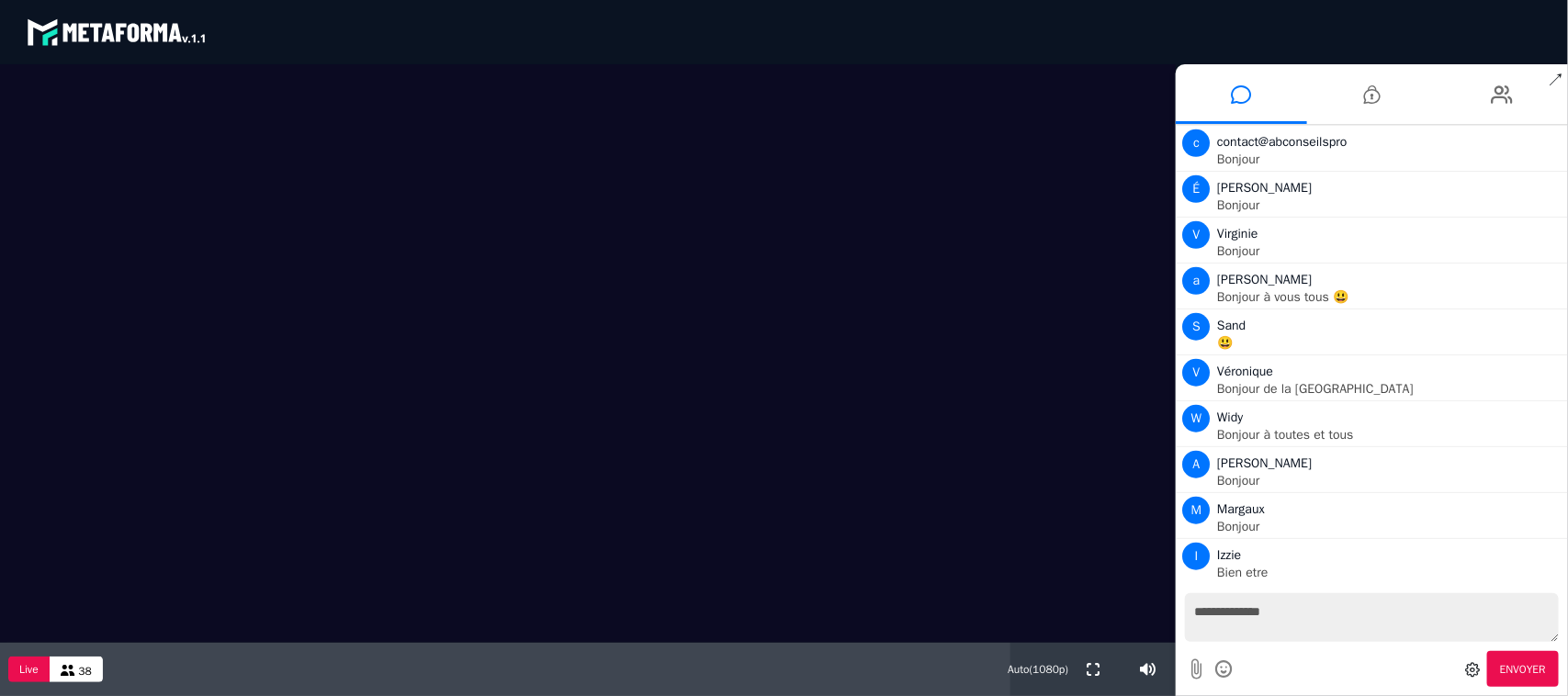 click on "**********" at bounding box center [1371, 617] 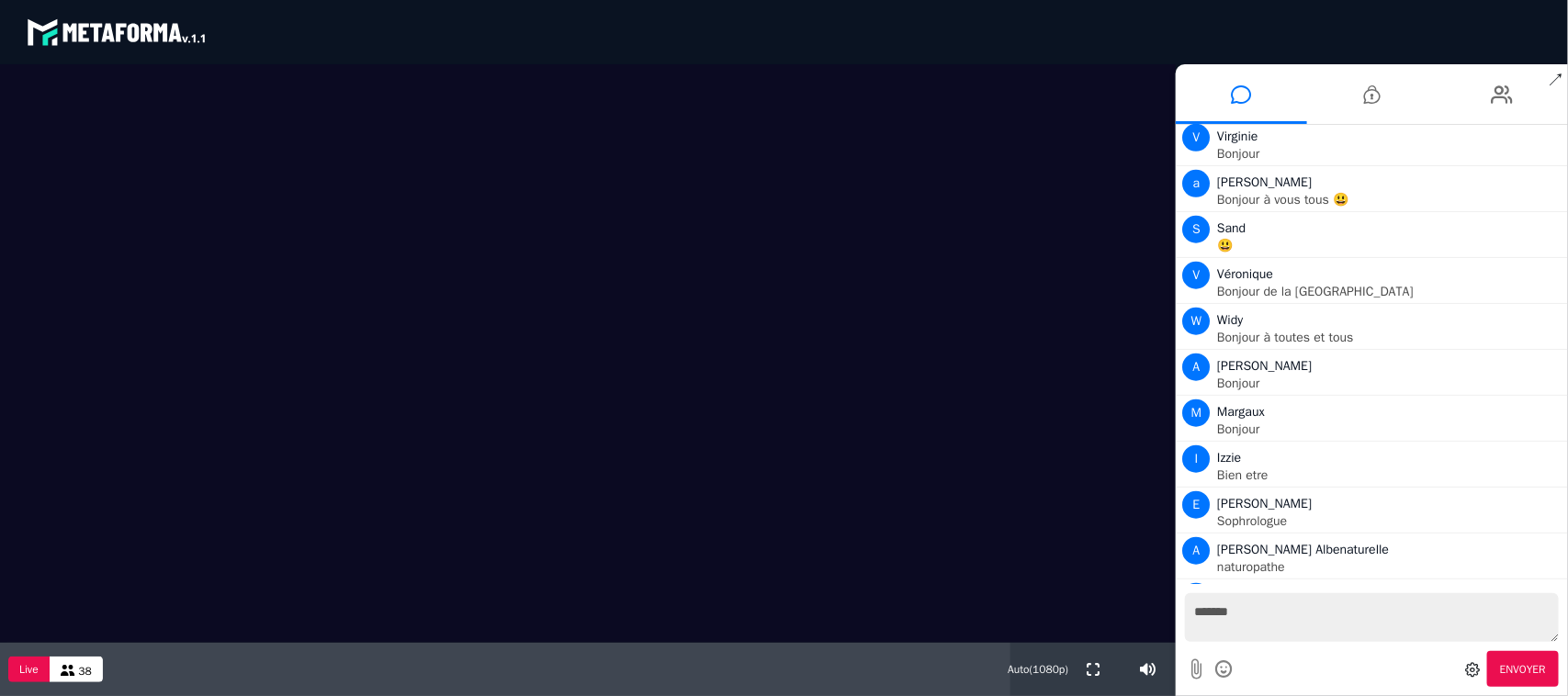 scroll, scrollTop: 693, scrollLeft: 0, axis: vertical 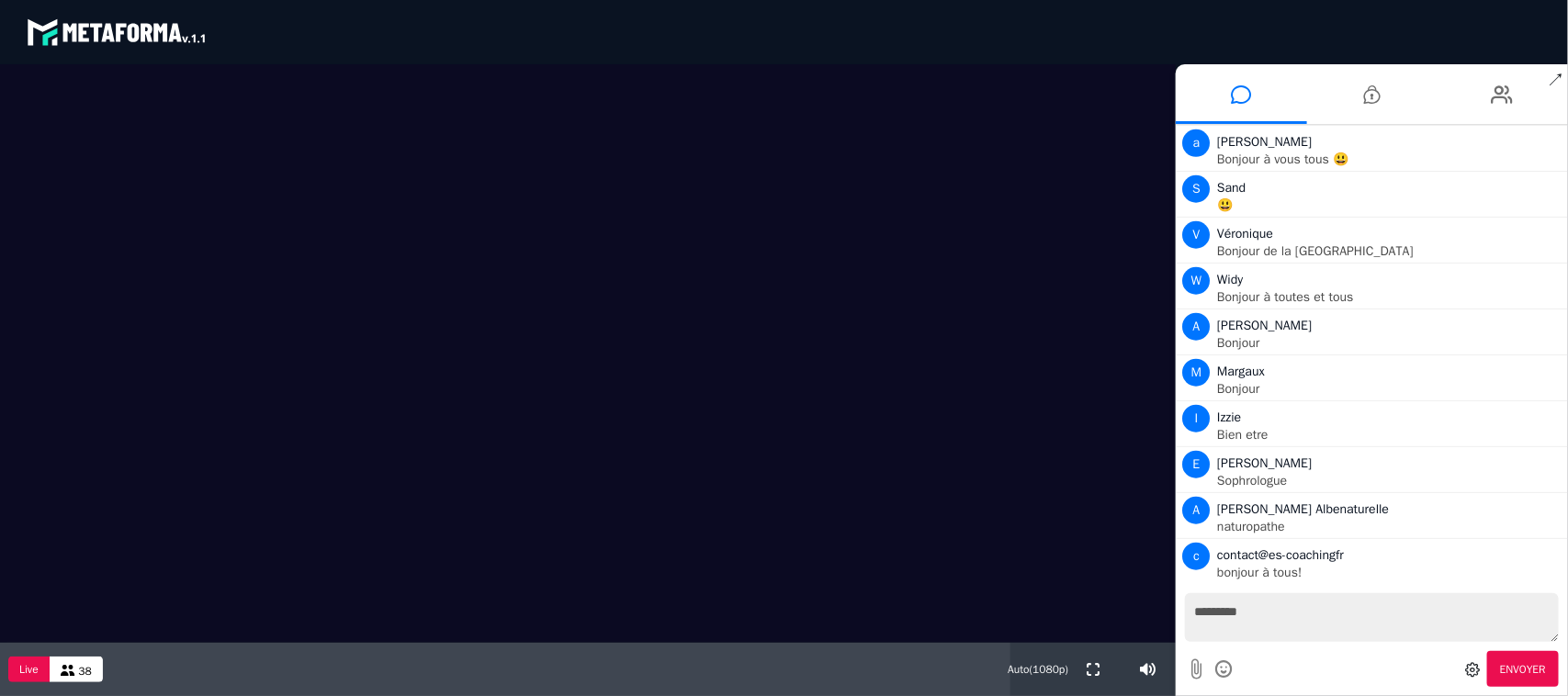 type on "**********" 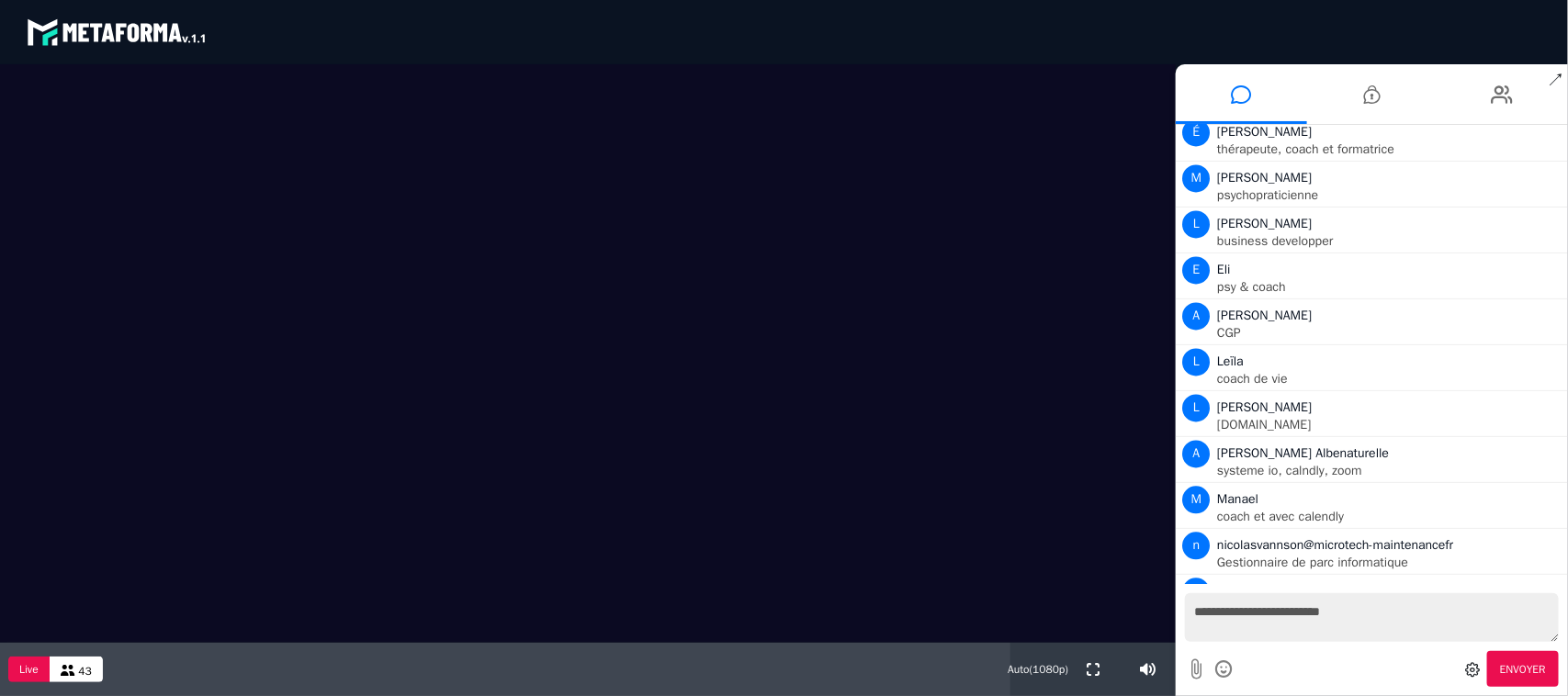 scroll, scrollTop: 1662, scrollLeft: 0, axis: vertical 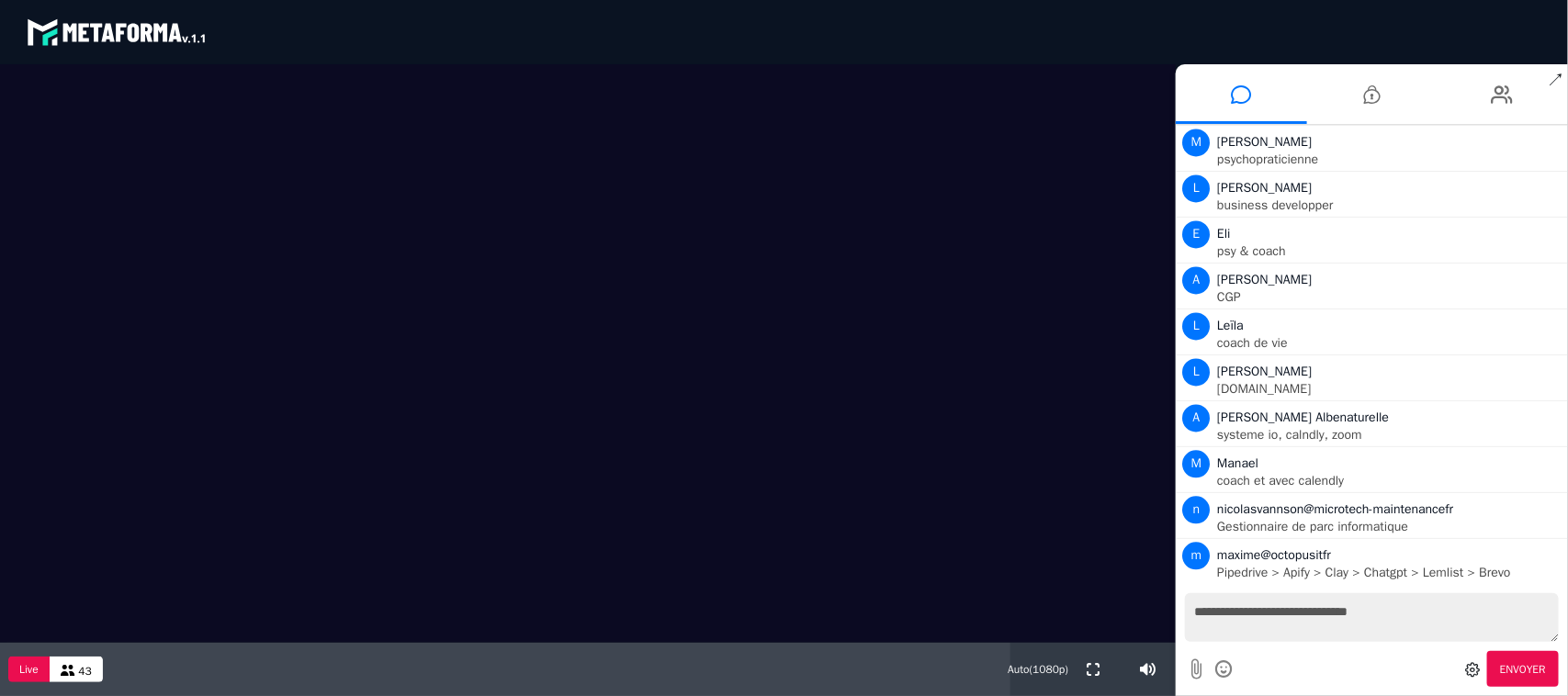 type on "**********" 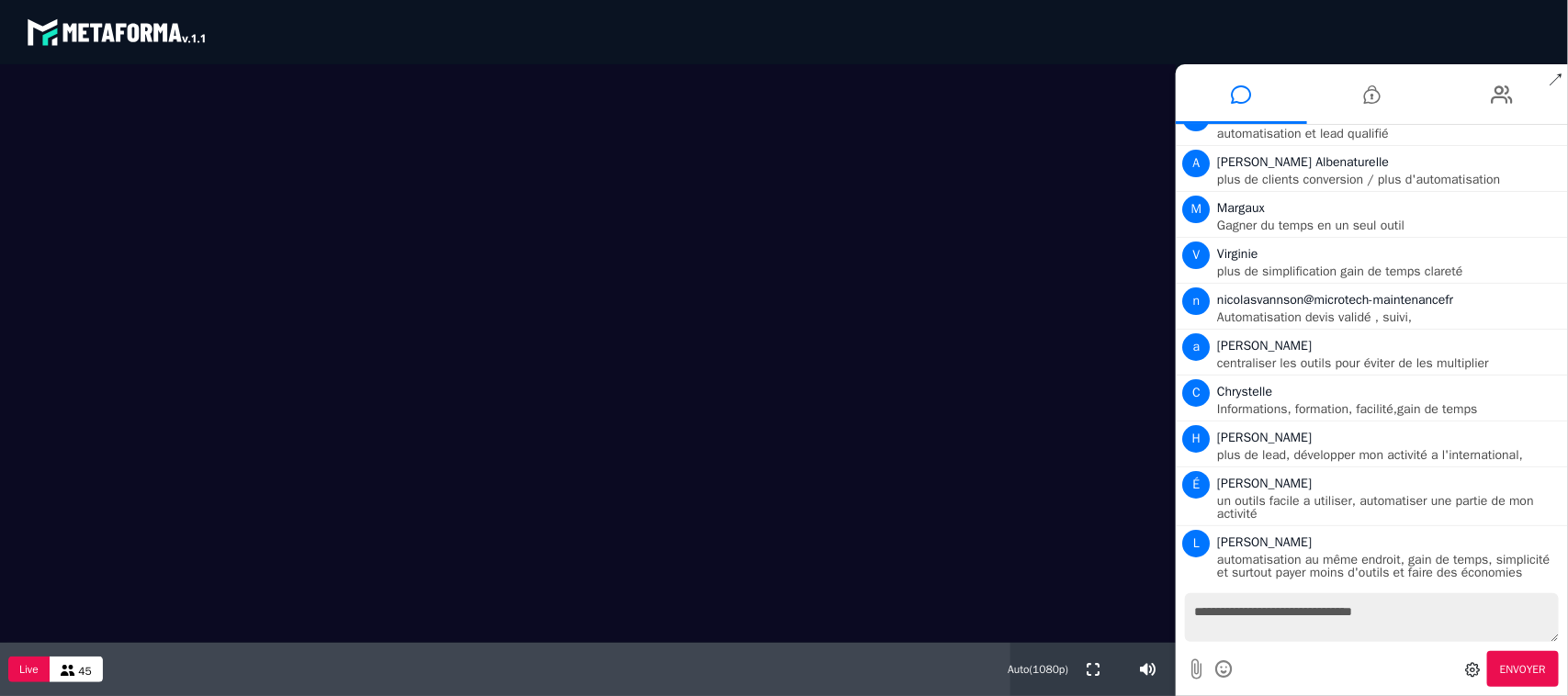 scroll, scrollTop: 2972, scrollLeft: 0, axis: vertical 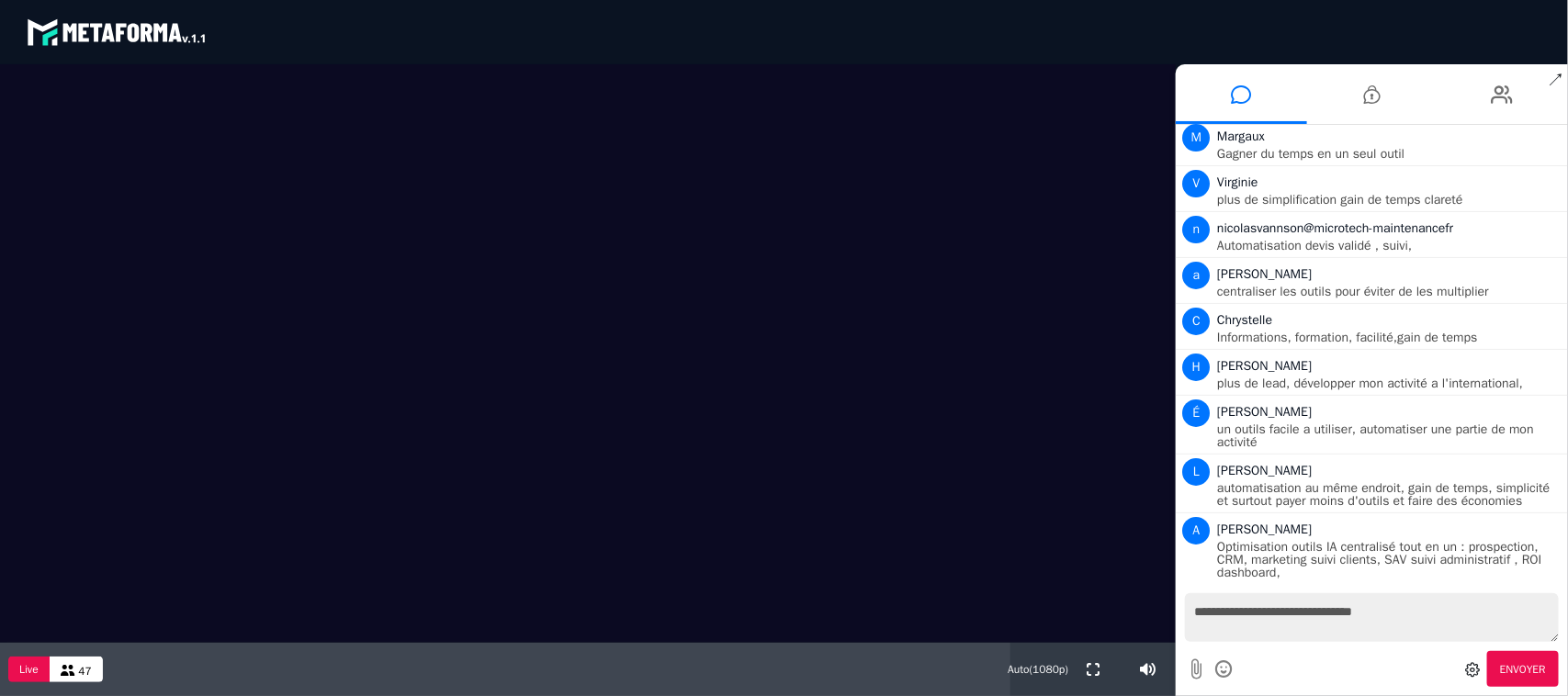 click on "↗" at bounding box center [1556, 81] 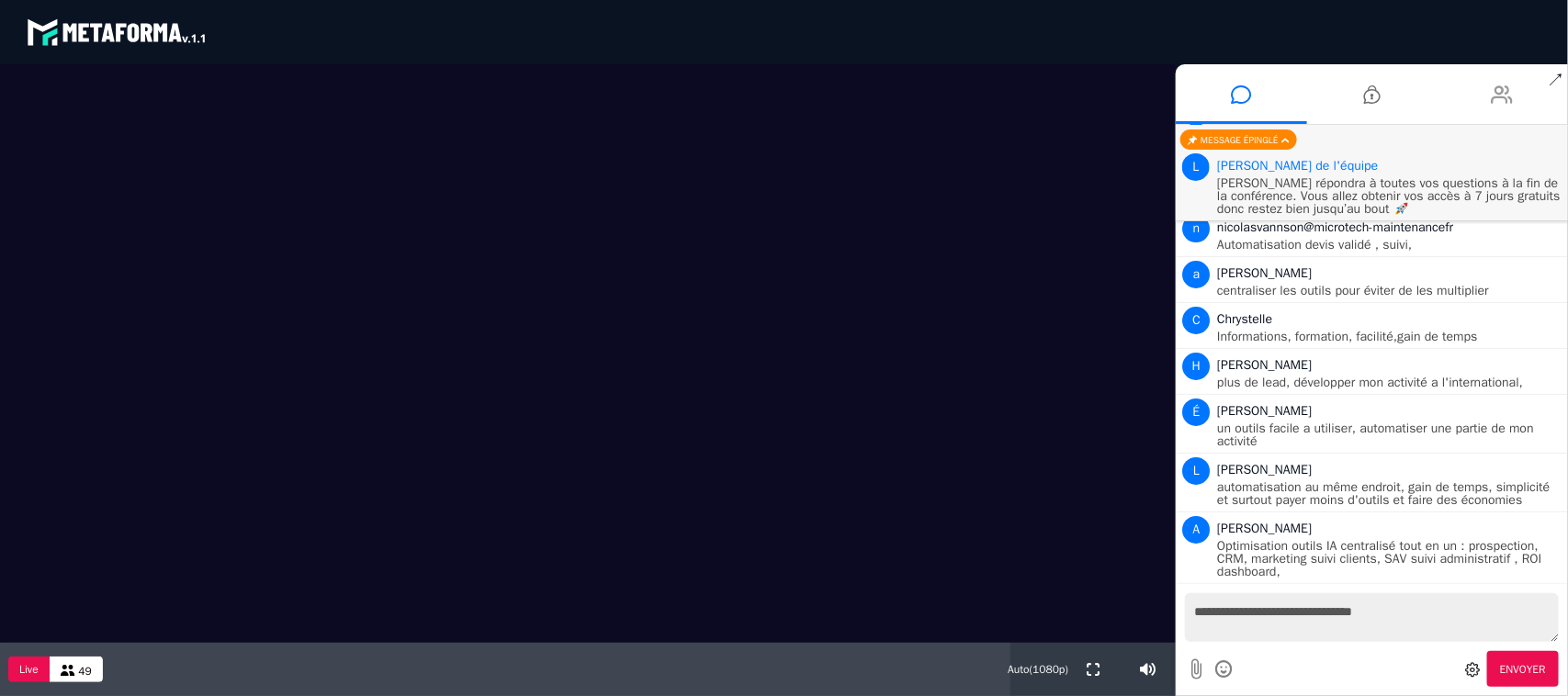 scroll, scrollTop: 2973, scrollLeft: 0, axis: vertical 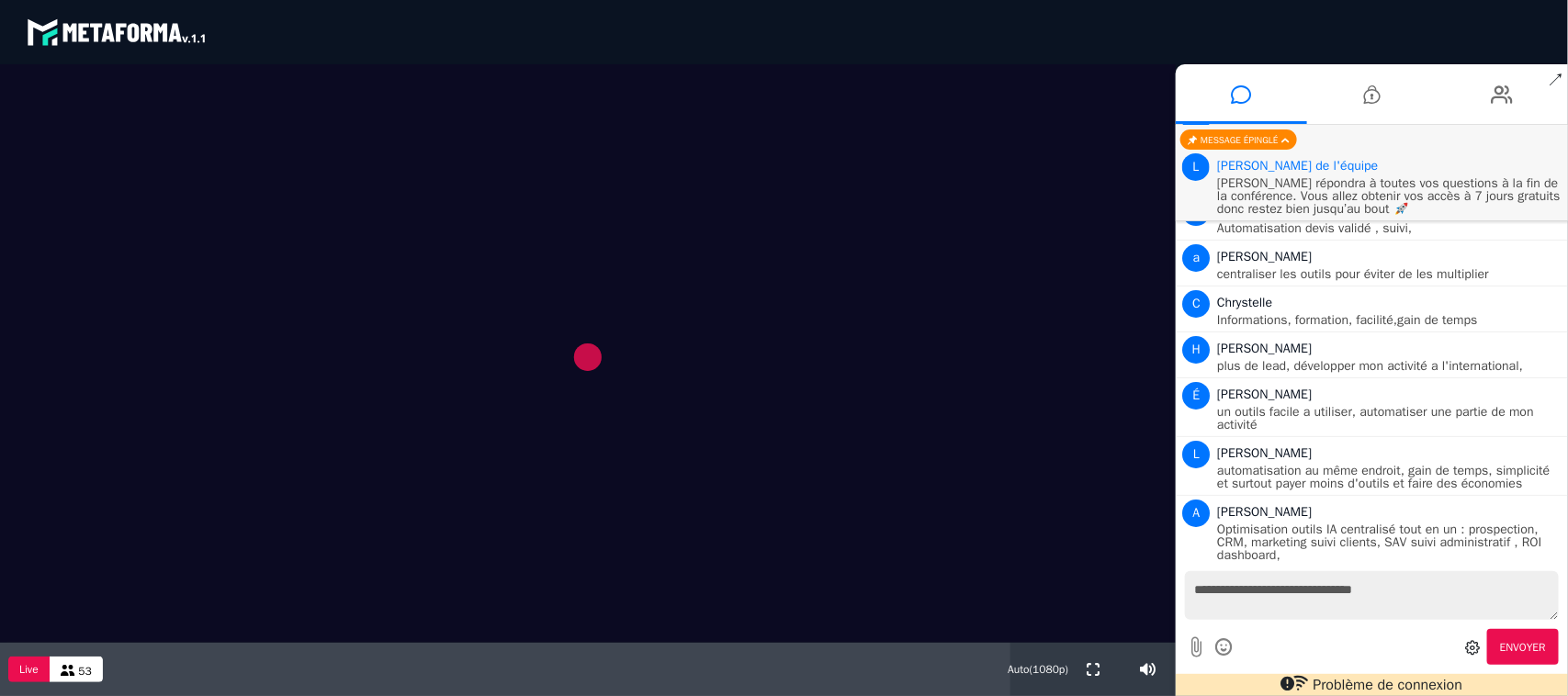 click at bounding box center [588, 354] 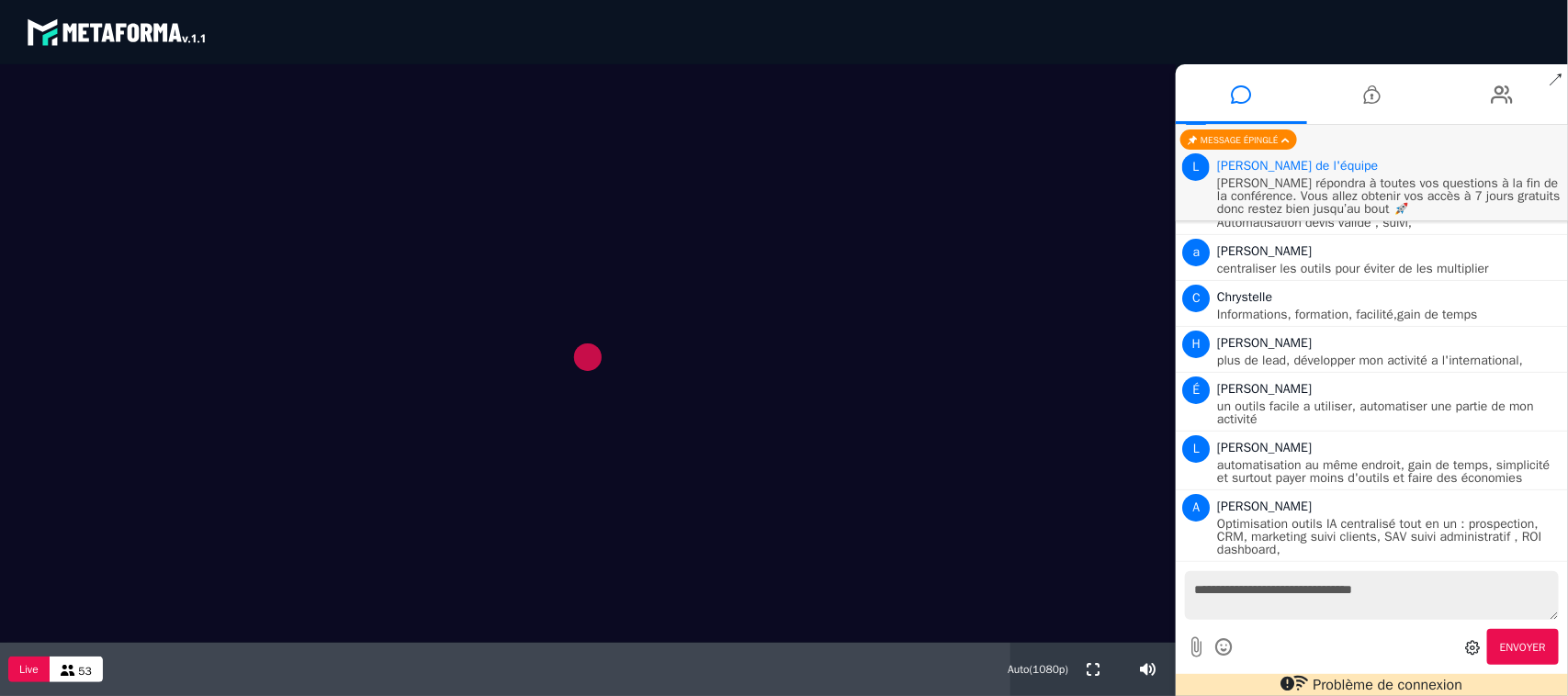 click on "**********" at bounding box center [1371, 595] 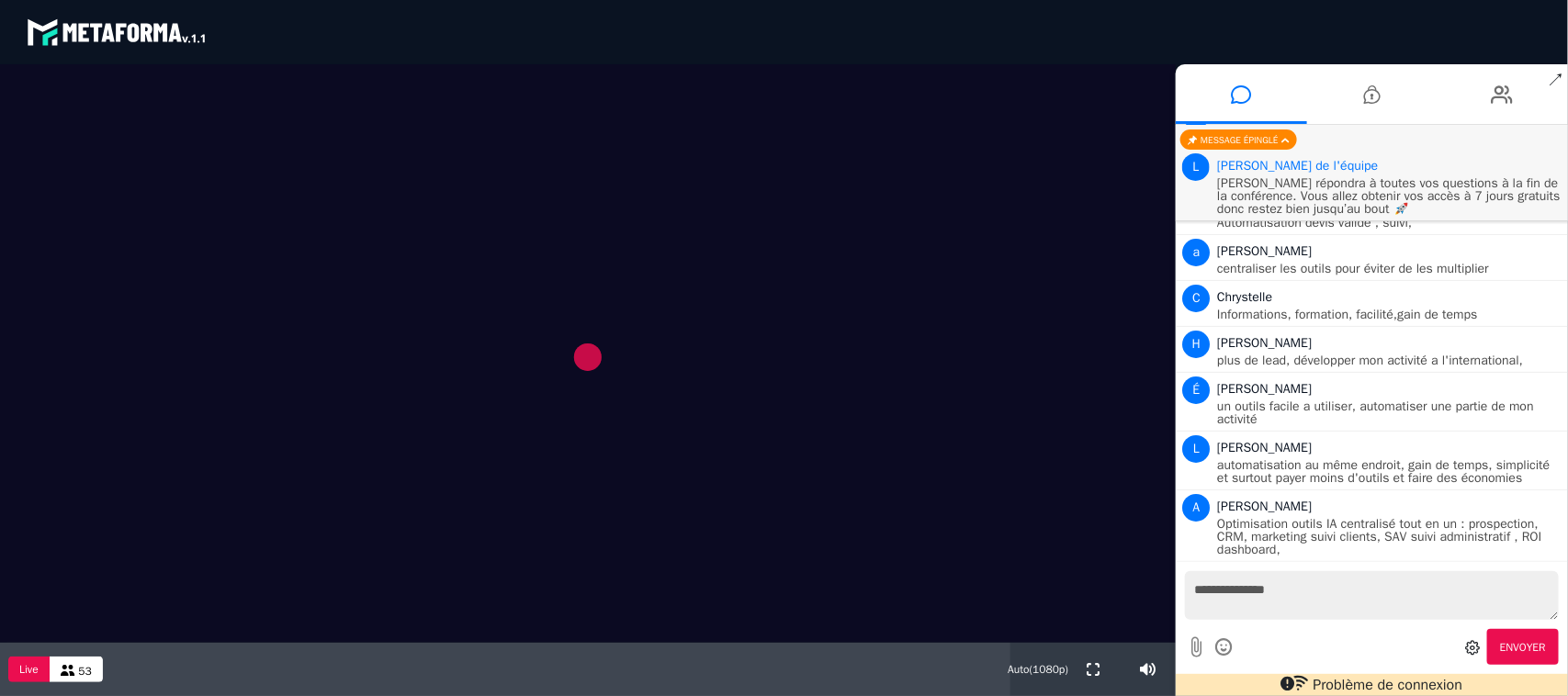 type on "**********" 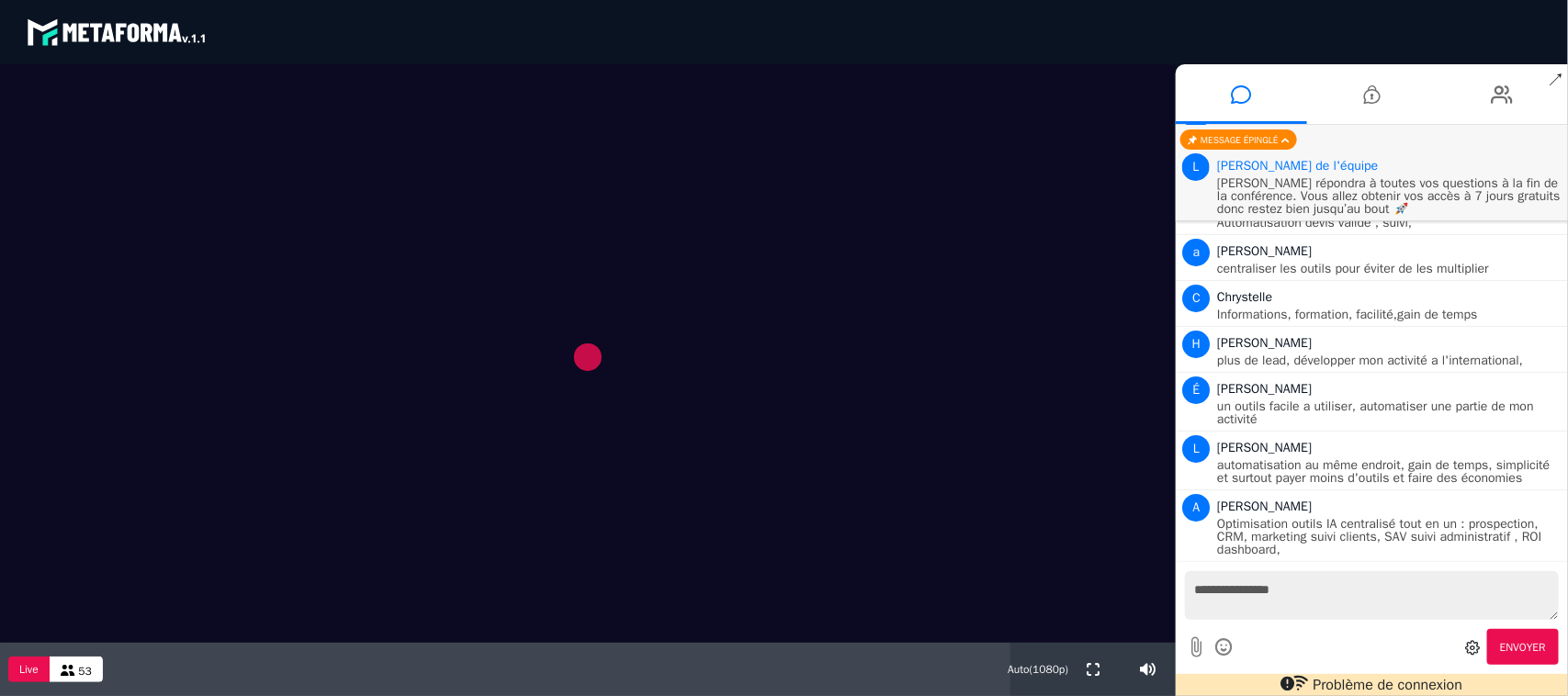 click on "**********" at bounding box center (1371, 618) 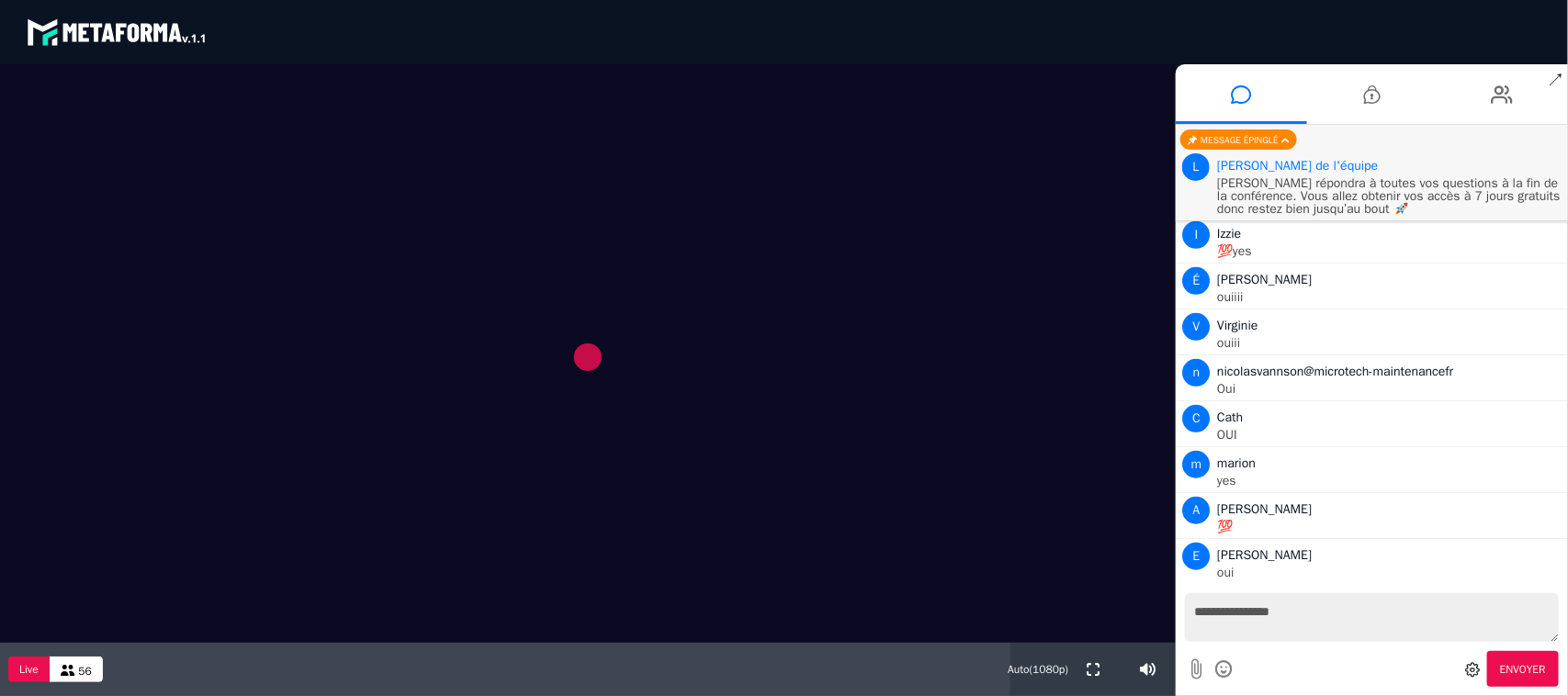 click at bounding box center [588, 354] 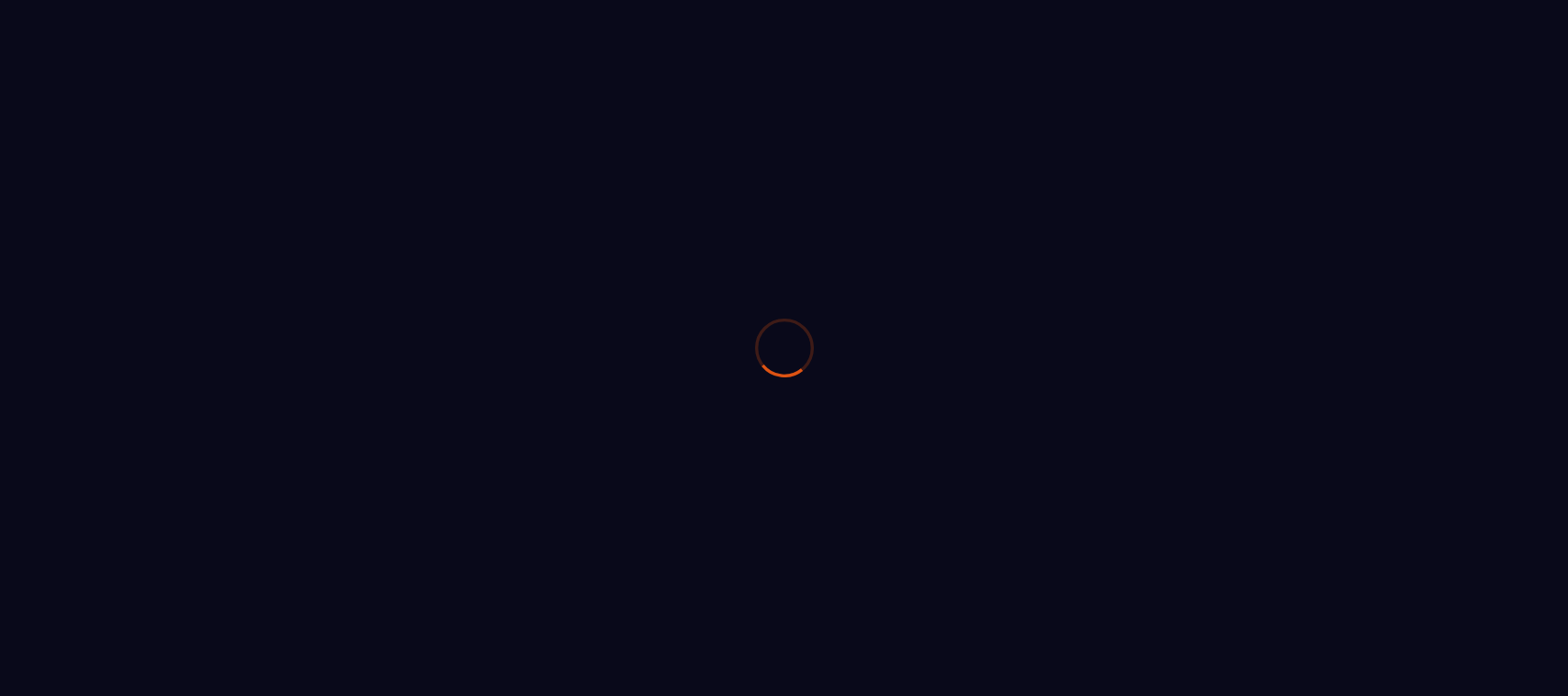 scroll, scrollTop: 0, scrollLeft: 0, axis: both 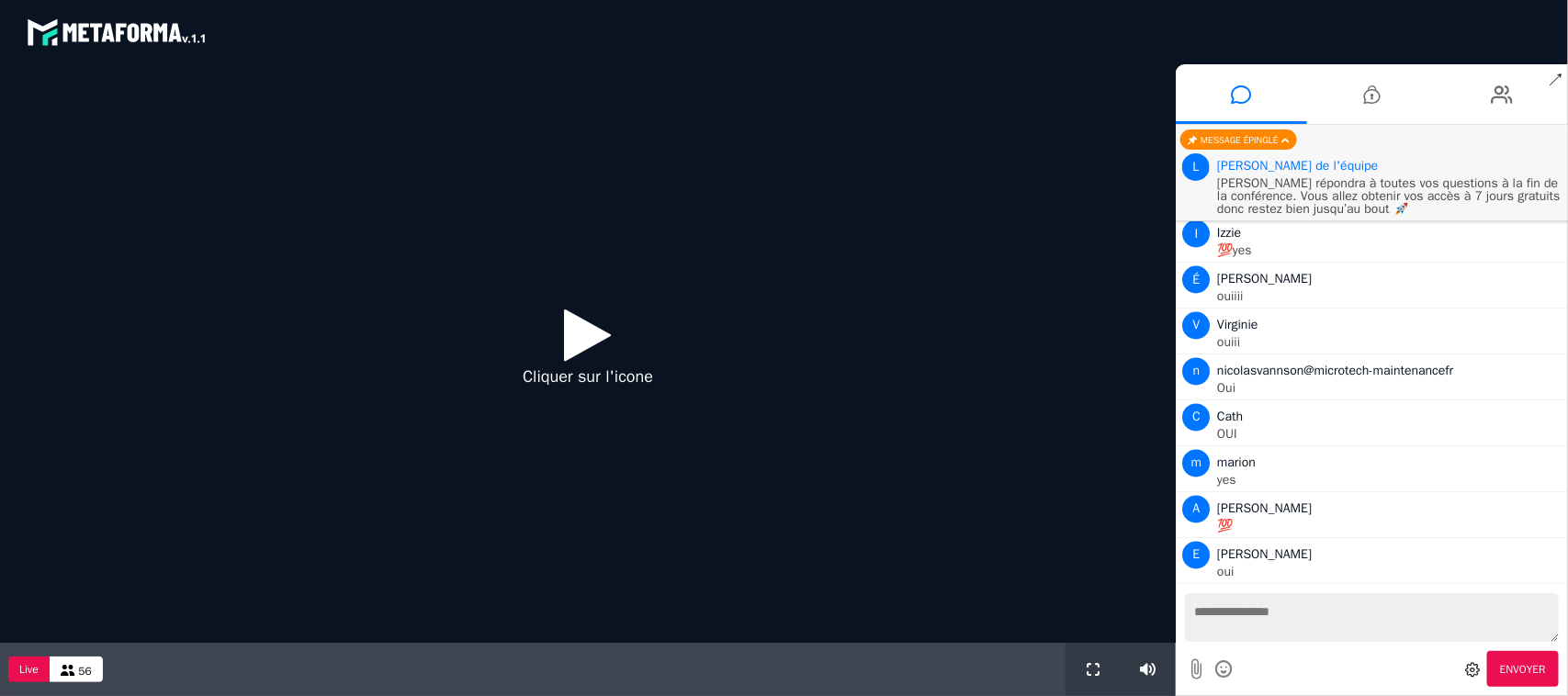 click at bounding box center (588, 334) 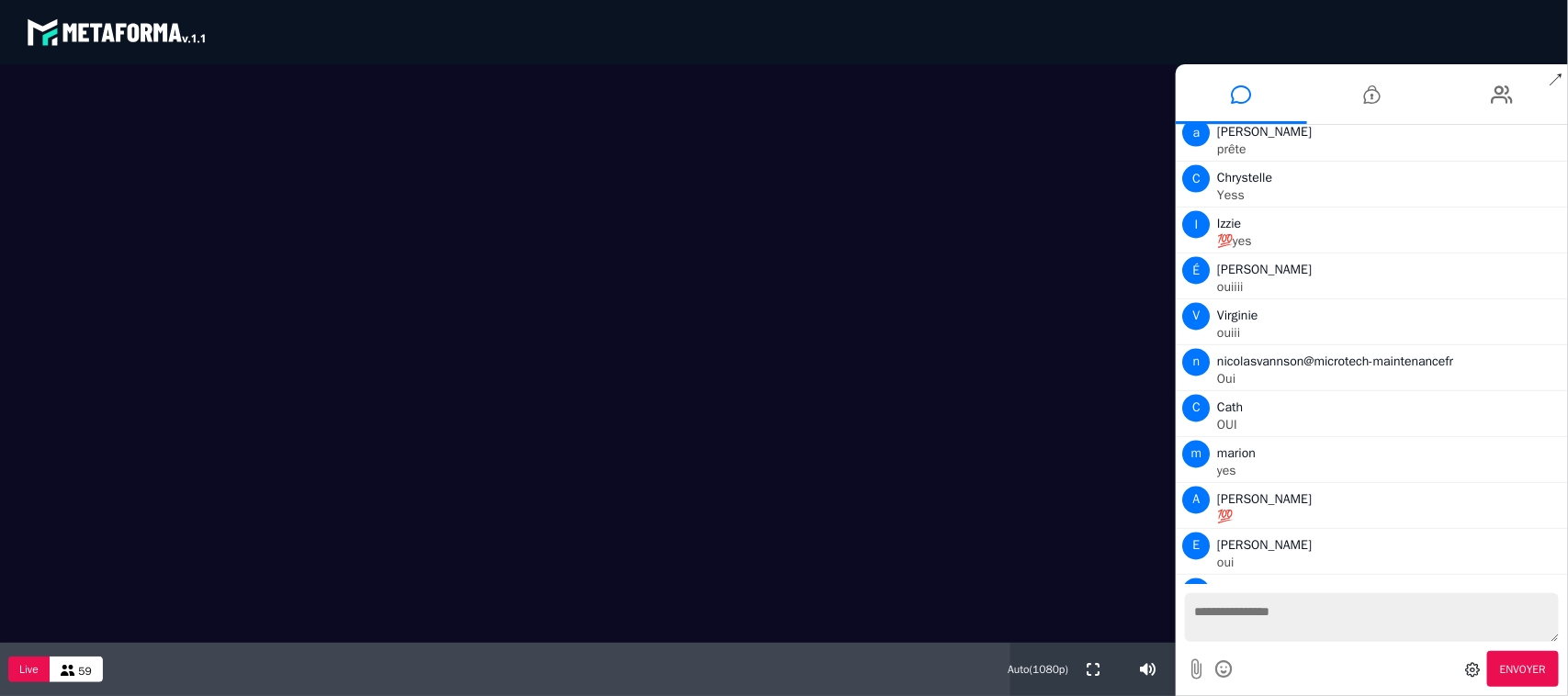 scroll, scrollTop: 1476, scrollLeft: 0, axis: vertical 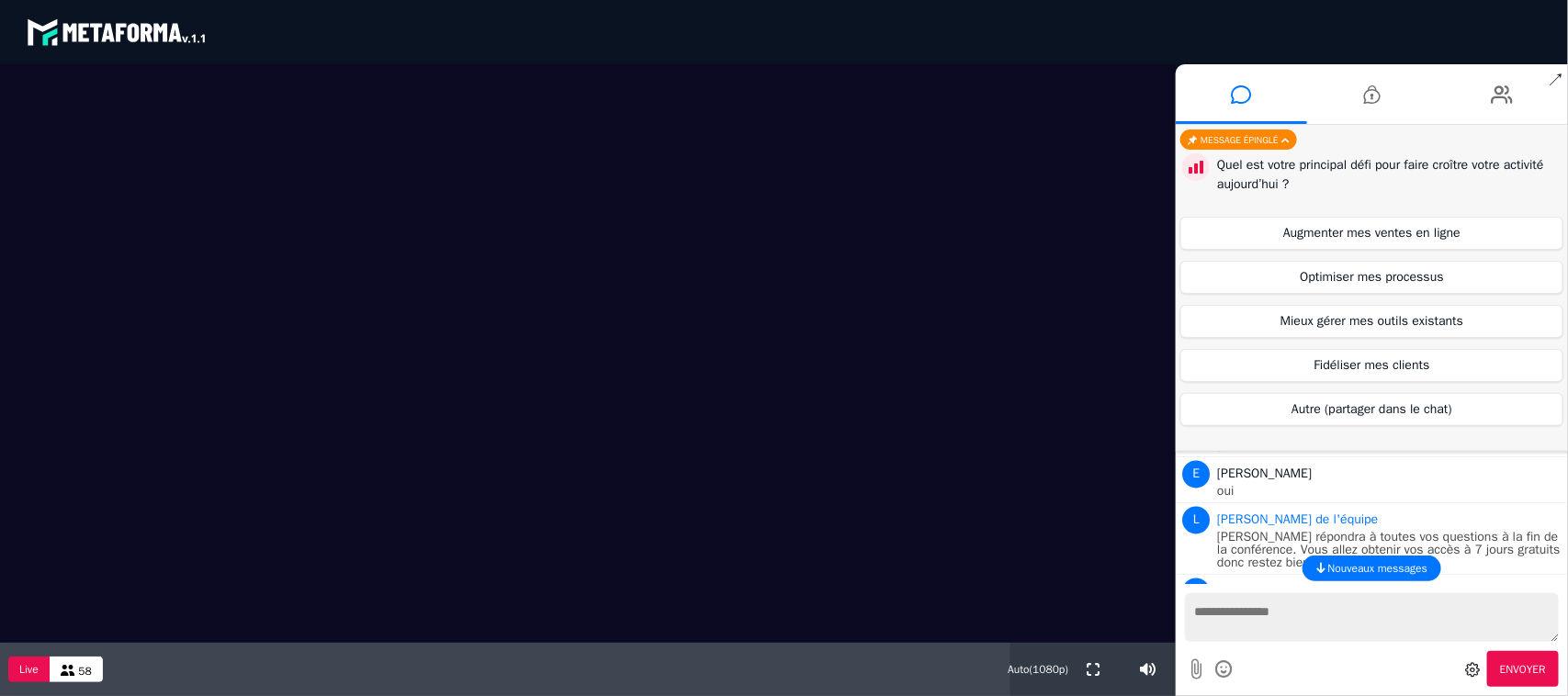 click at bounding box center (1286, 140) 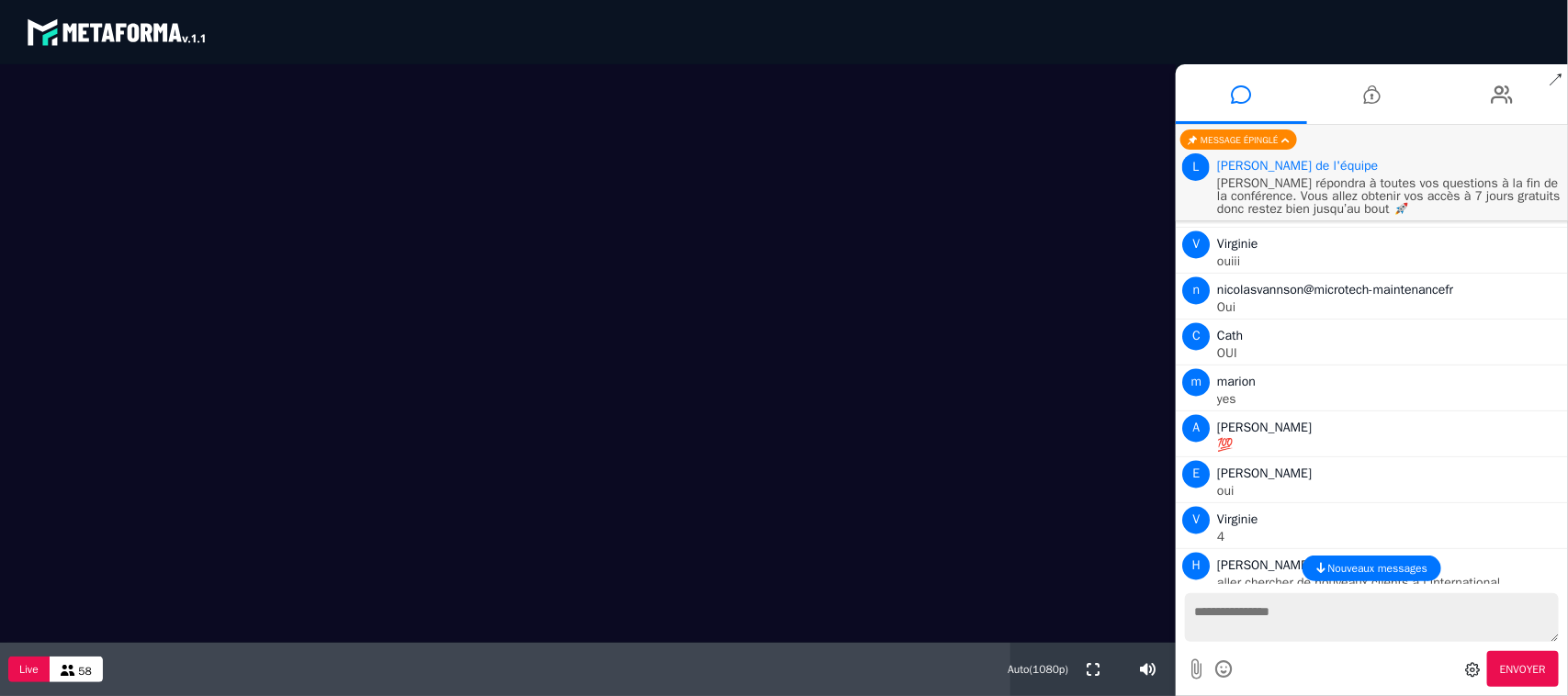 click at bounding box center (588, 354) 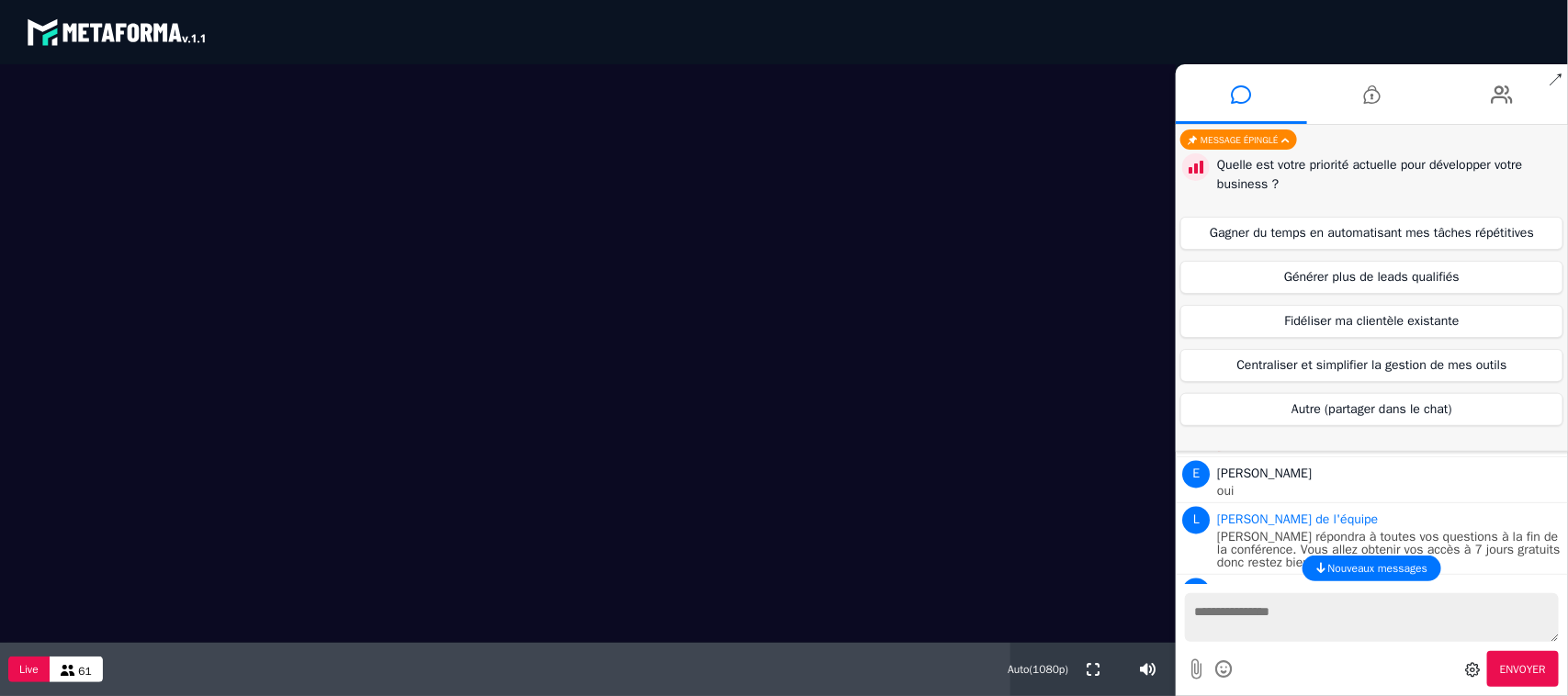 click on "Message épinglé" at bounding box center (1238, 140) 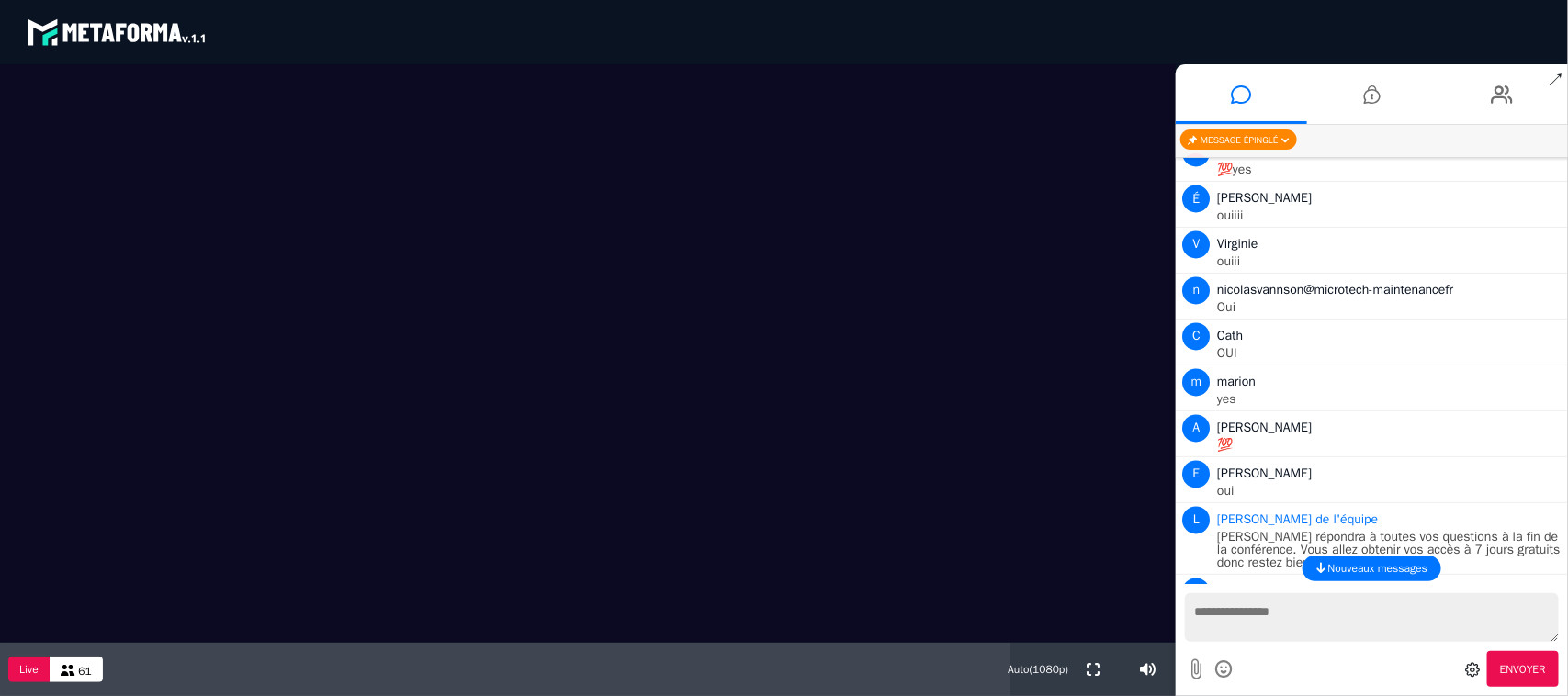 click at bounding box center (1286, 140) 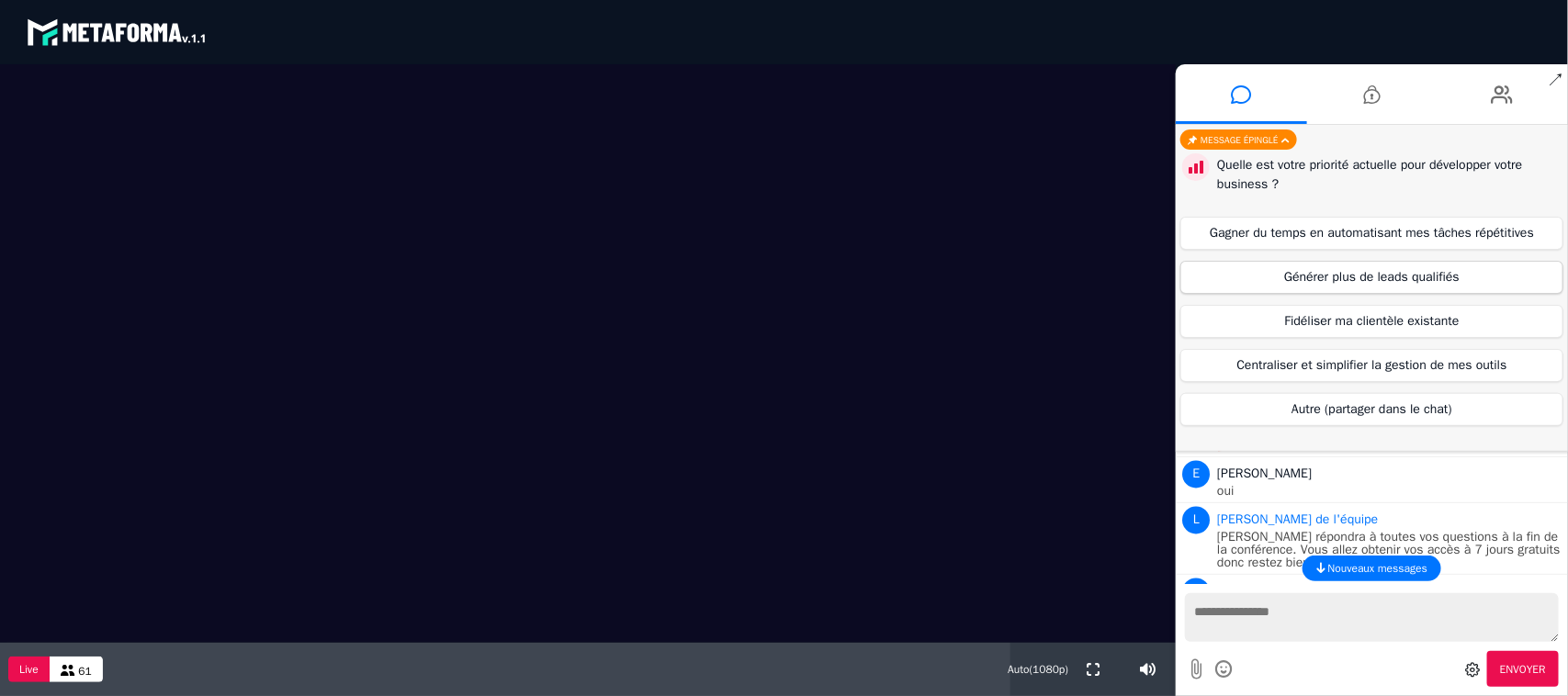 click on "Générer plus de leads qualifiés" at bounding box center (1371, 277) 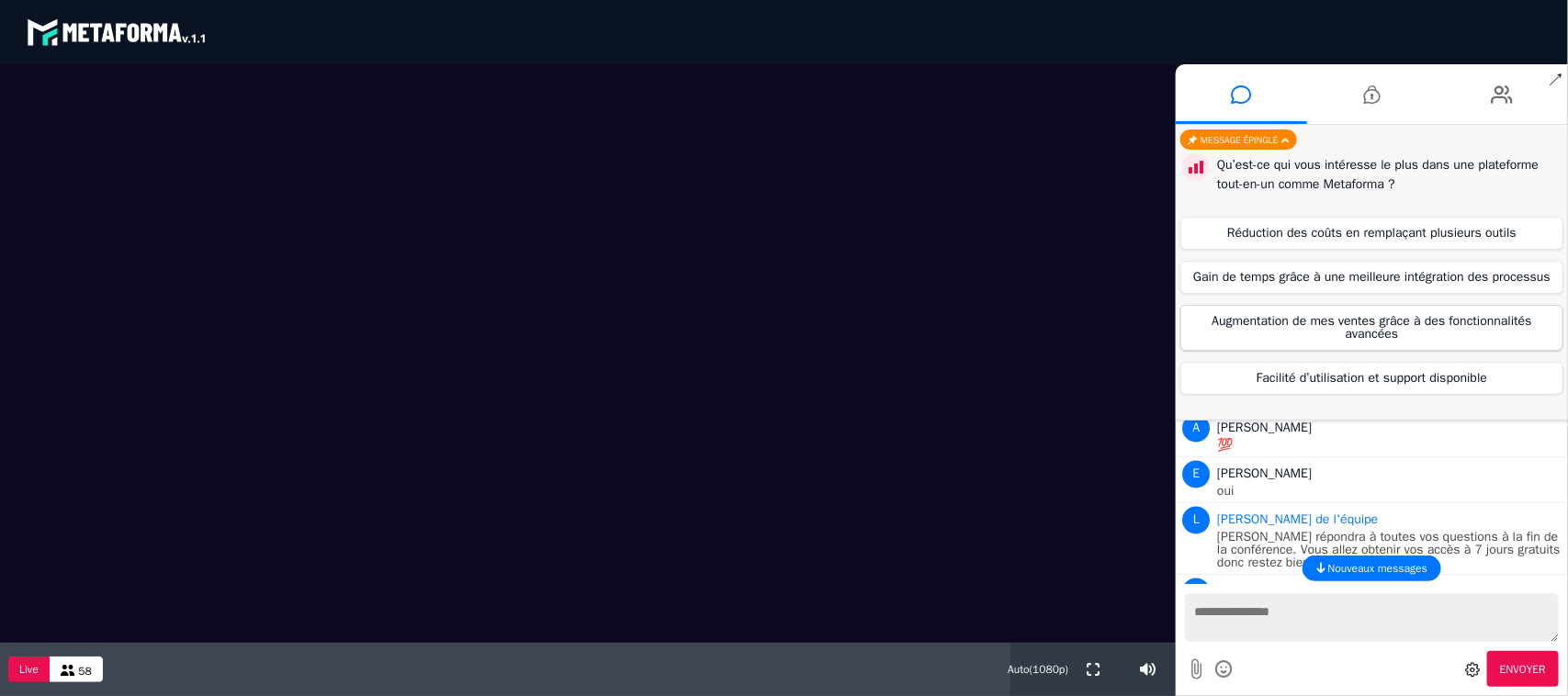 click on "Augmentation de mes ventes grâce à des fonctionnalités avancées" at bounding box center (1371, 328) 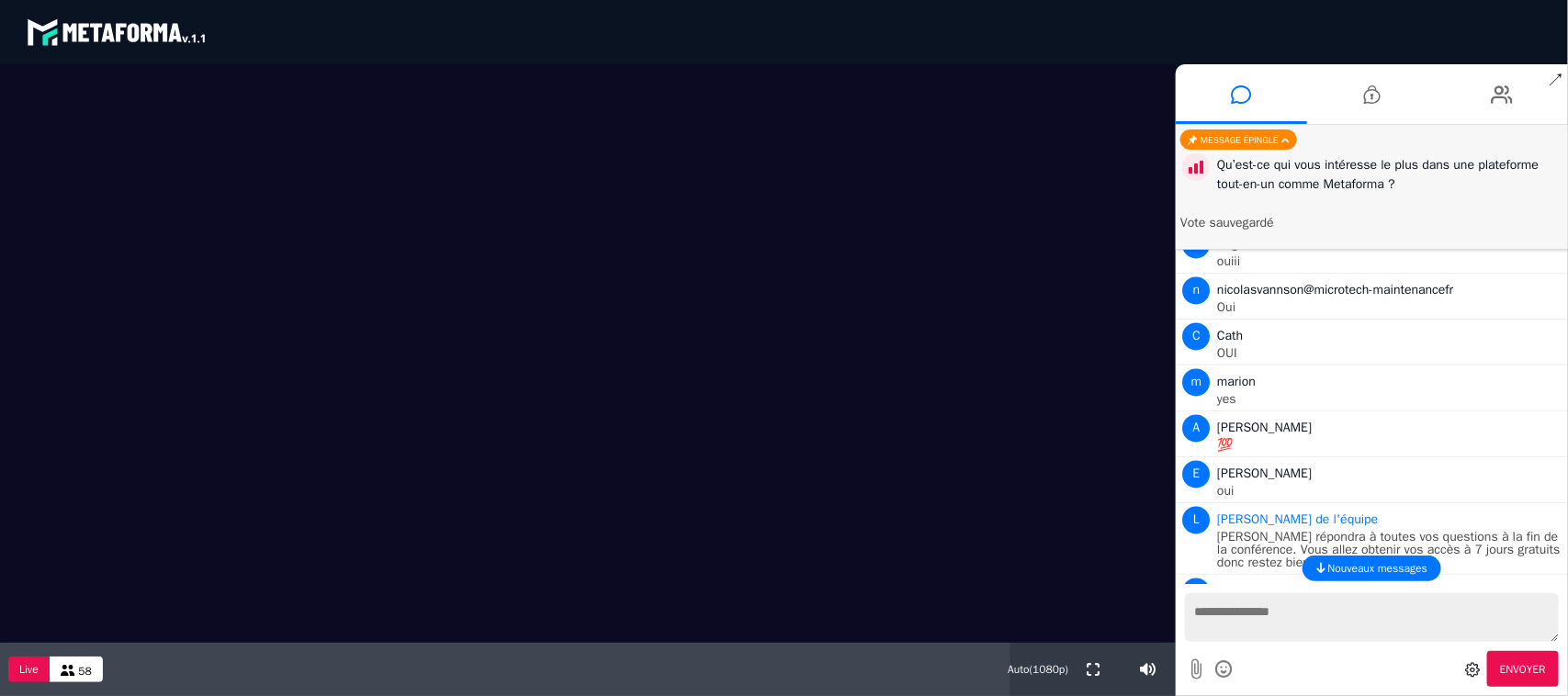click on "Nouveaux messages" at bounding box center (1378, 568) 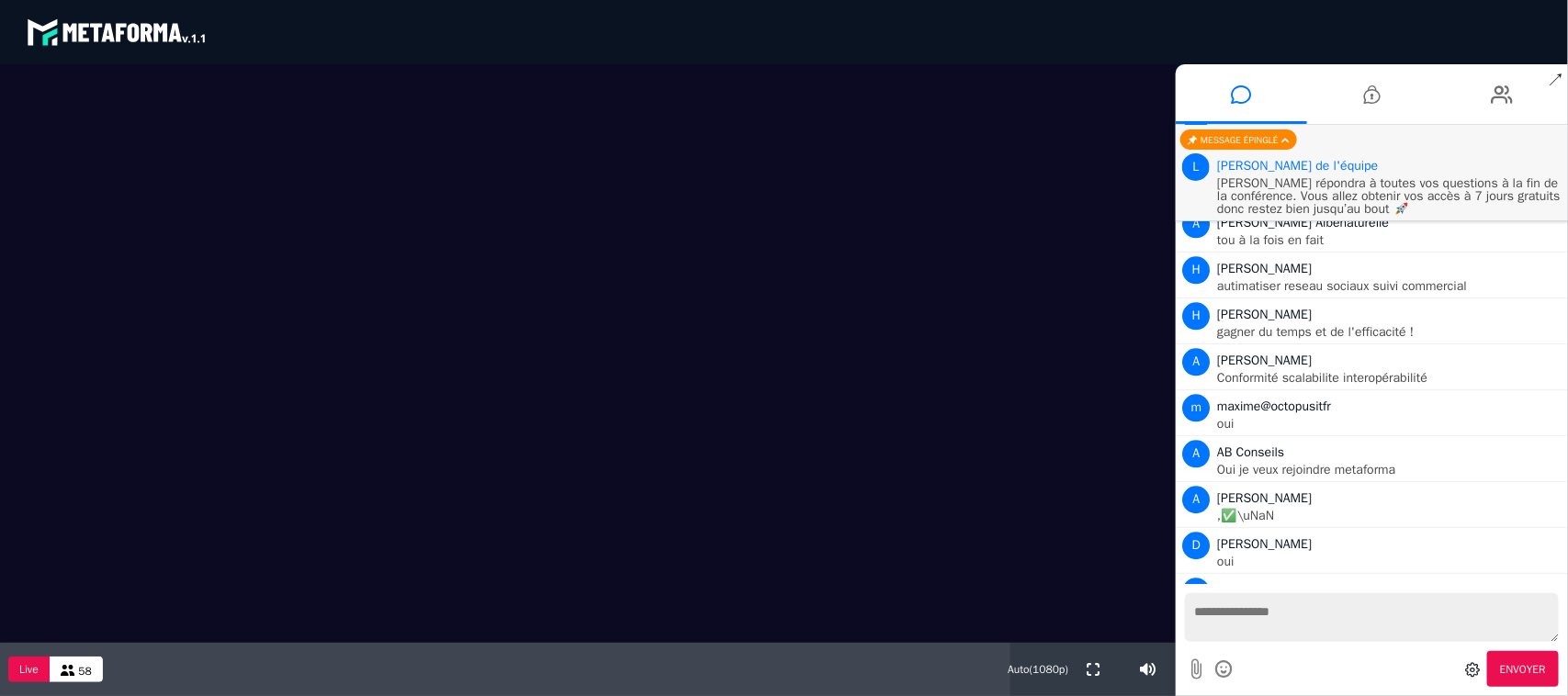 scroll, scrollTop: 1957, scrollLeft: 0, axis: vertical 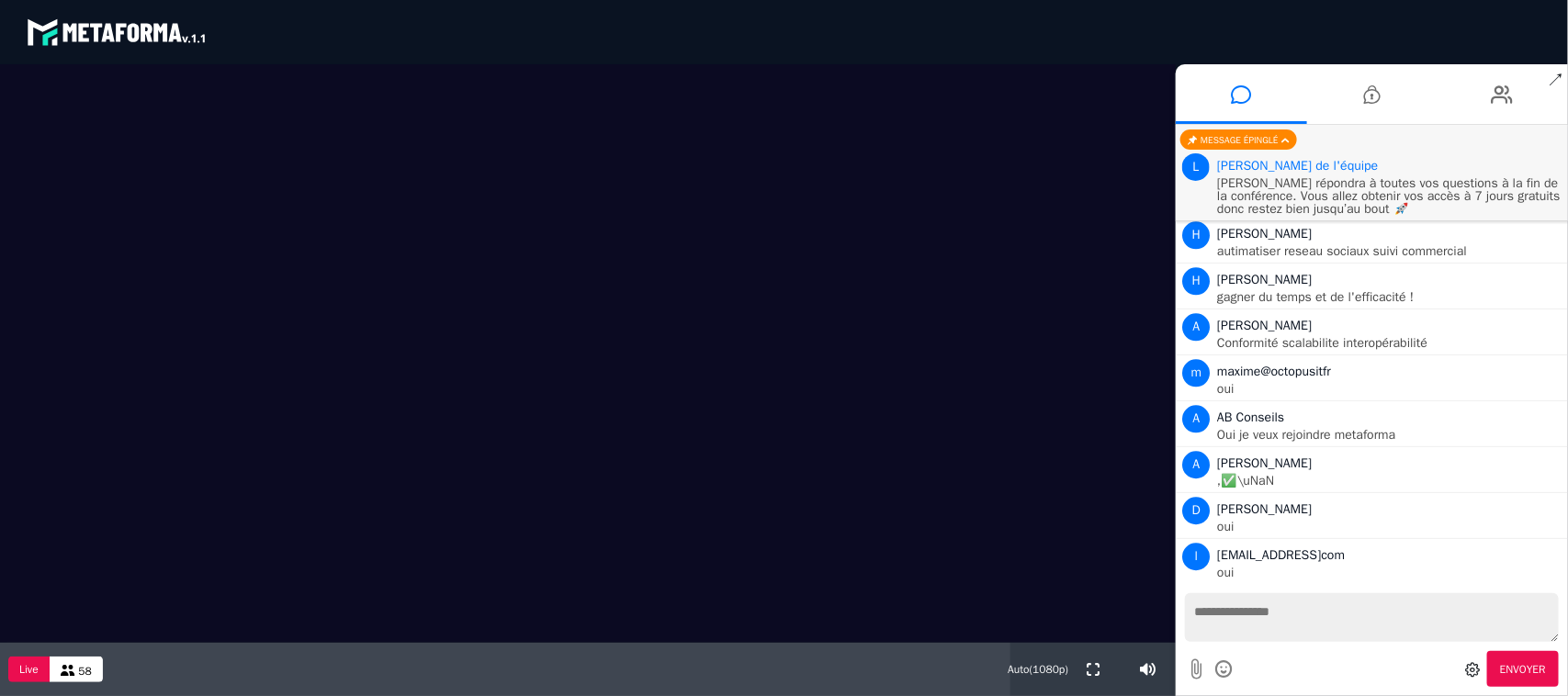 click at bounding box center [1371, 617] 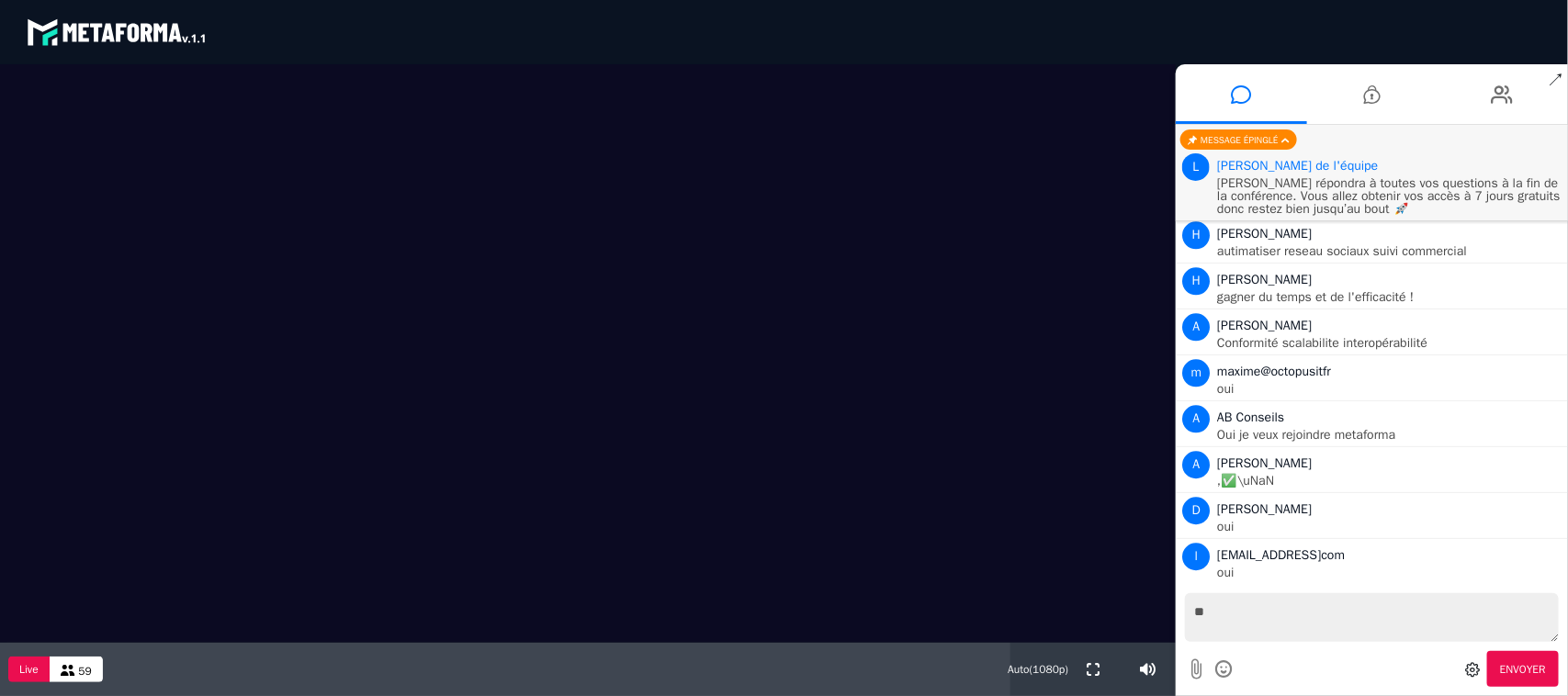 type on "***" 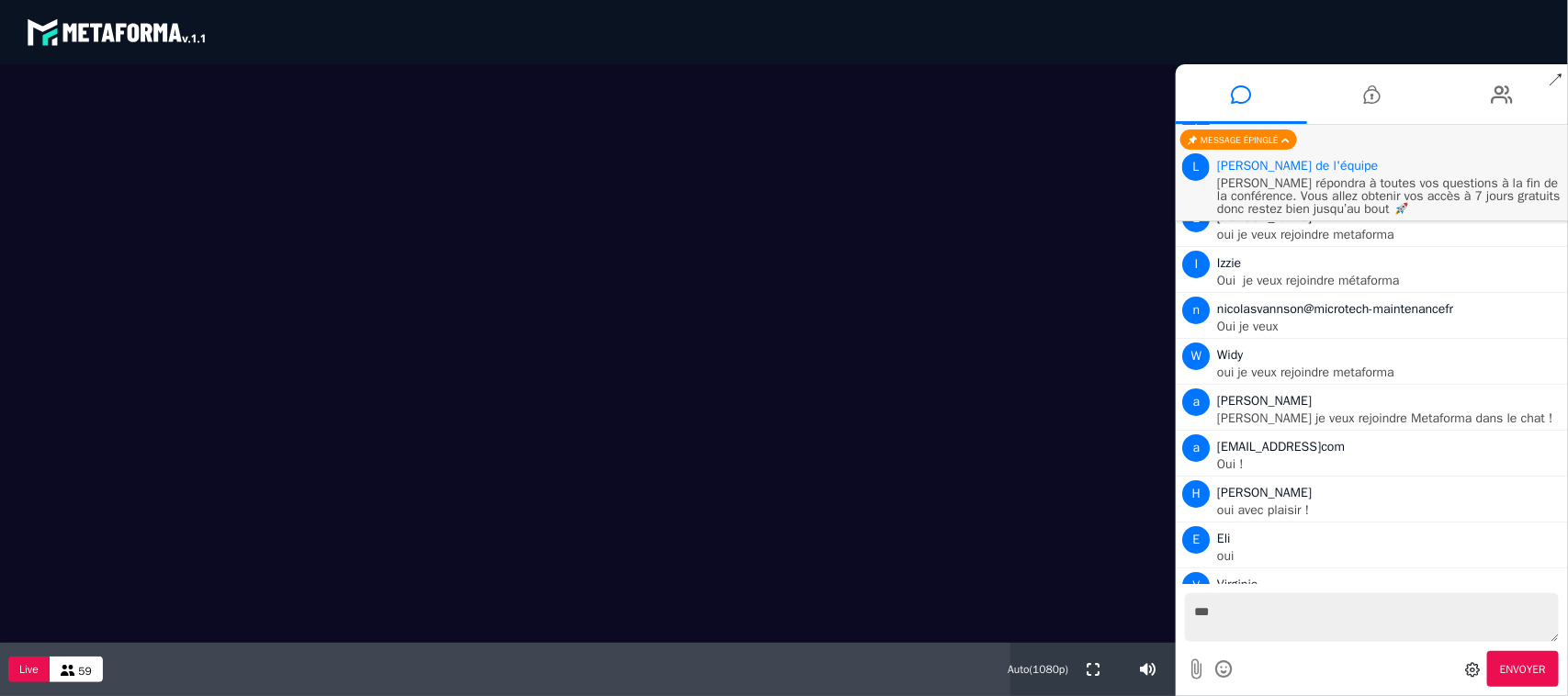 scroll, scrollTop: 3064, scrollLeft: 0, axis: vertical 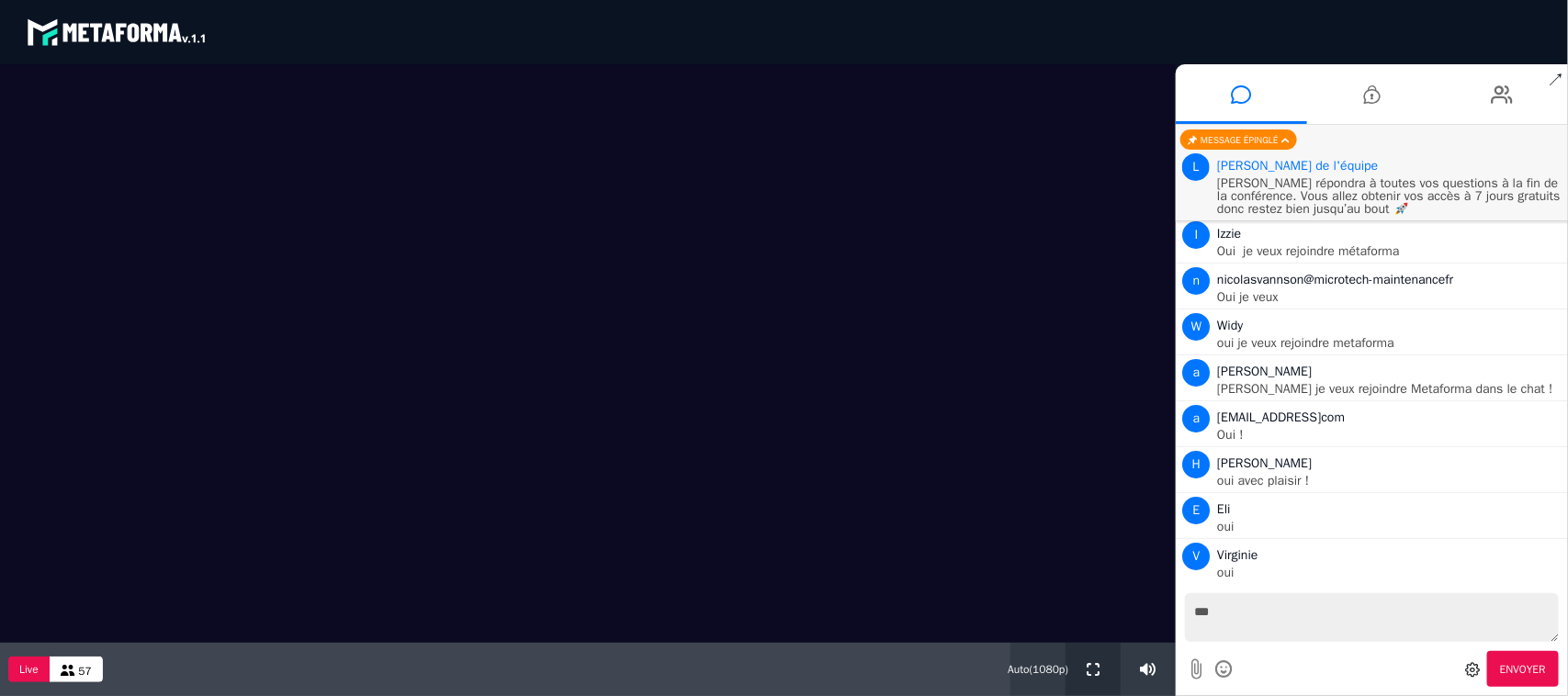 drag, startPoint x: 1094, startPoint y: 667, endPoint x: 1094, endPoint y: 805, distance: 138 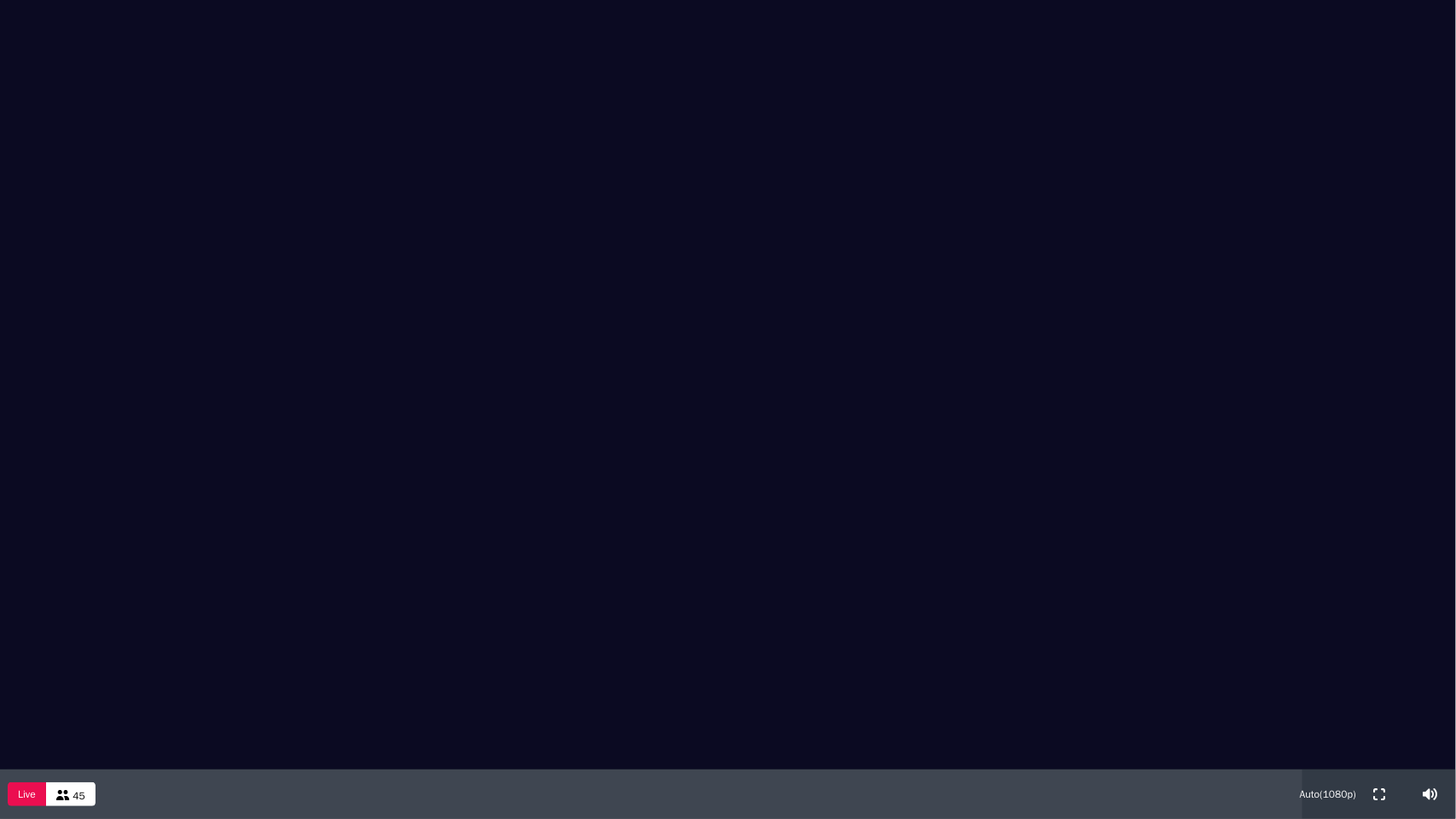 type 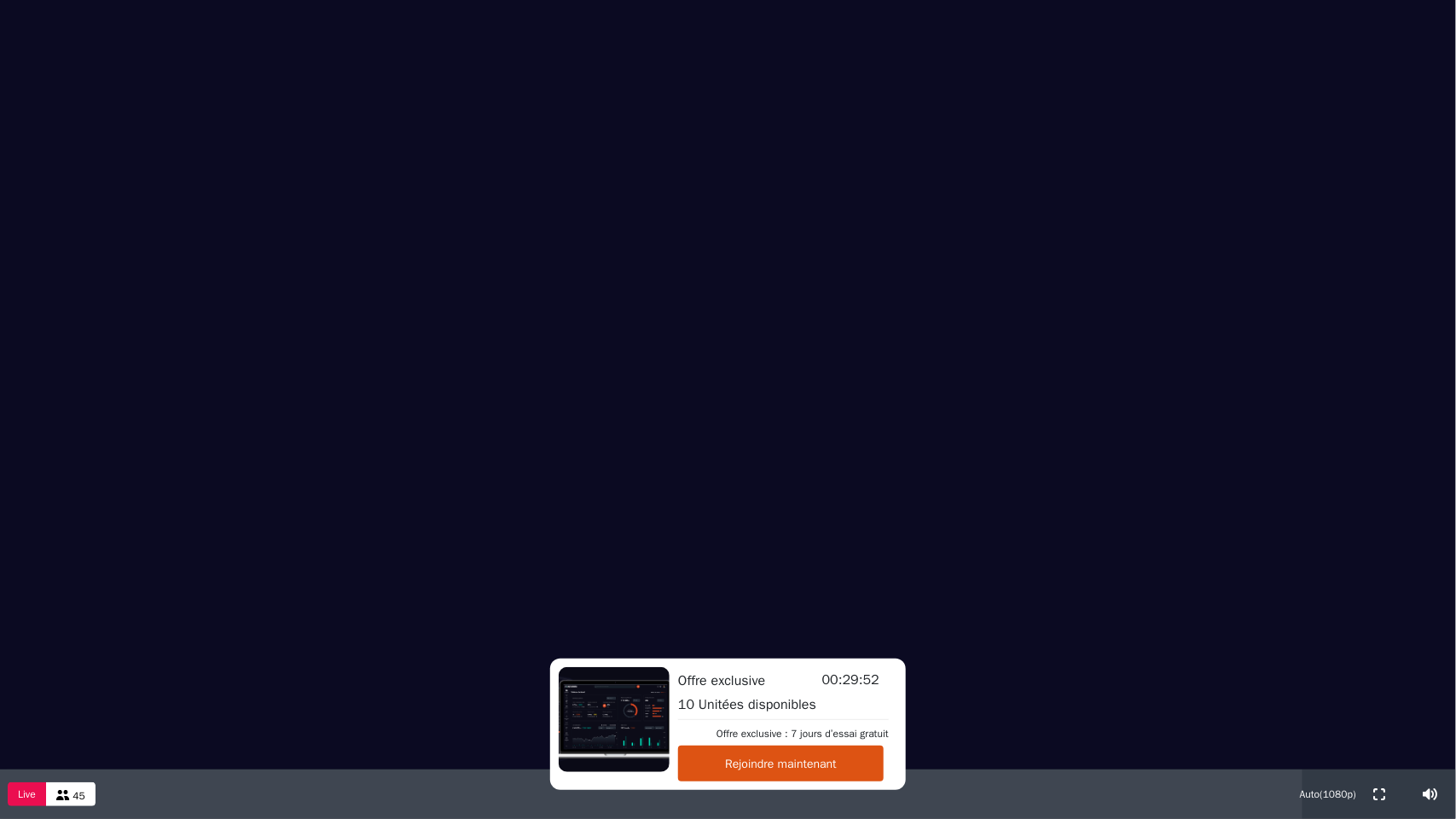 click on "Rejoindre maintenant" at bounding box center (780, 764) 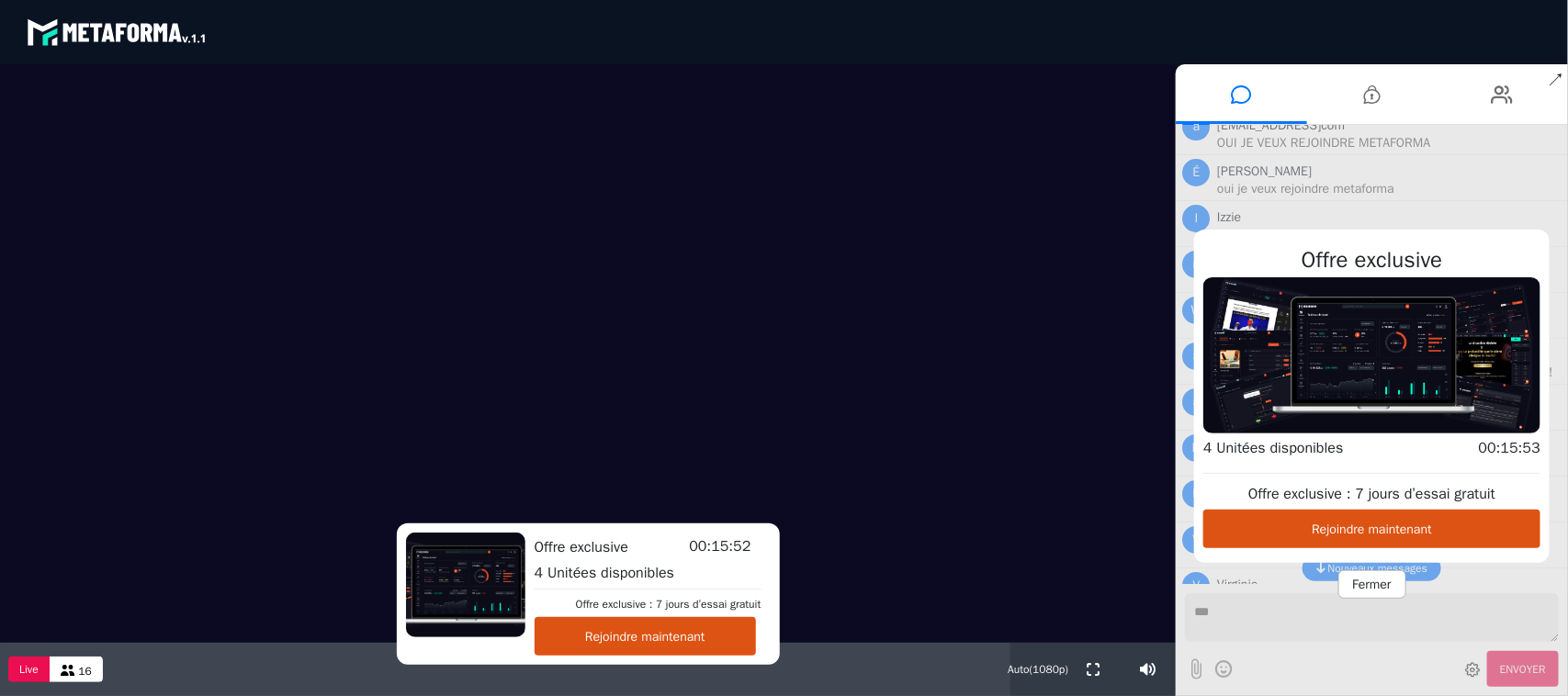 click on "Offre exclusive Offre exclusive : 7 jours d’essai gratuit Rejoindre maintenant 4    Unitées disponibles 00:15:53 Fermer" at bounding box center (1371, 410) 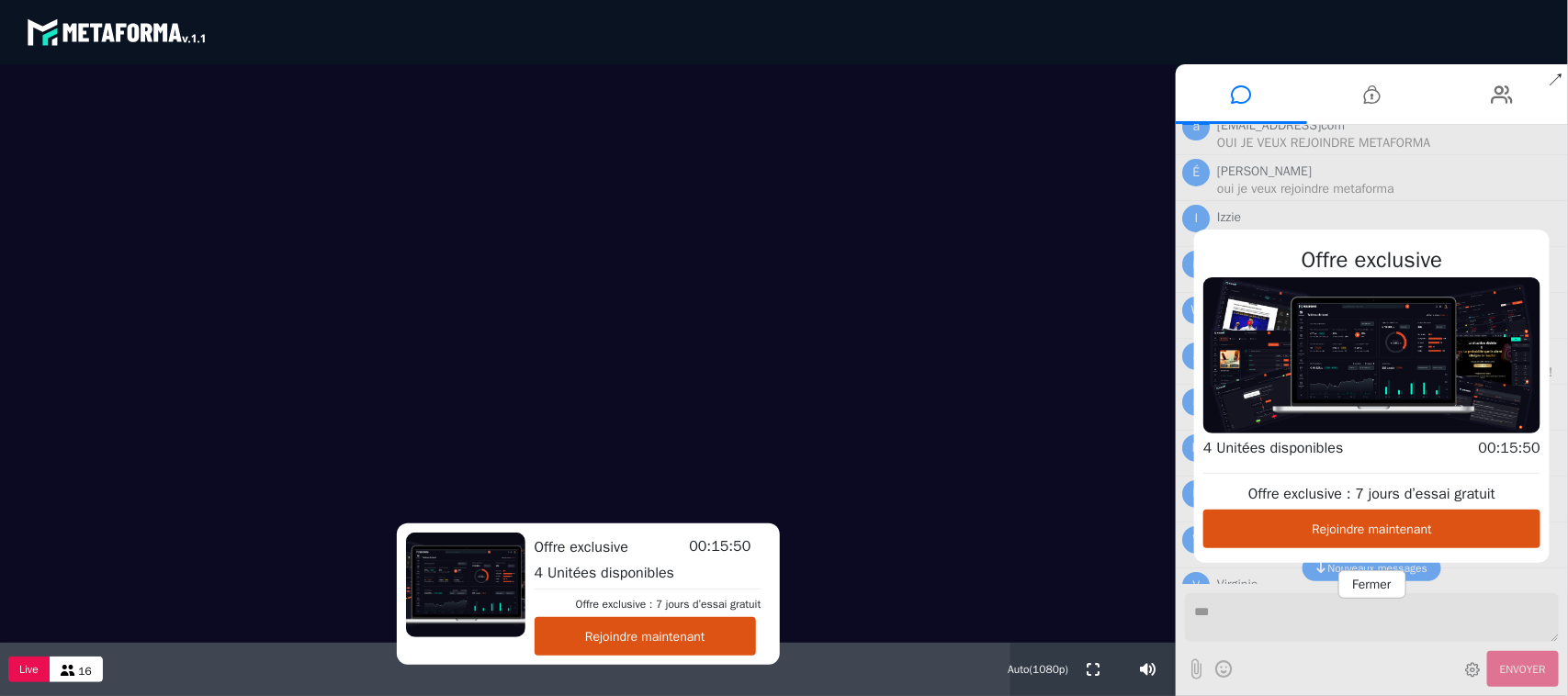click on "Fermer" at bounding box center (1372, 584) 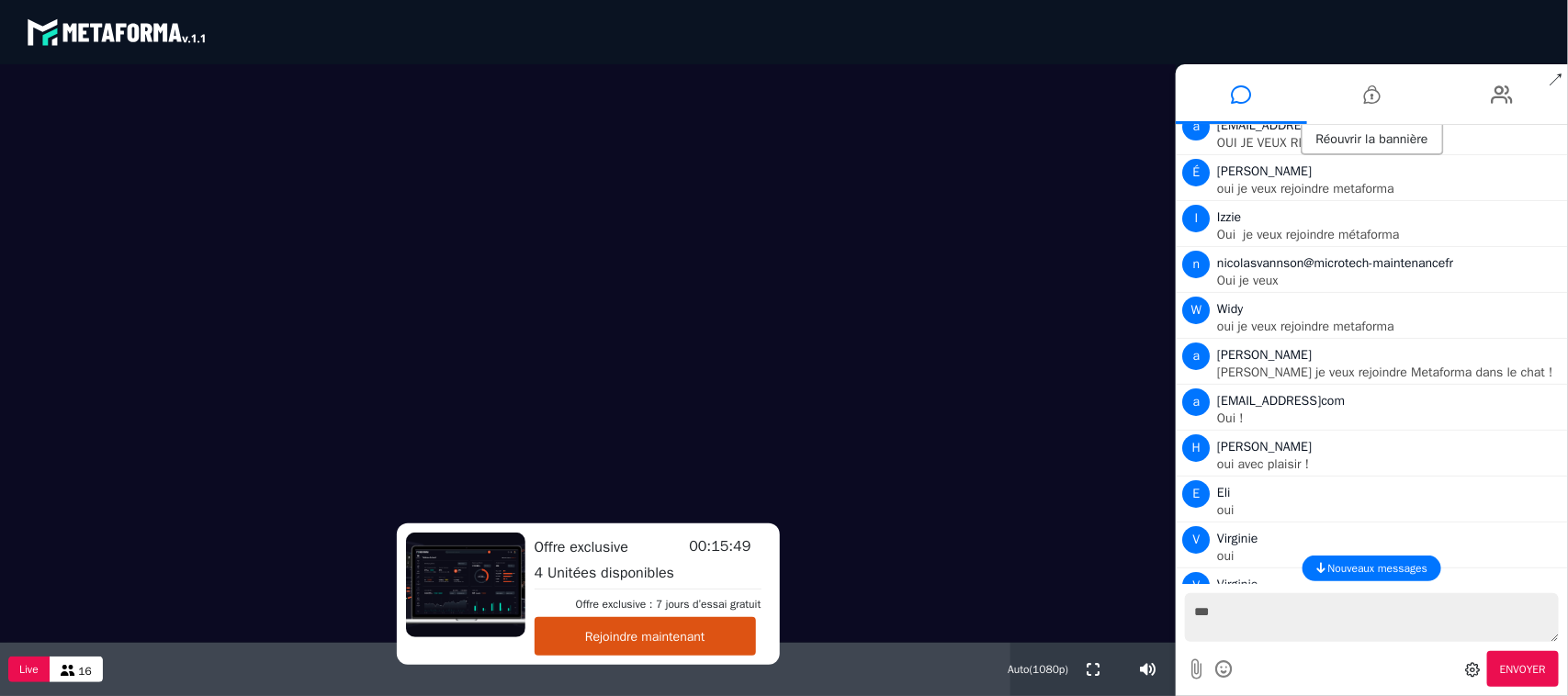 click on "Envoyer" at bounding box center (1371, 668) 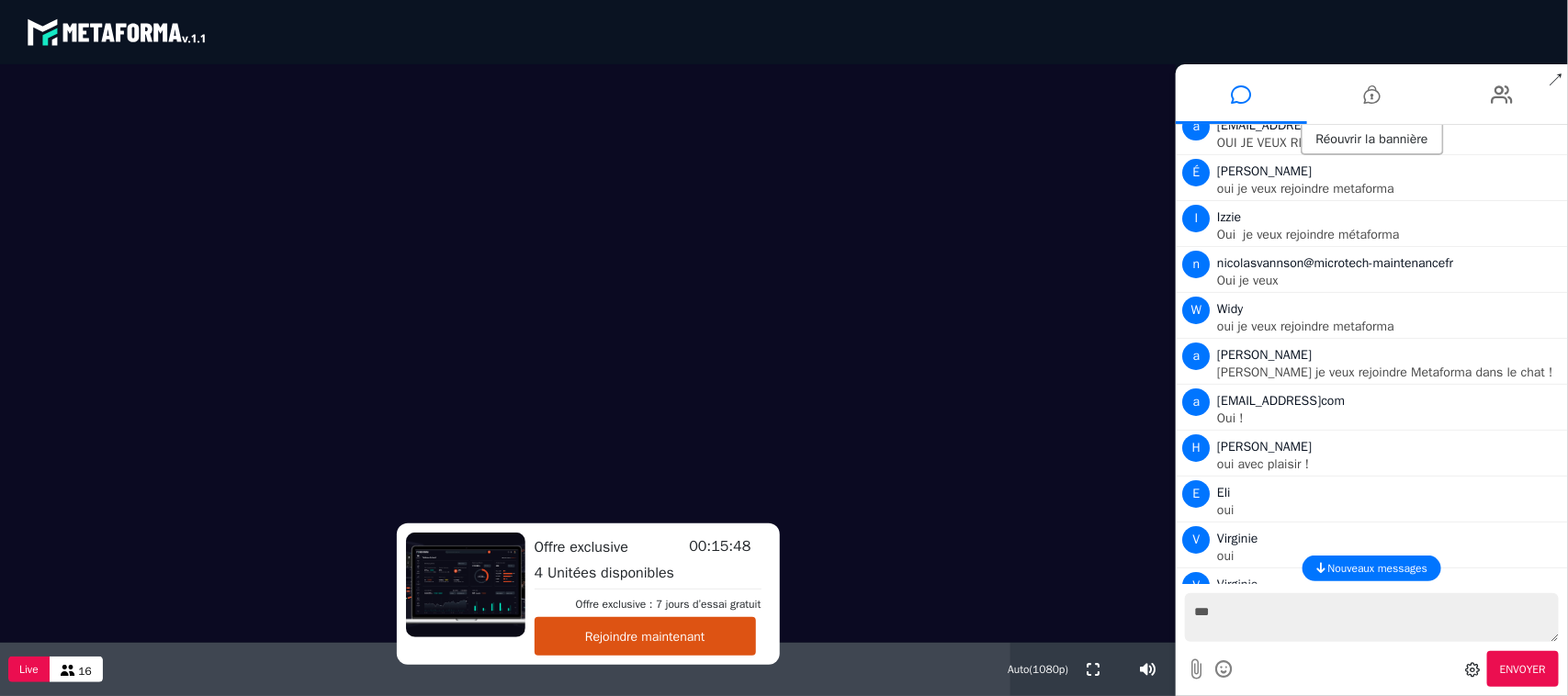 click on "***" at bounding box center (1371, 617) 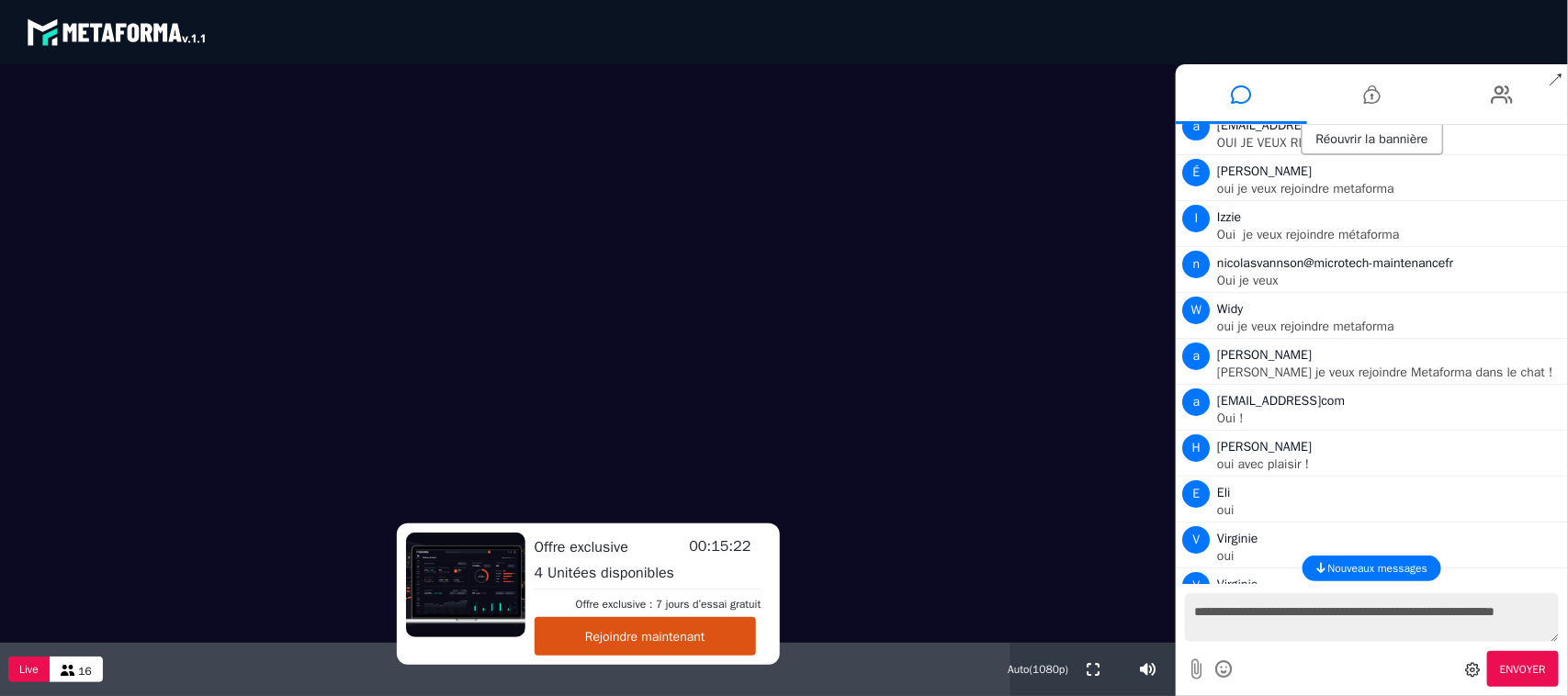 type on "**********" 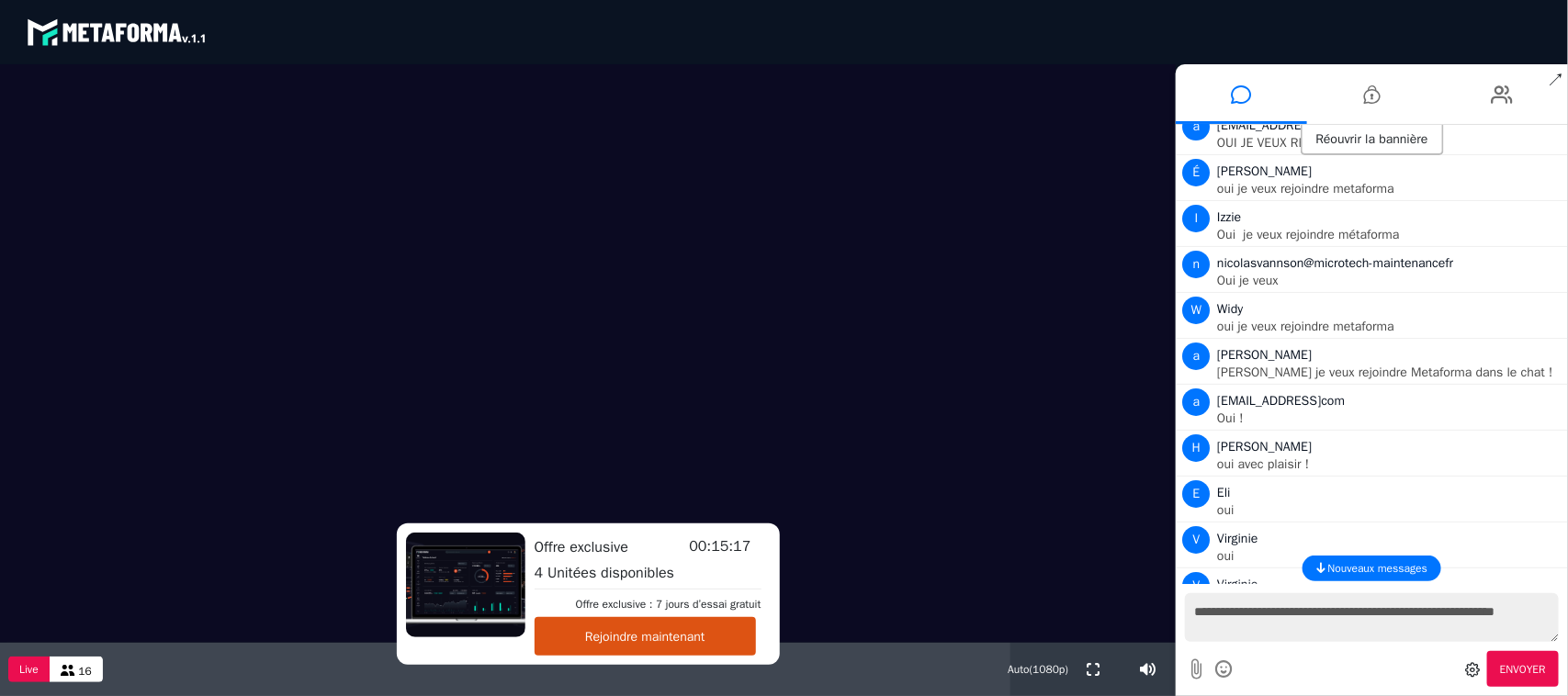 click on "Nouveaux messages" at bounding box center [1378, 568] 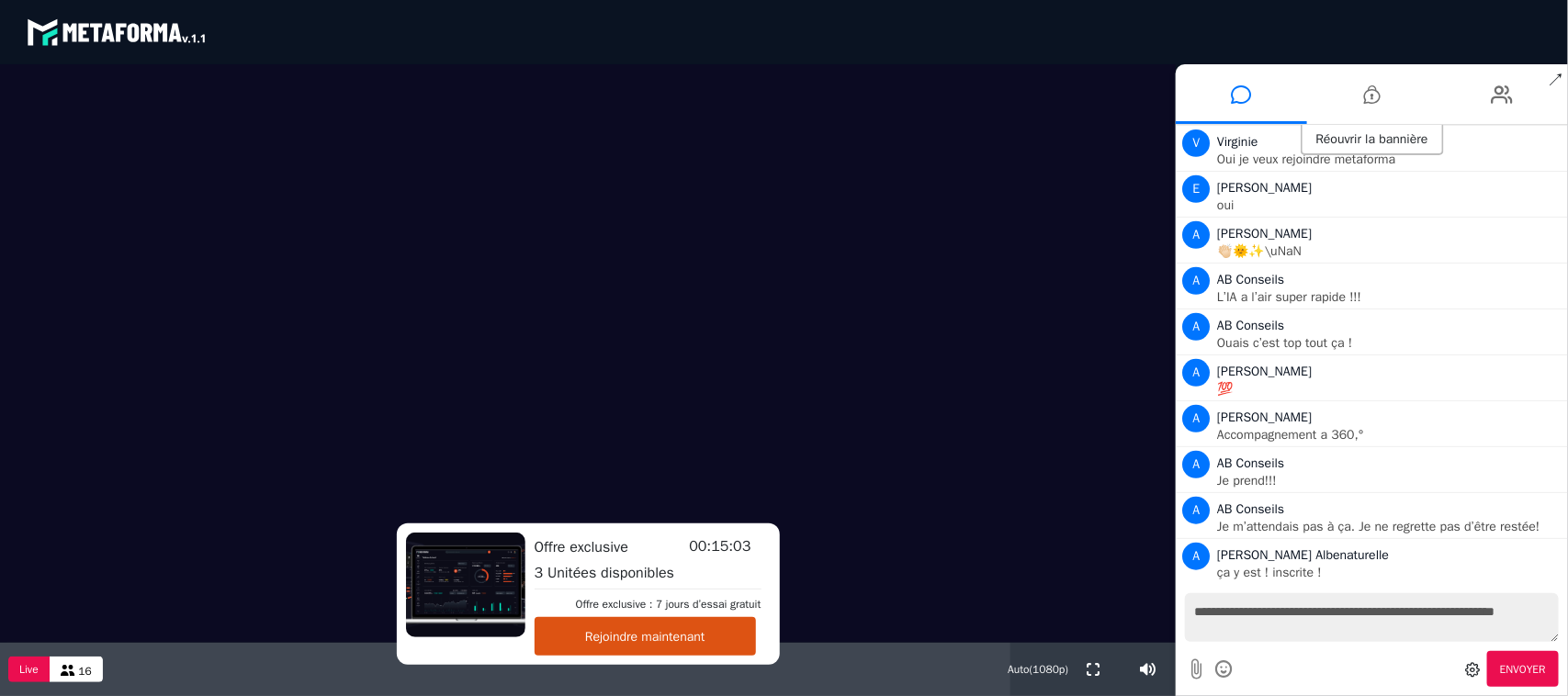 click on "**********" at bounding box center [1371, 617] 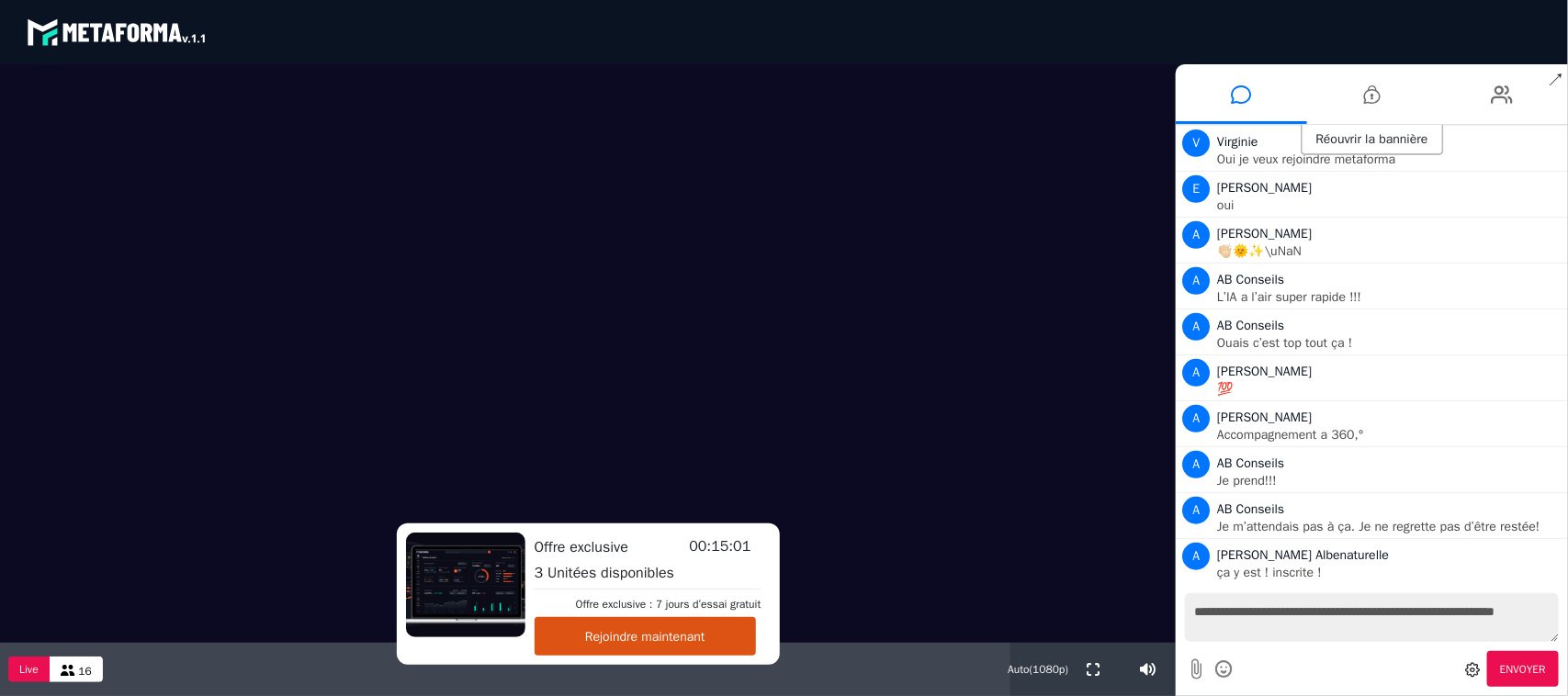 click on "**********" at bounding box center [1371, 617] 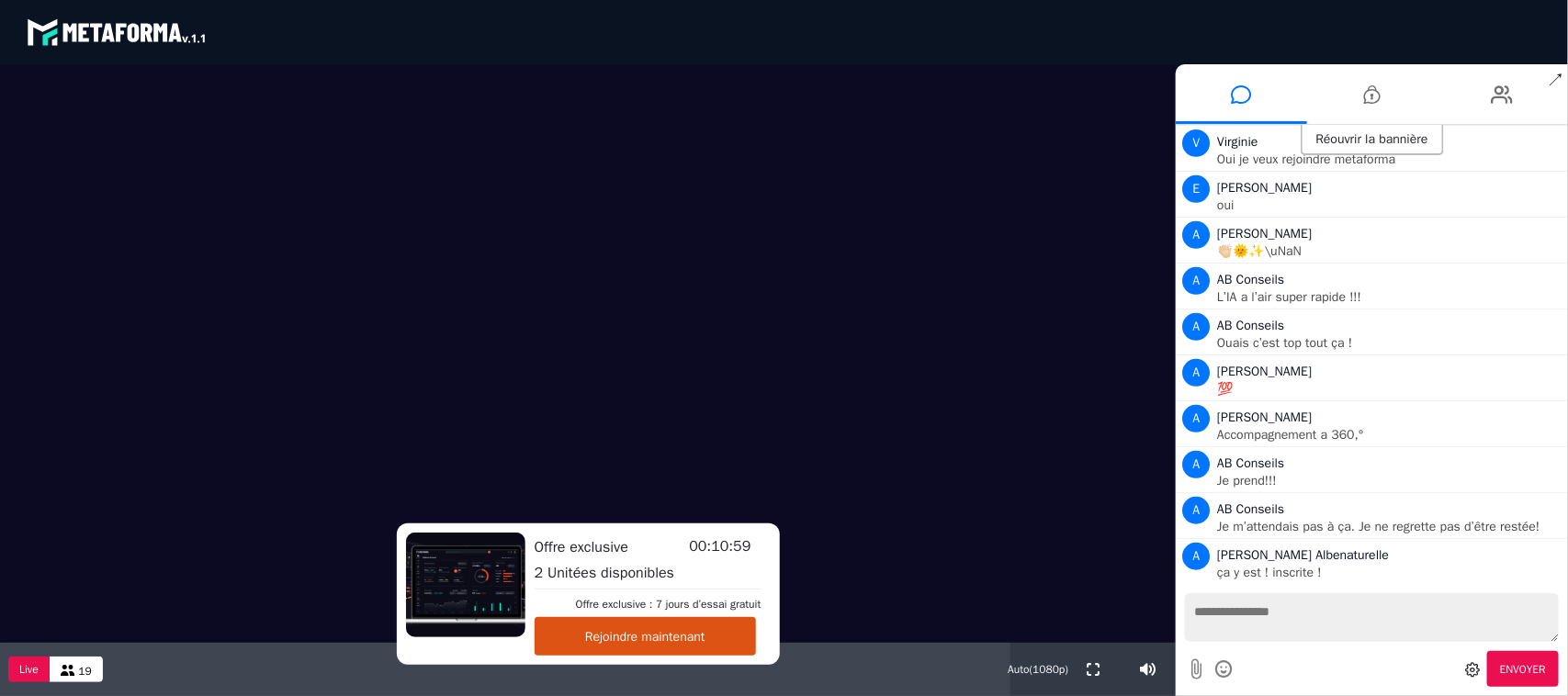 click at bounding box center (1371, 617) 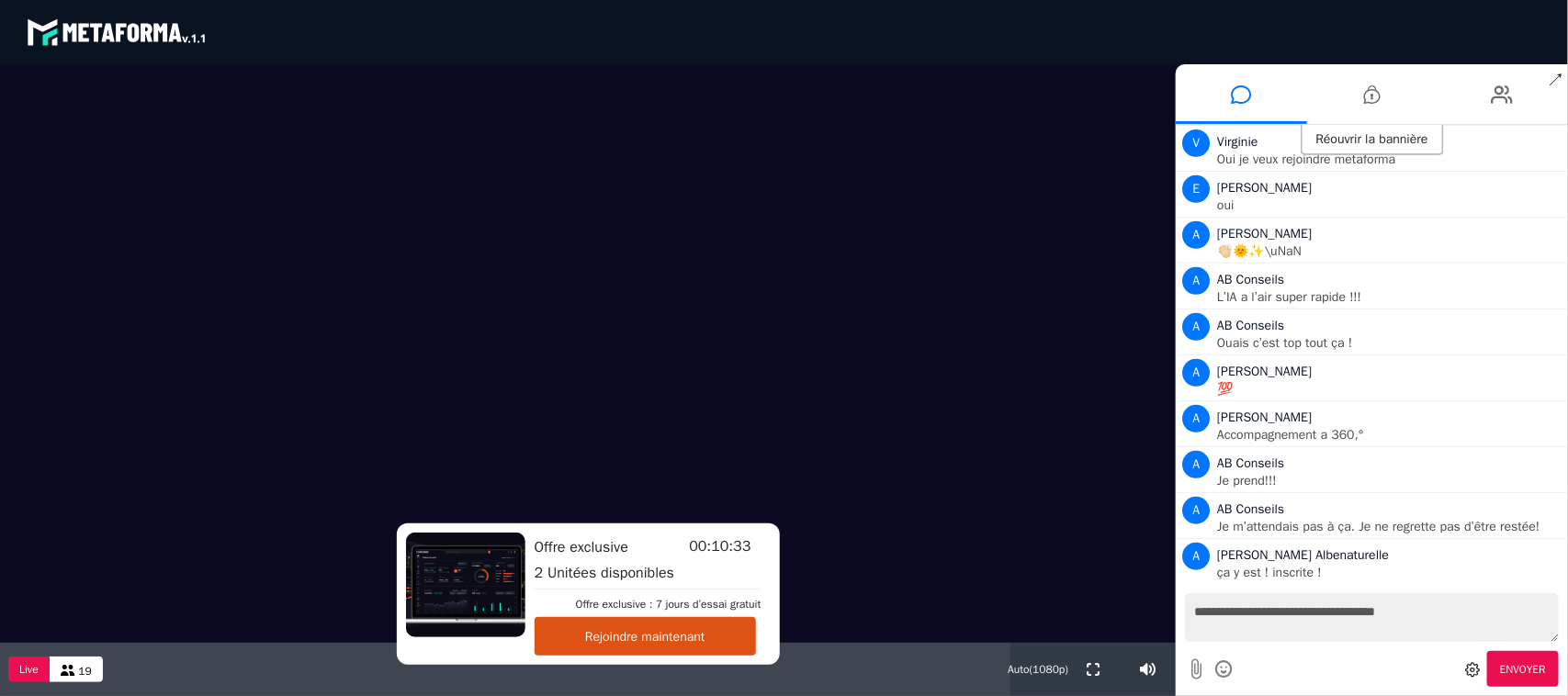 type on "**********" 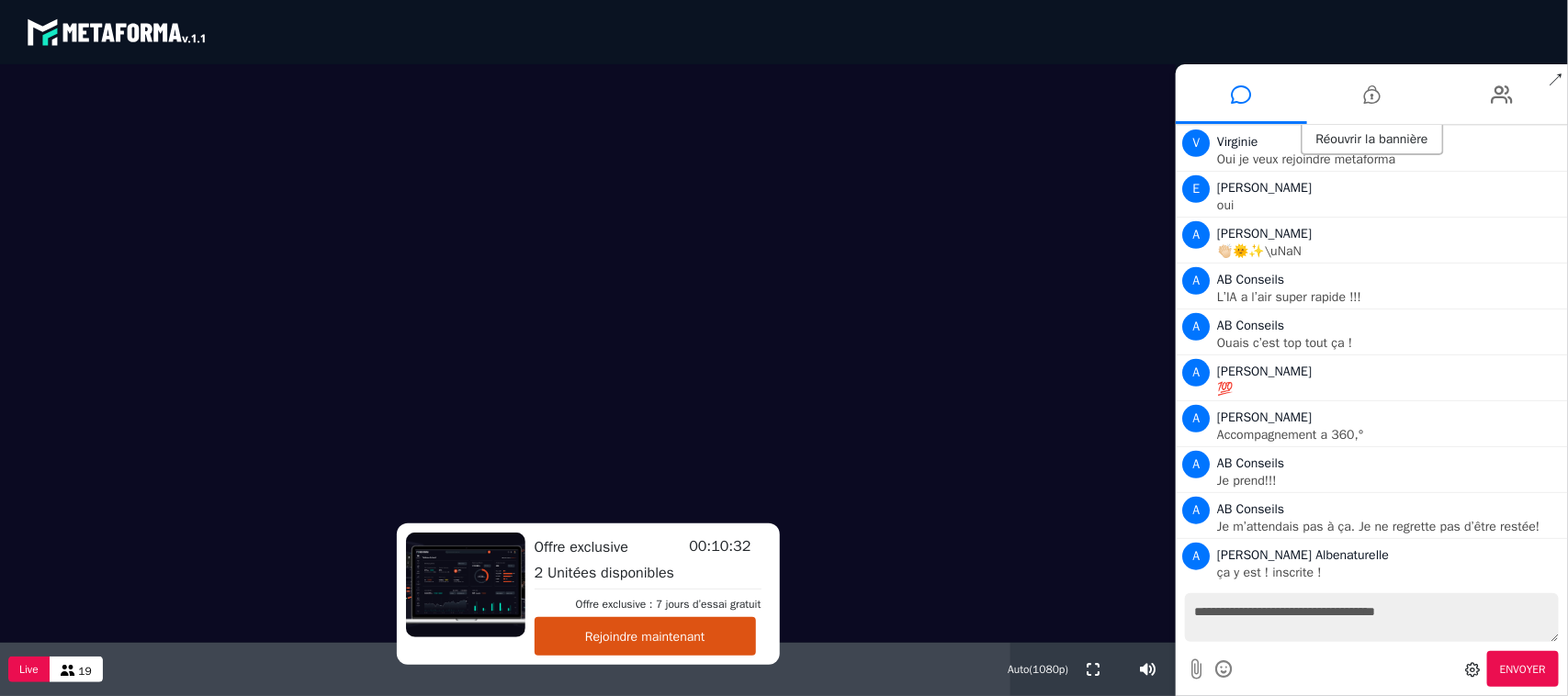 click on "Envoyer" at bounding box center (1523, 669) 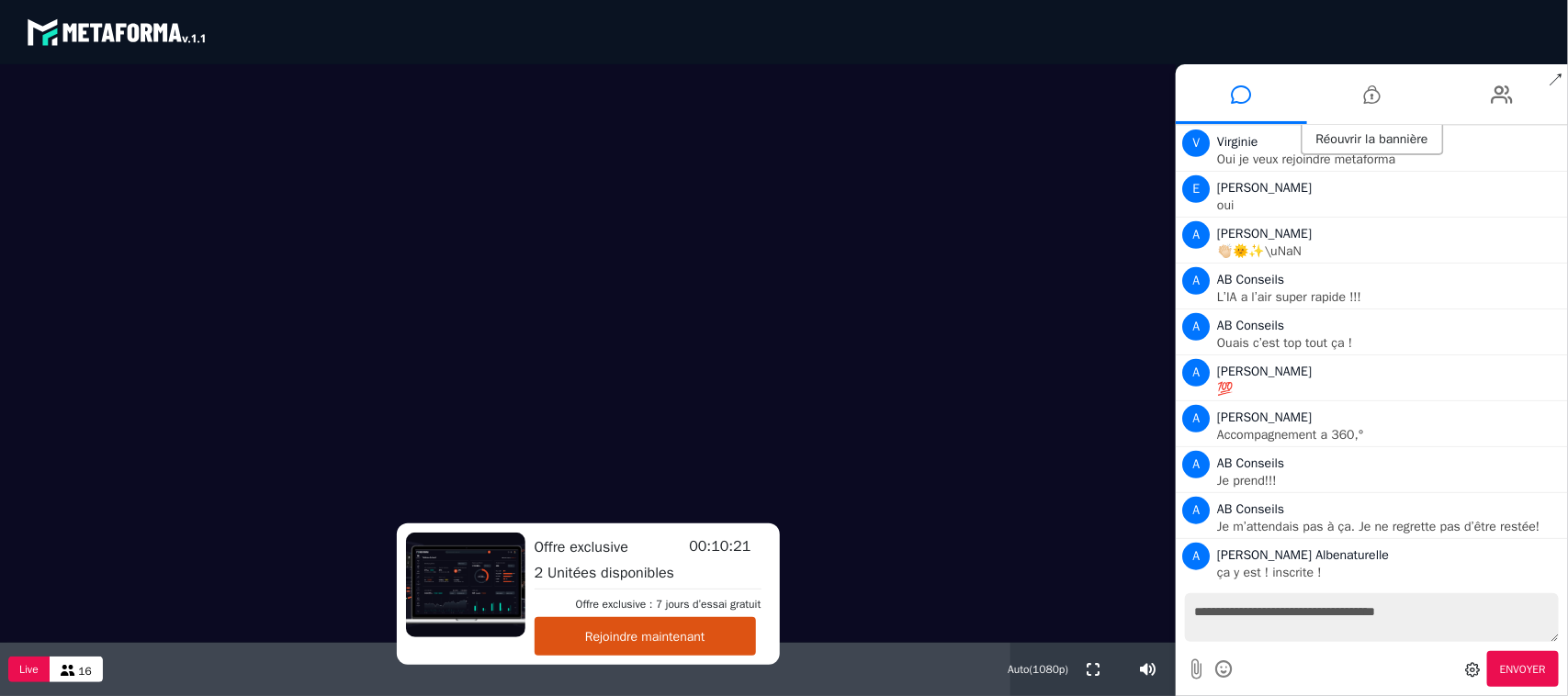 click on "Offre exclusive Offre exclusive : 7 jours d’essai gratuit" at bounding box center [648, 595] 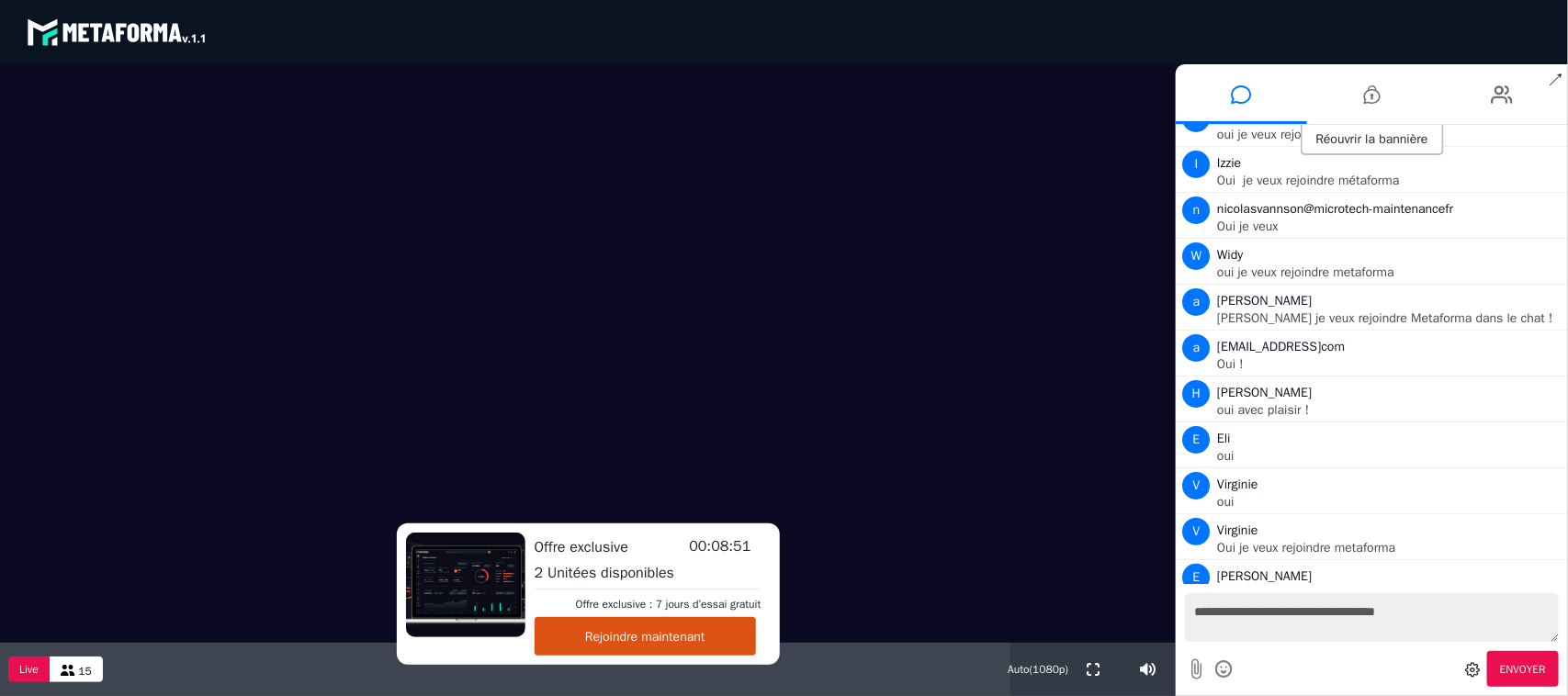 scroll, scrollTop: 3526, scrollLeft: 0, axis: vertical 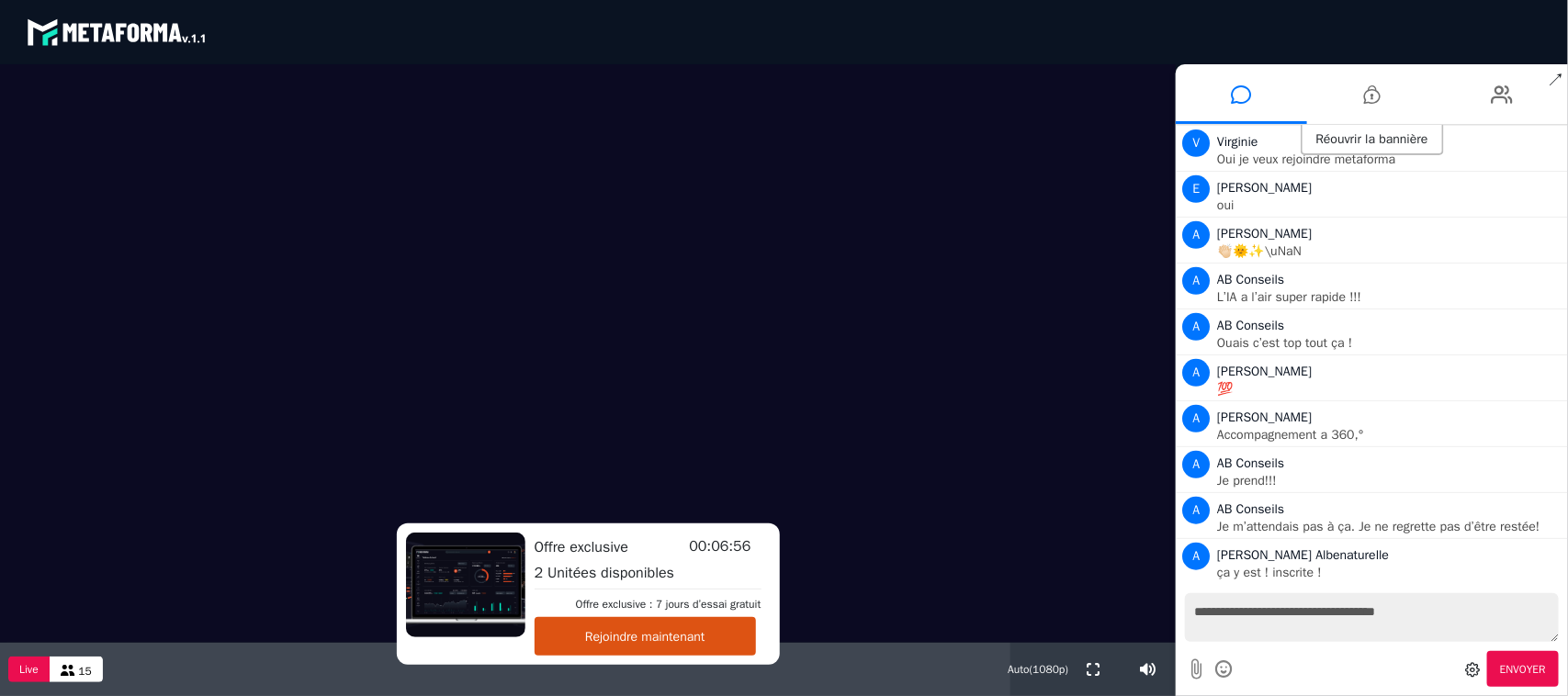 click on "**********" at bounding box center (1371, 617) 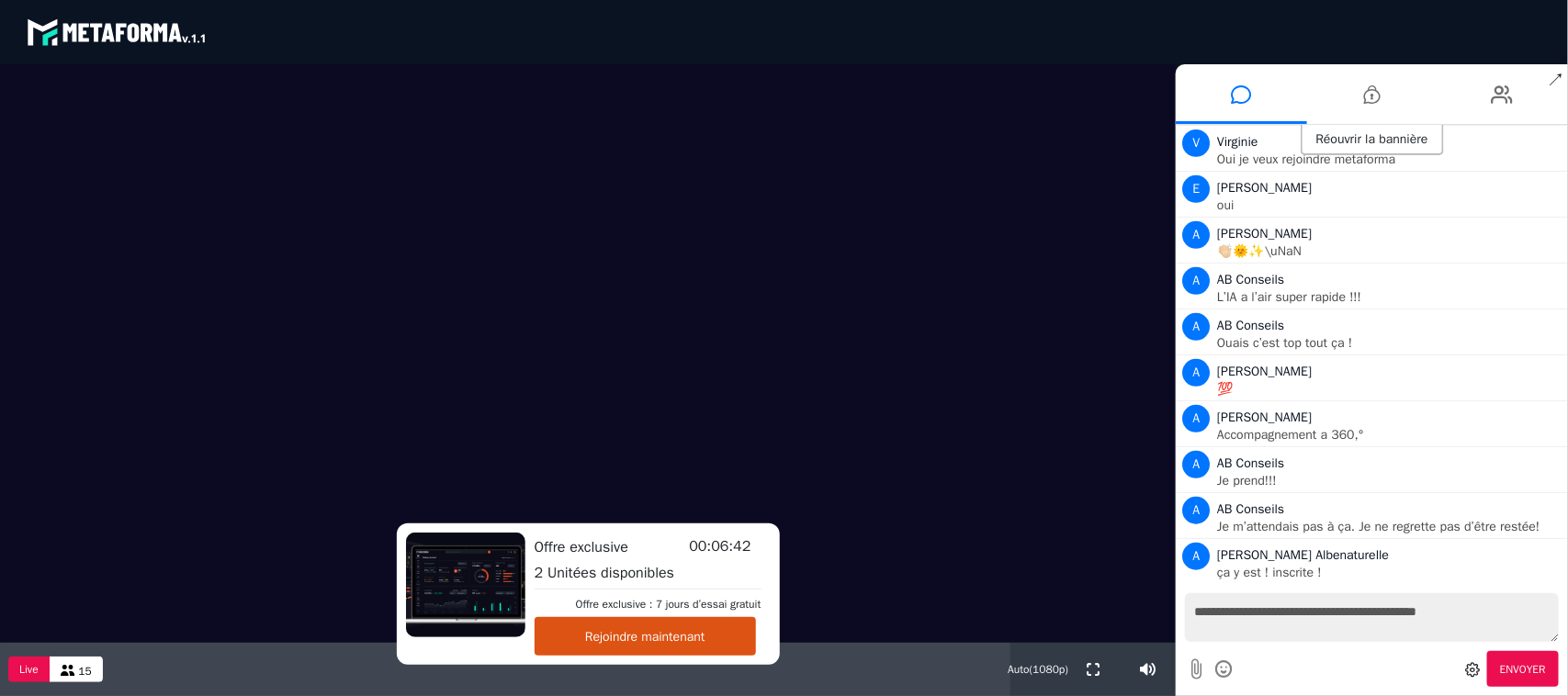 type on "**********" 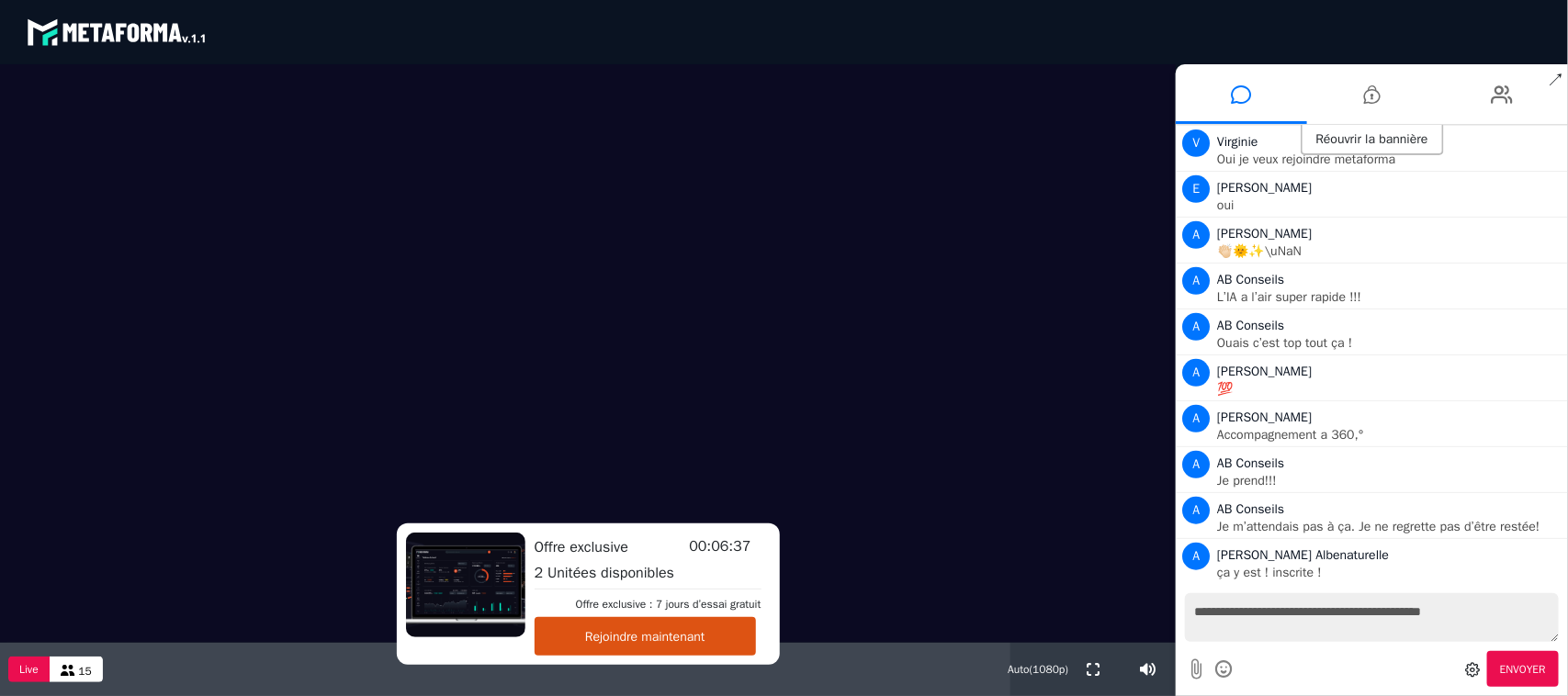 drag, startPoint x: 1567, startPoint y: 547, endPoint x: 1567, endPoint y: 567, distance: 20 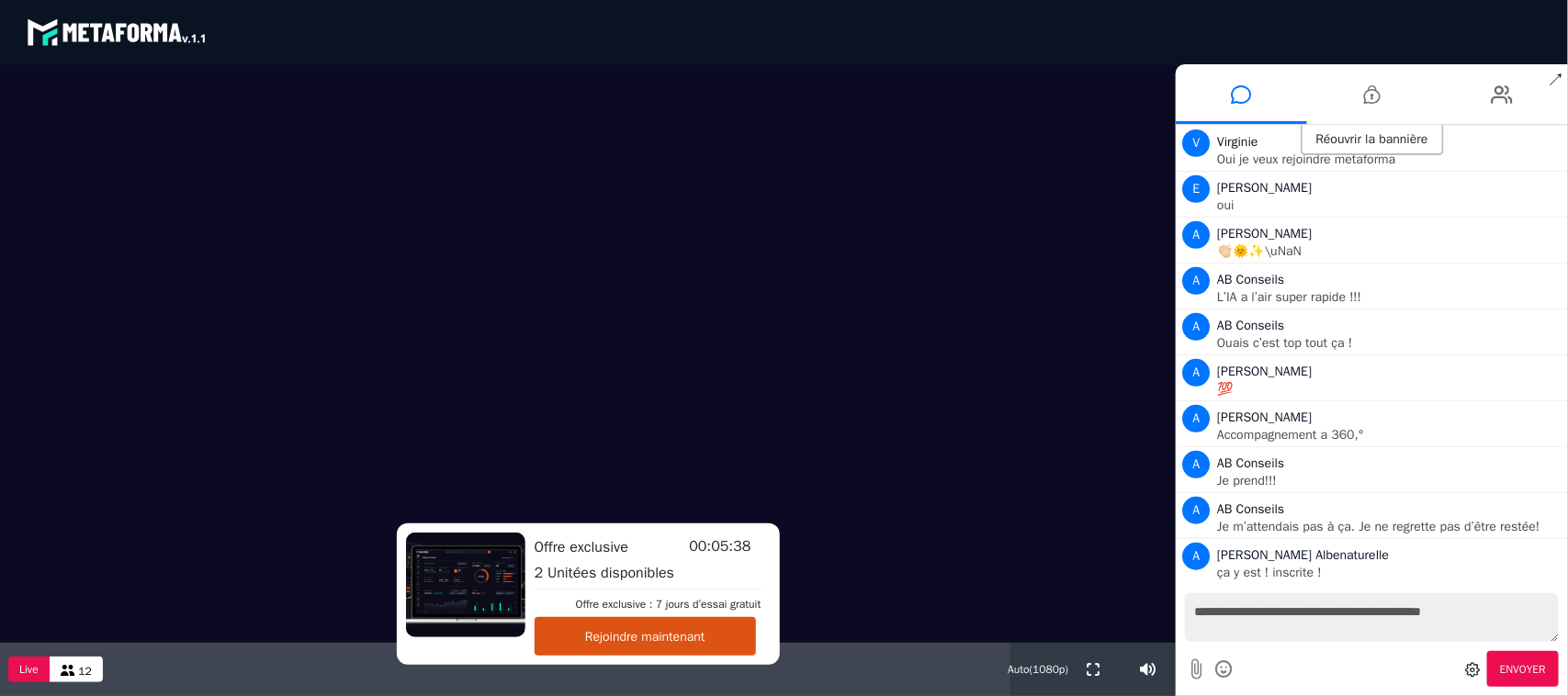 click on "Rejoindre maintenant" at bounding box center [645, 636] 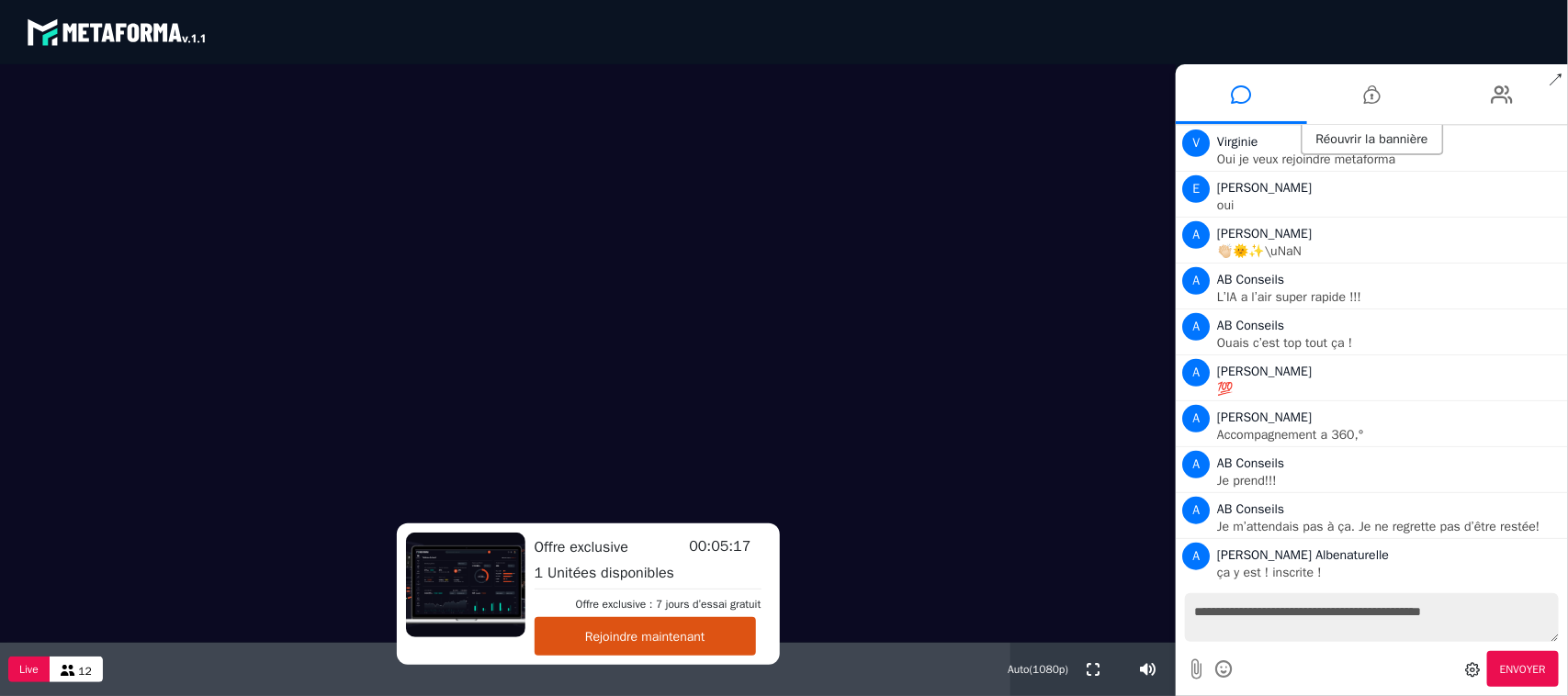 click on "**********" at bounding box center [1371, 617] 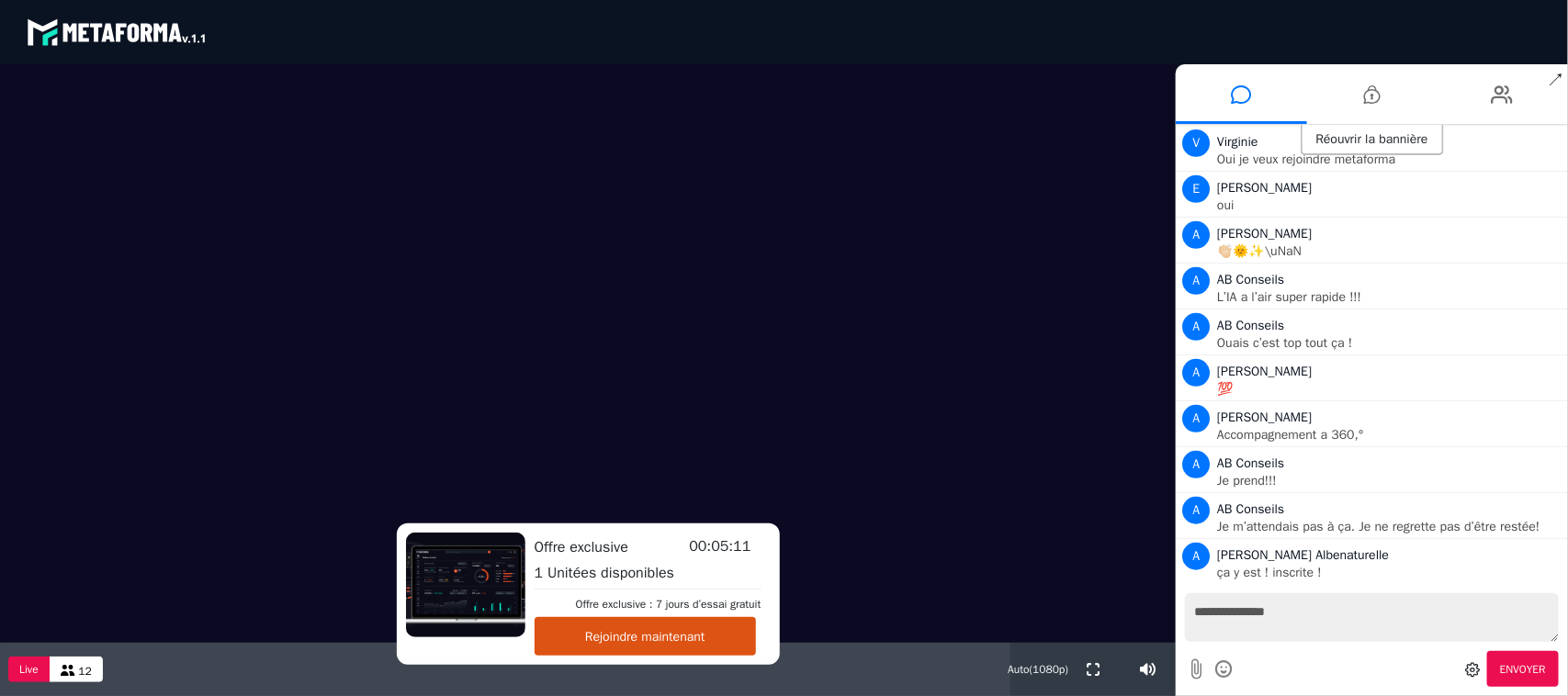 type on "**********" 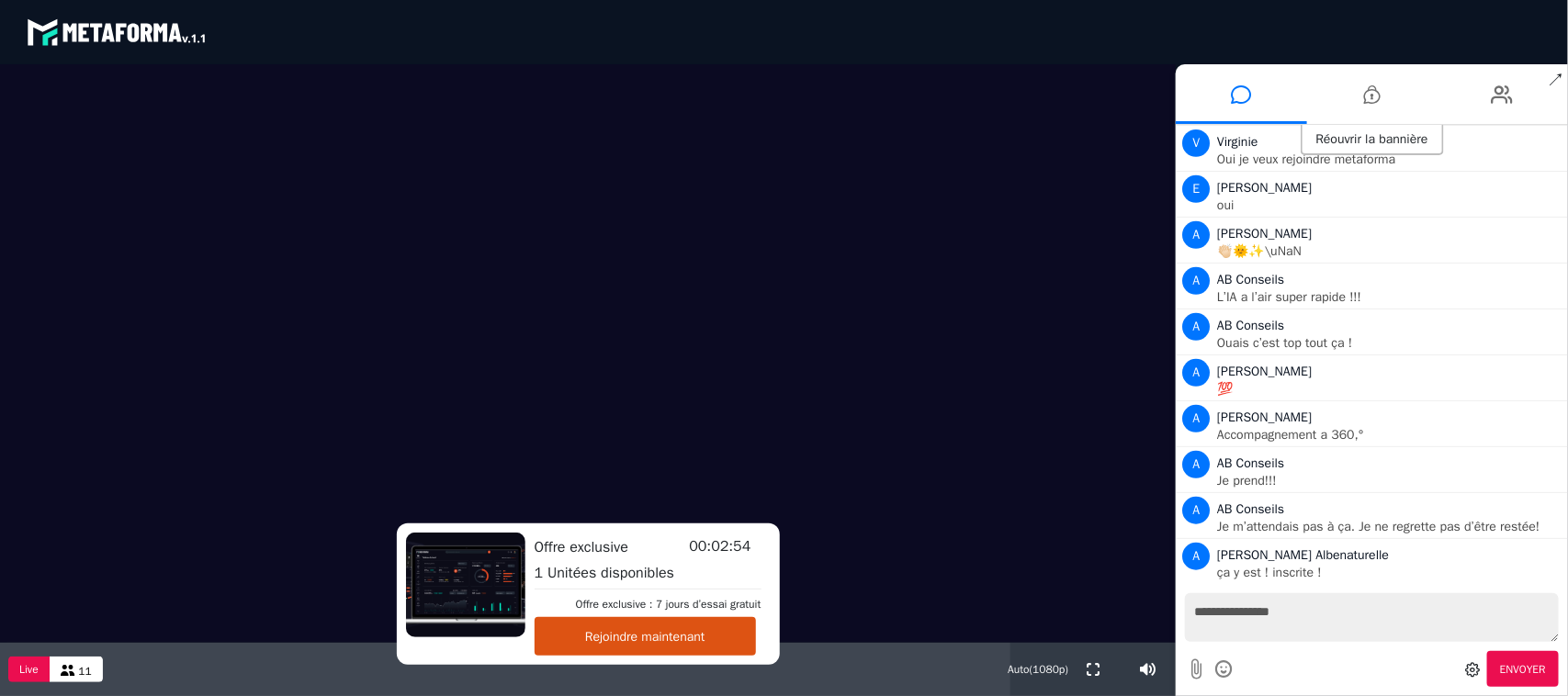 click on "**********" at bounding box center [1371, 617] 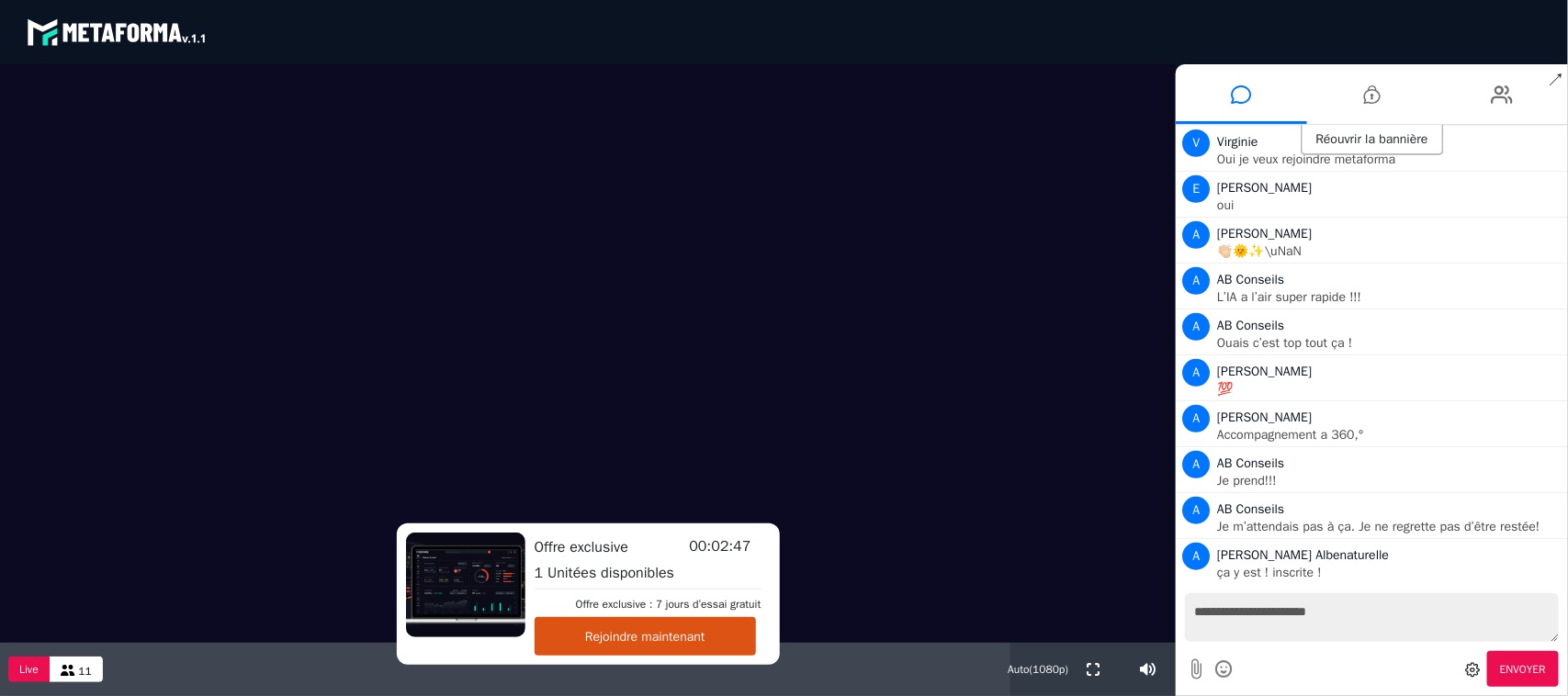 type on "**********" 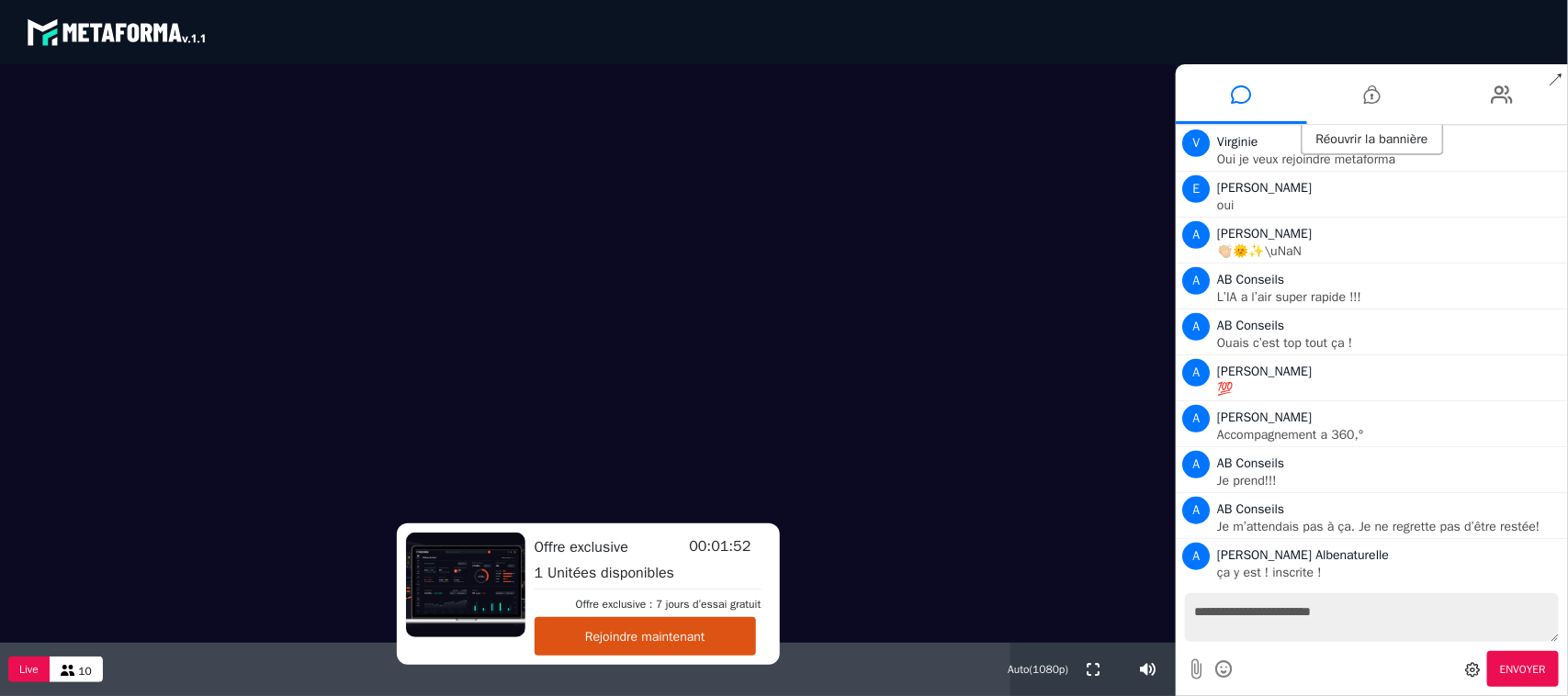 click on "**********" at bounding box center (1371, 617) 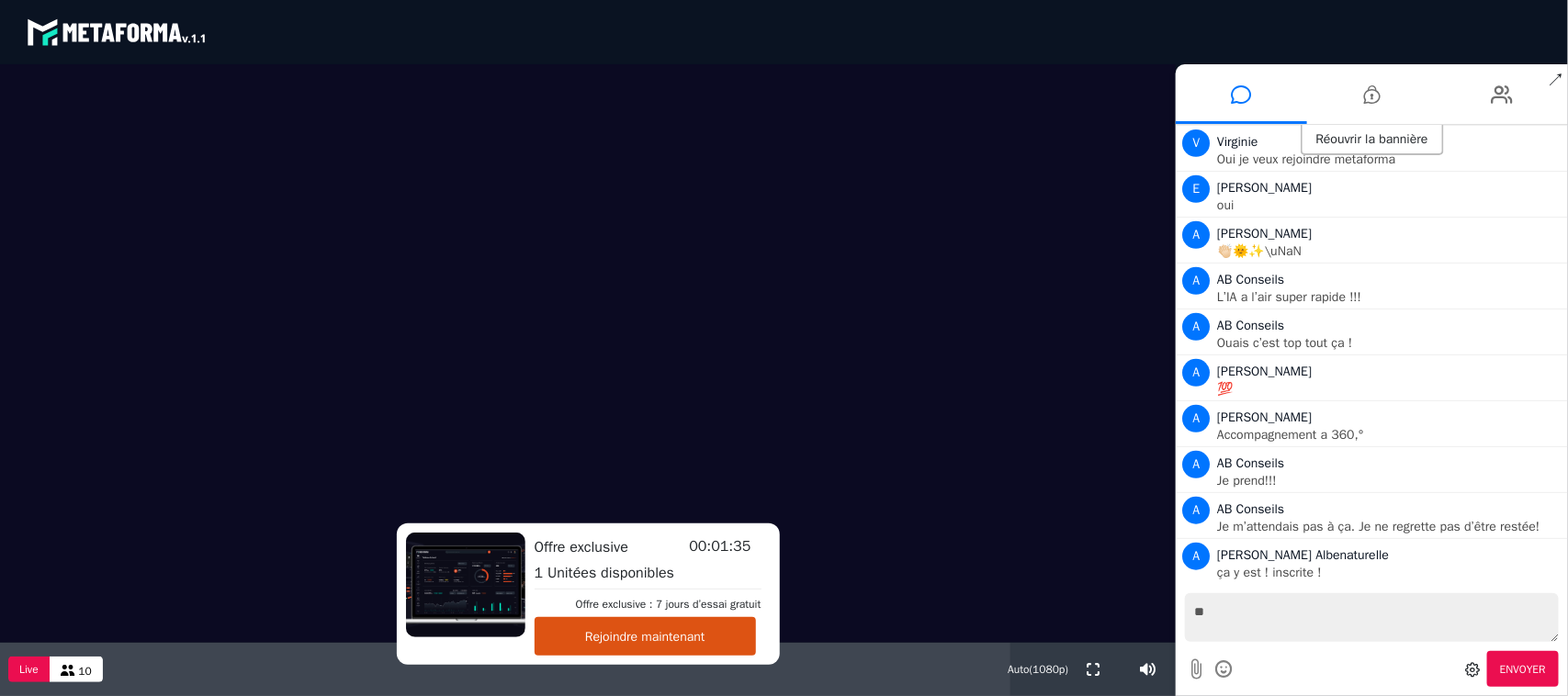 type on "*" 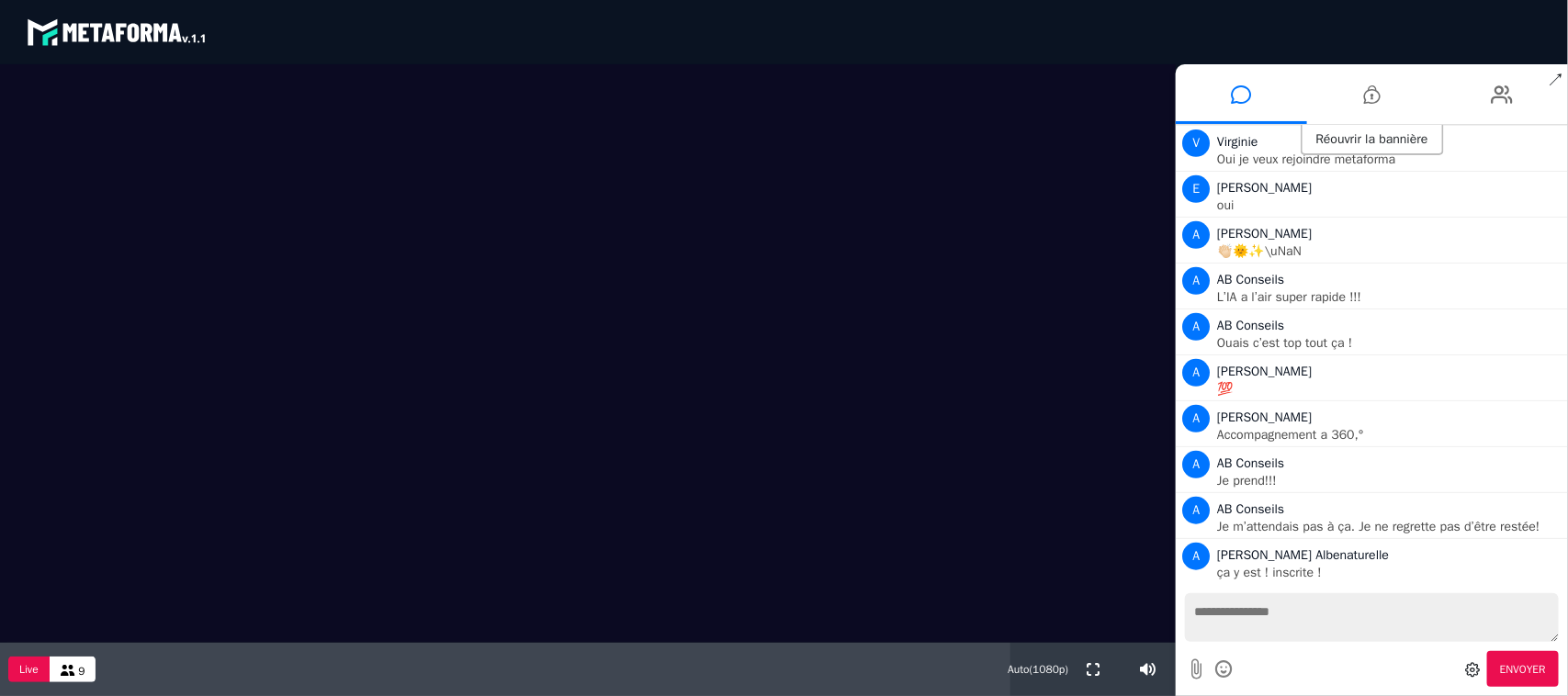 click at bounding box center [1371, 617] 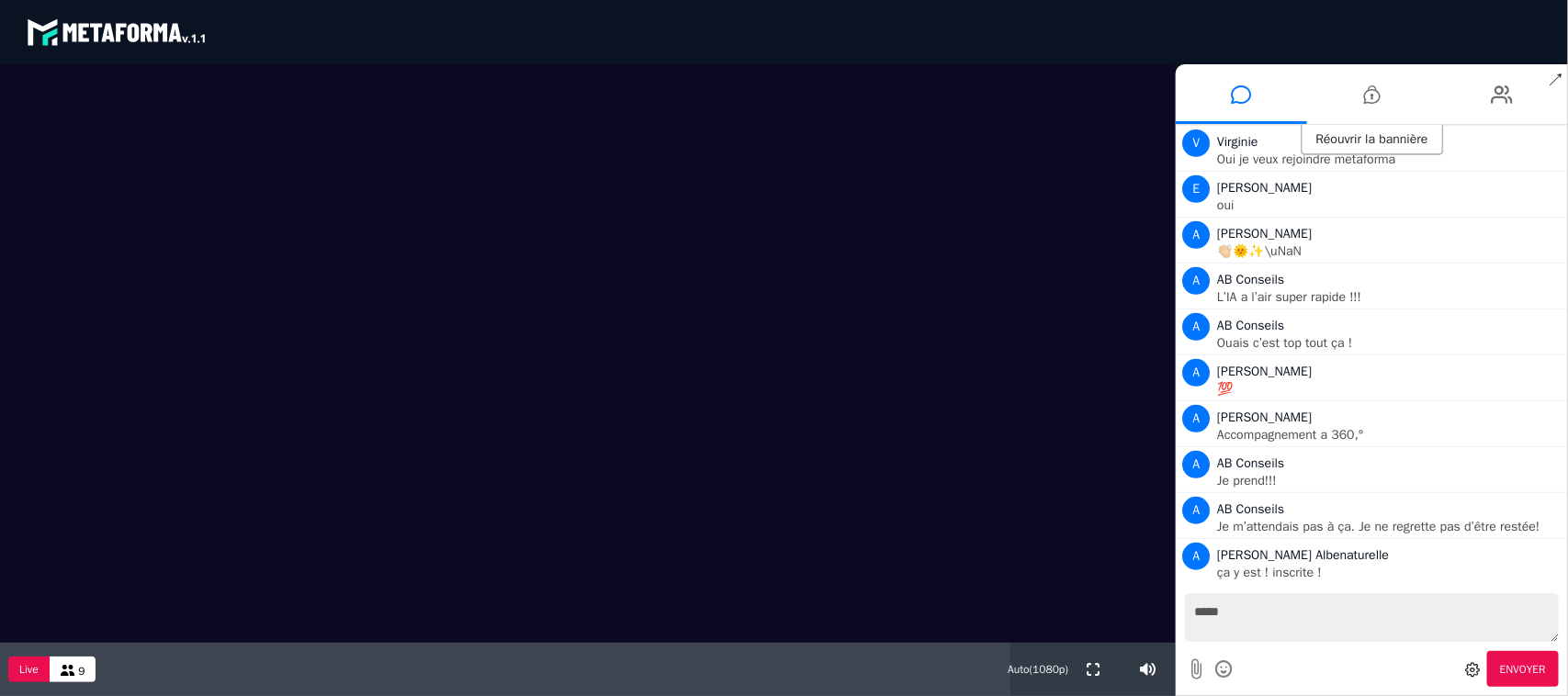 type on "*****" 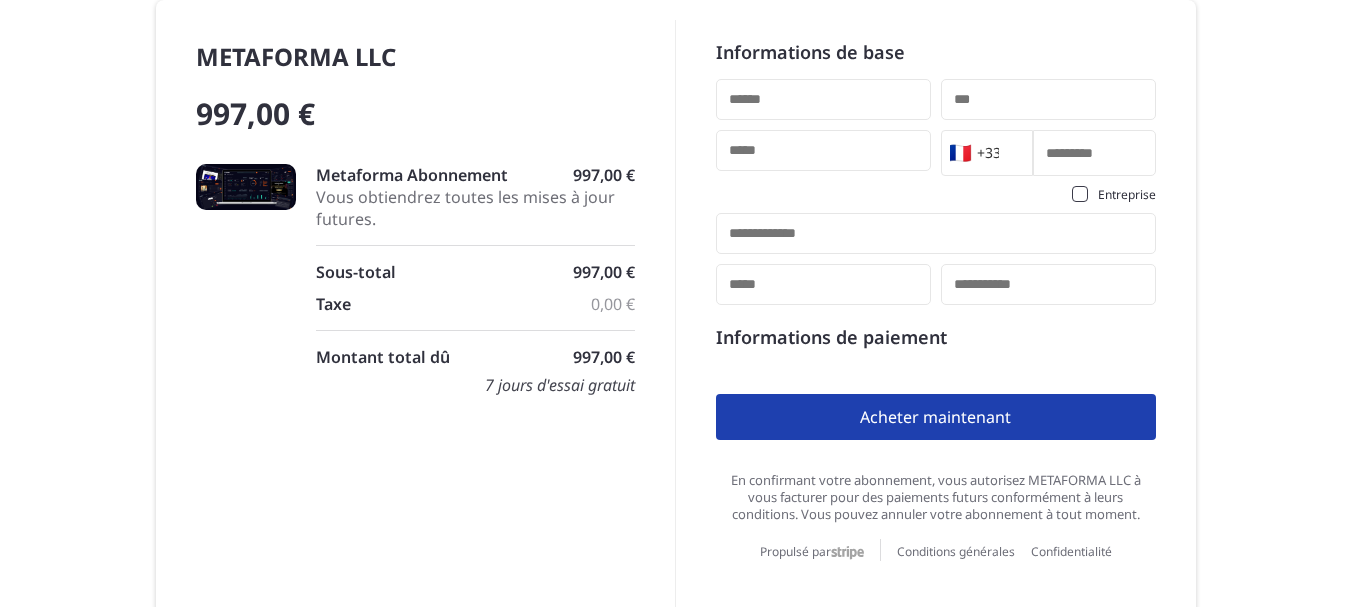 scroll, scrollTop: 0, scrollLeft: 0, axis: both 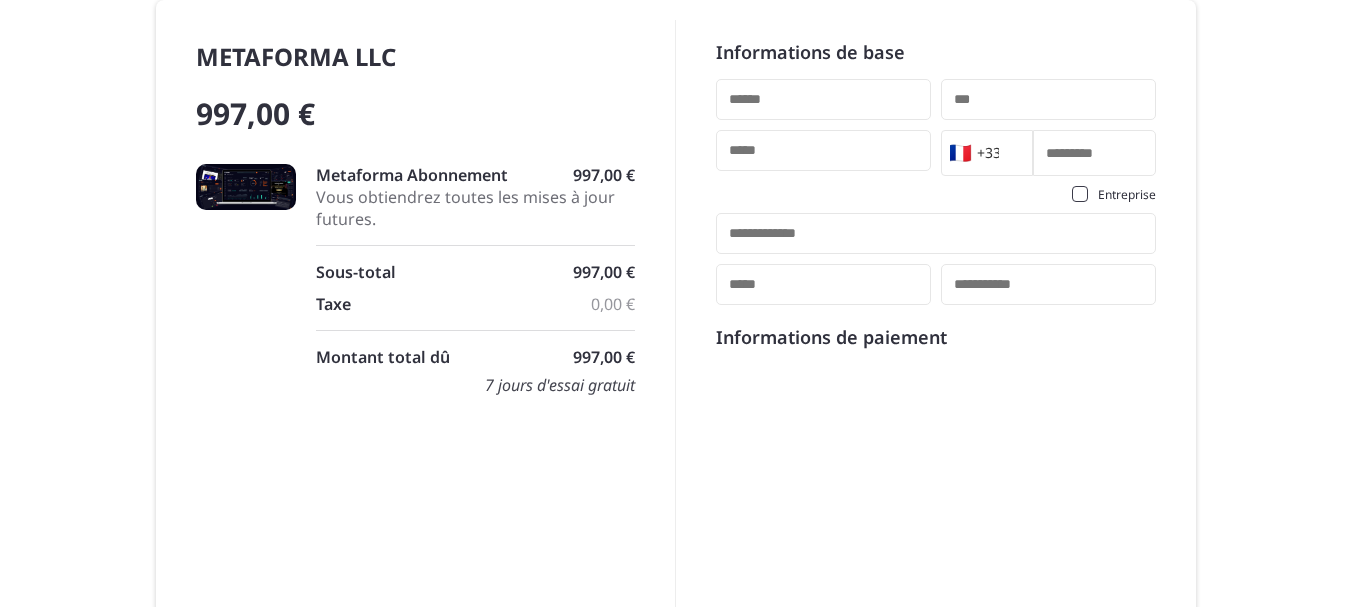 click at bounding box center (823, 99) 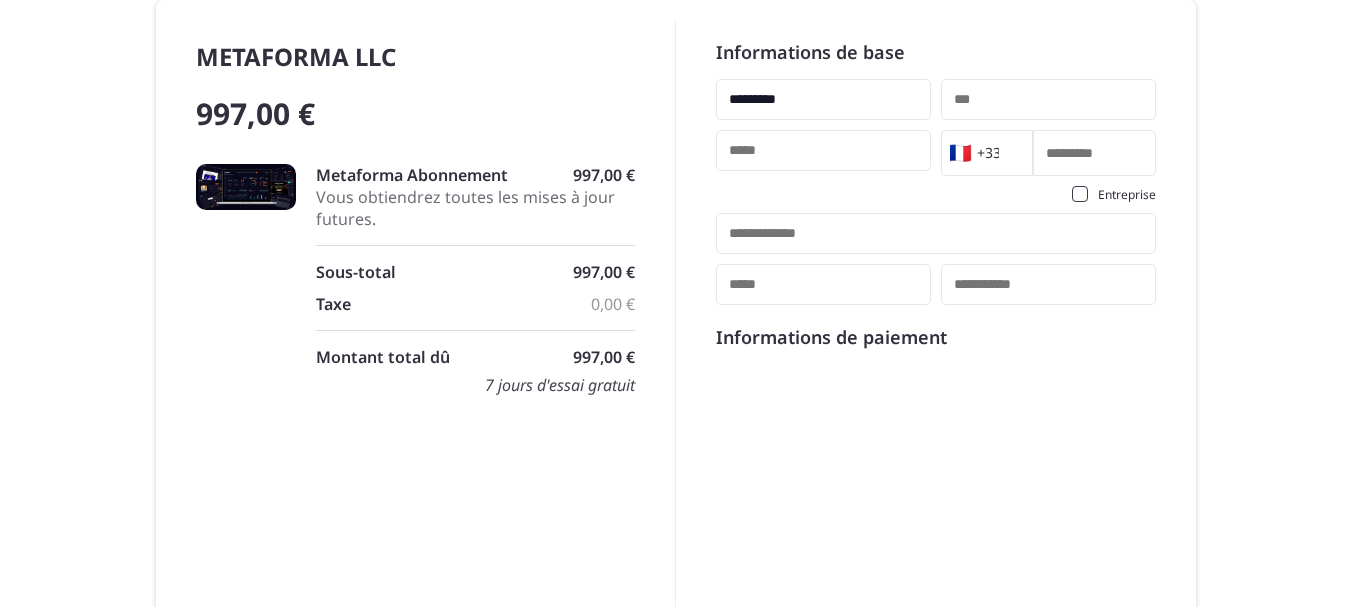 type on "********" 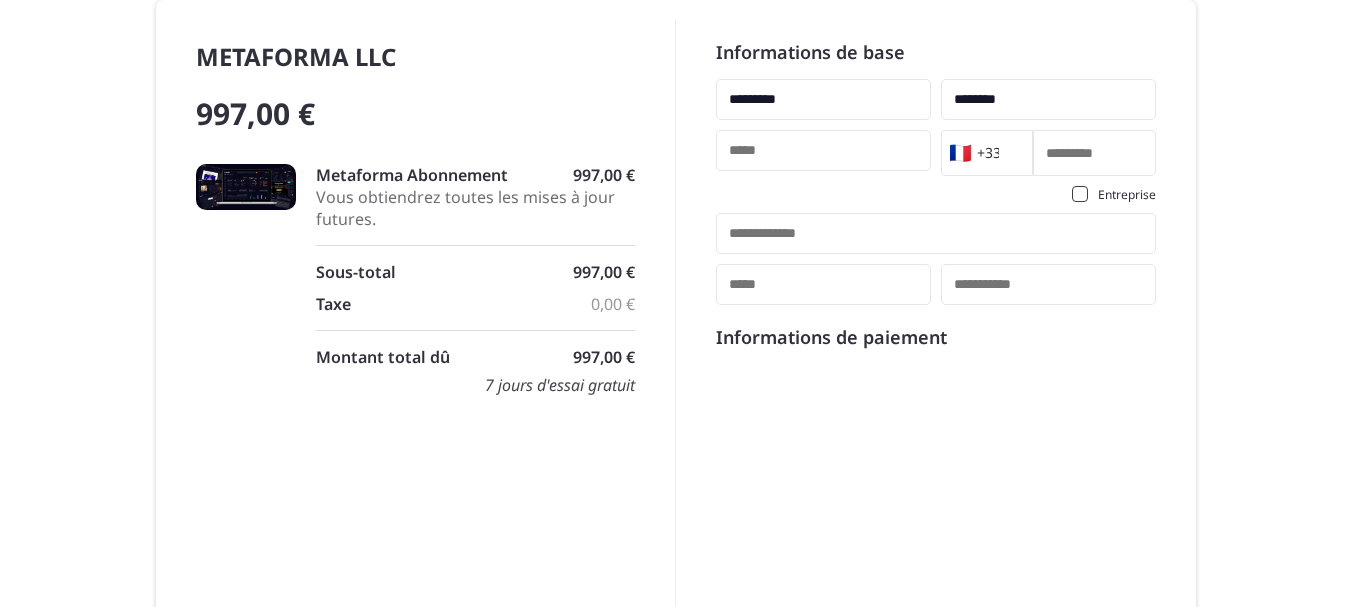type on "********" 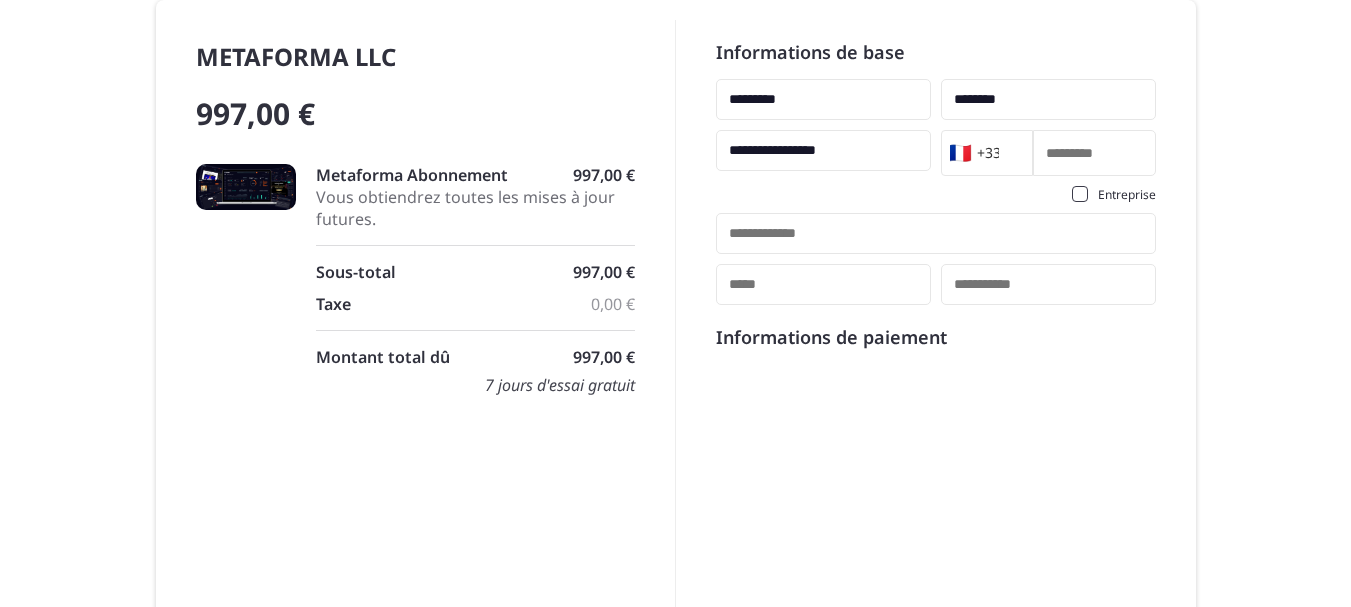 type on "**********" 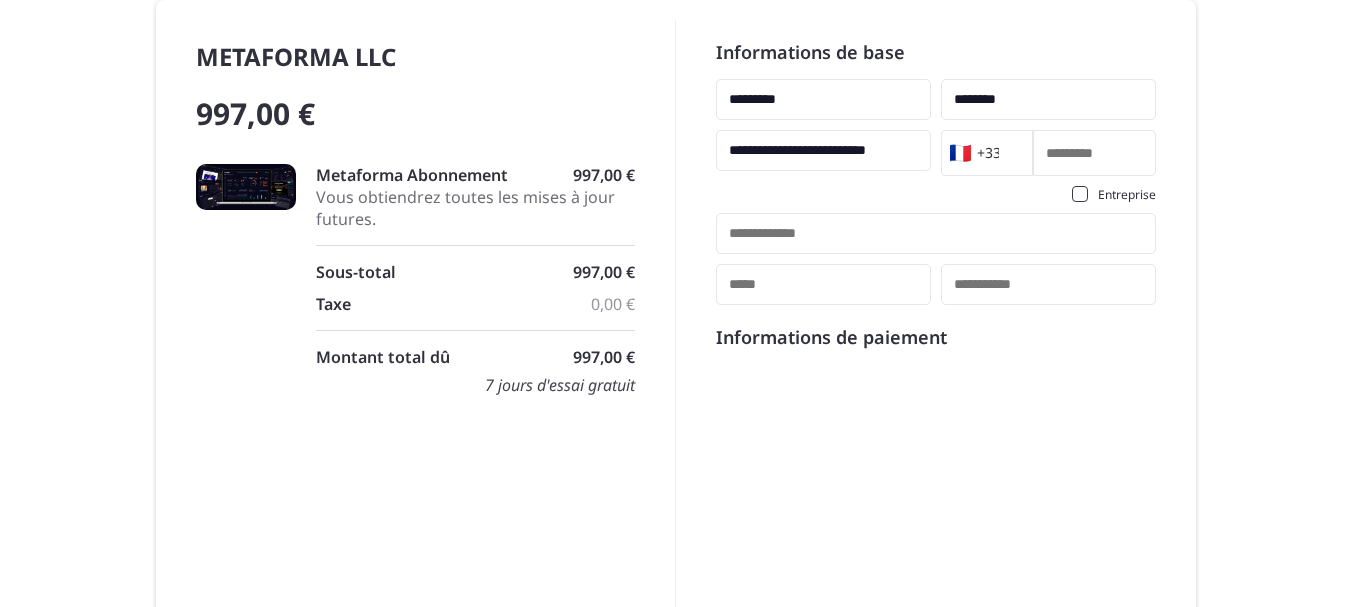 type on "*********" 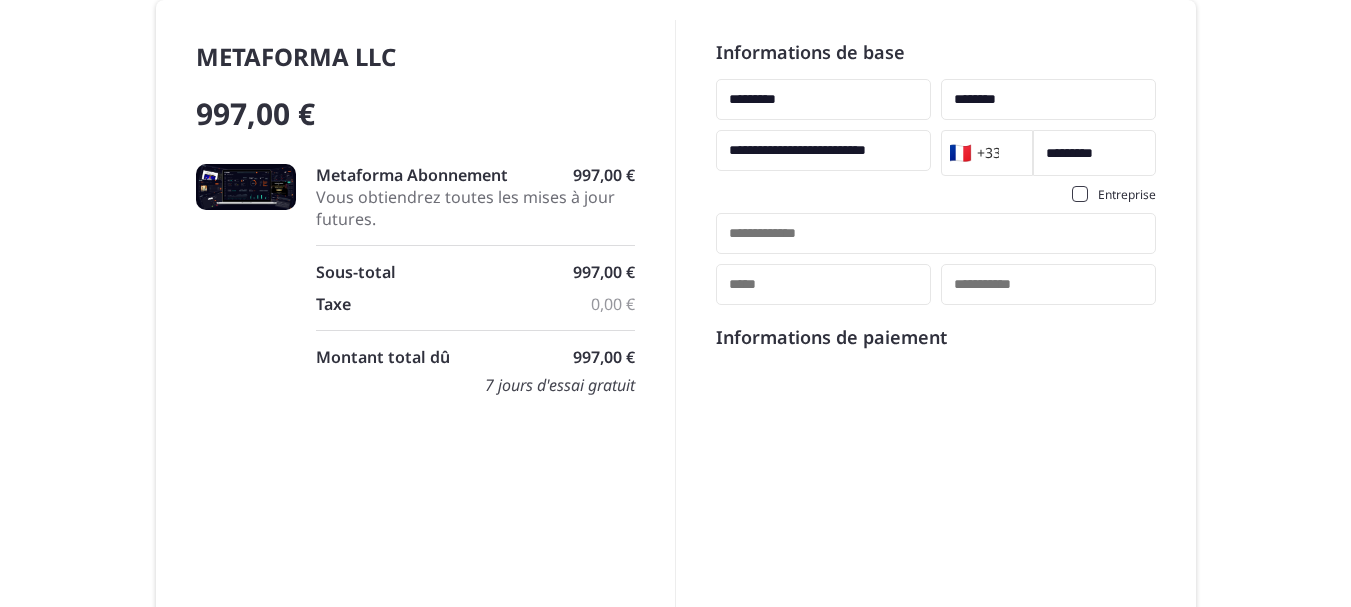 type on "**********" 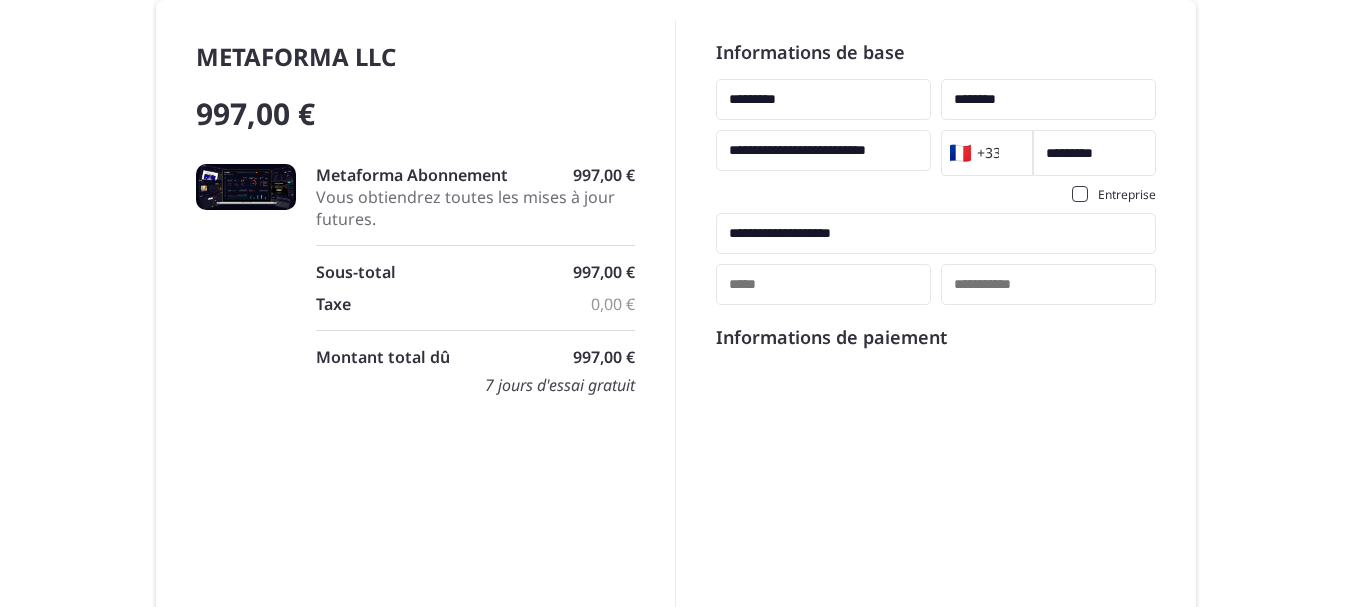 type on "*******" 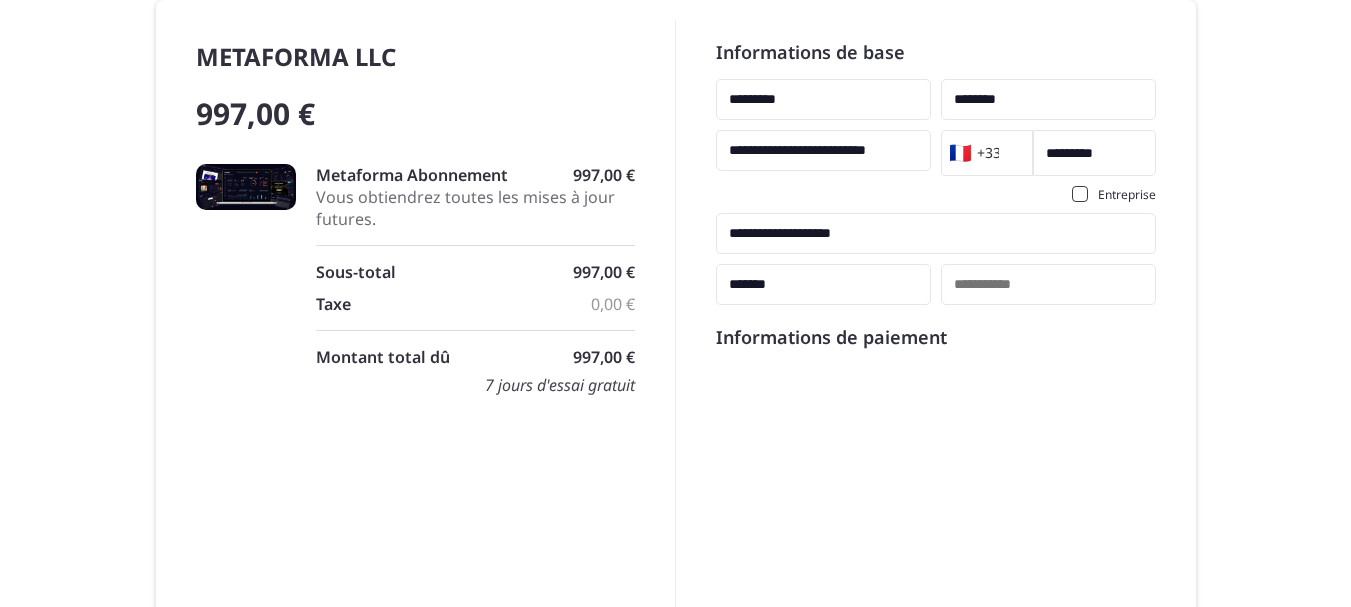 type on "*****" 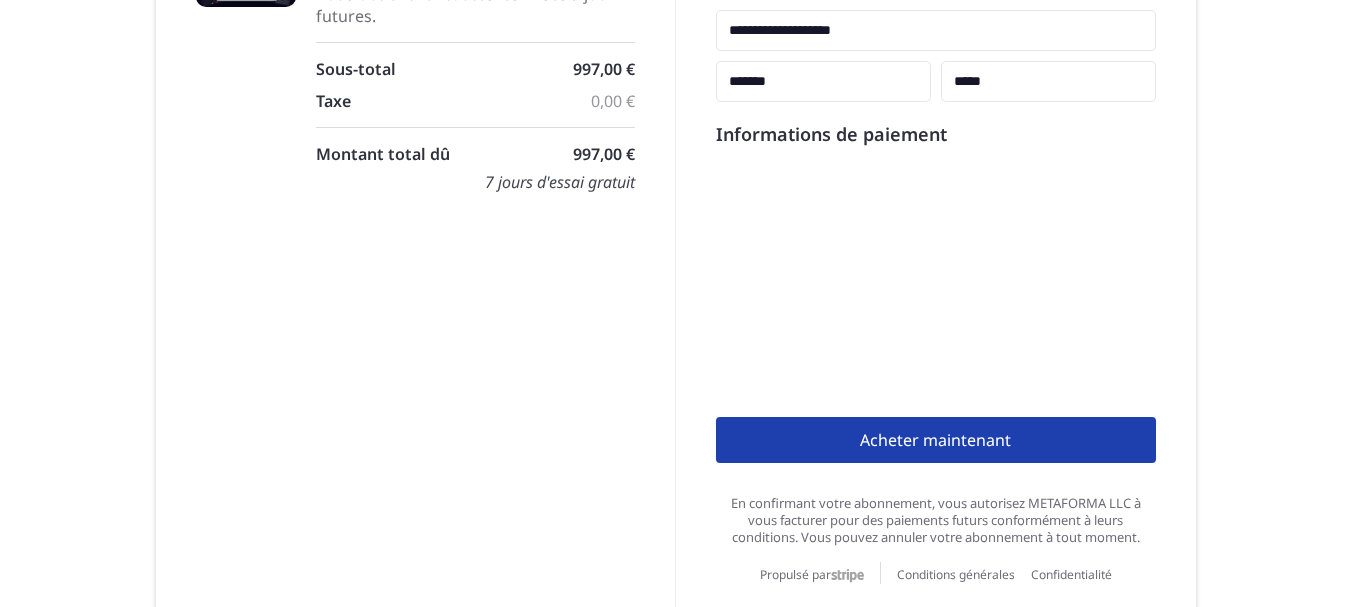 scroll, scrollTop: 201, scrollLeft: 0, axis: vertical 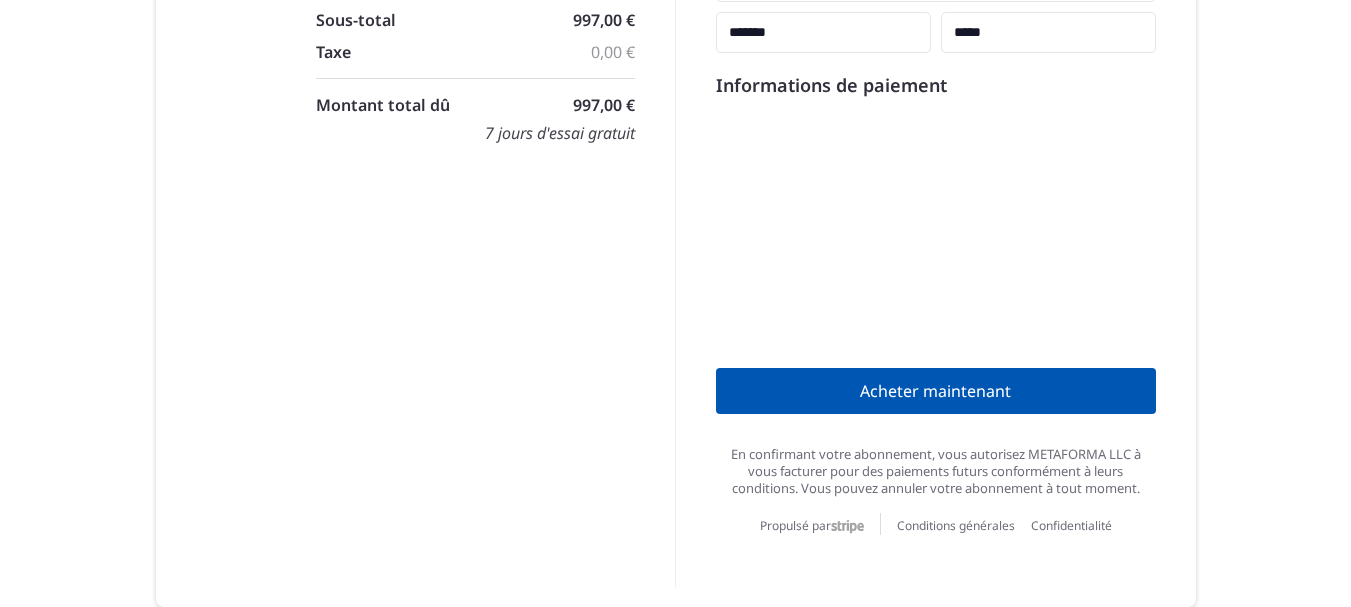 click on "Acheter maintenant" at bounding box center [936, 391] 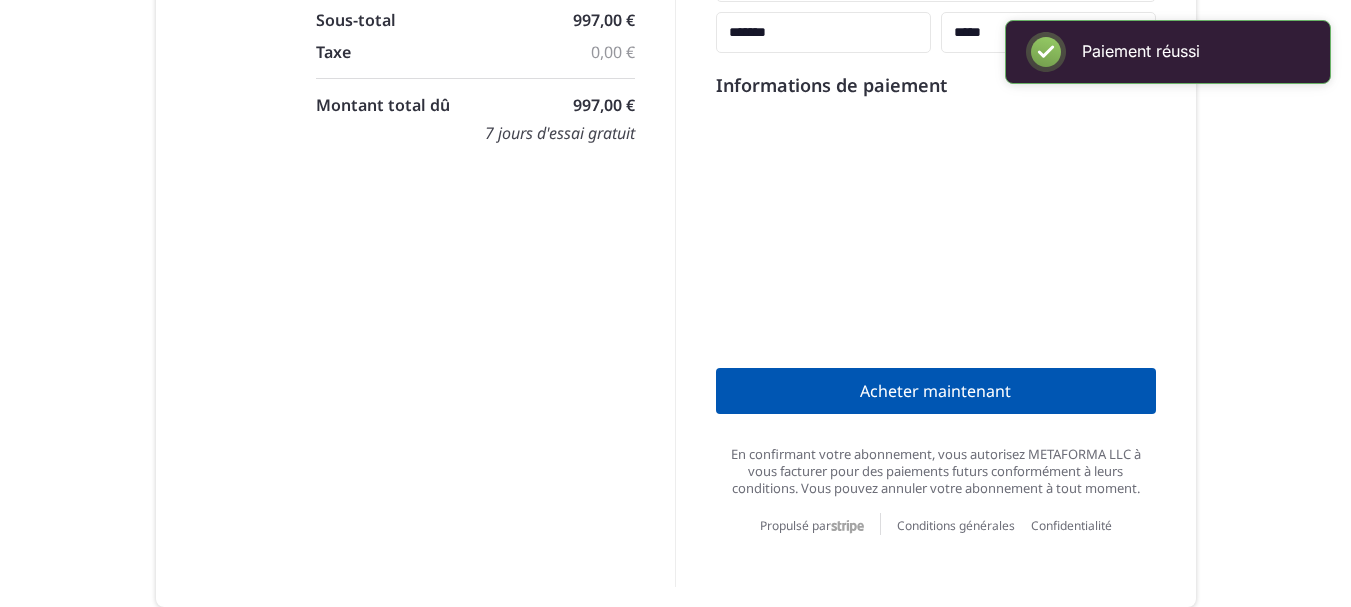 scroll, scrollTop: 264, scrollLeft: 0, axis: vertical 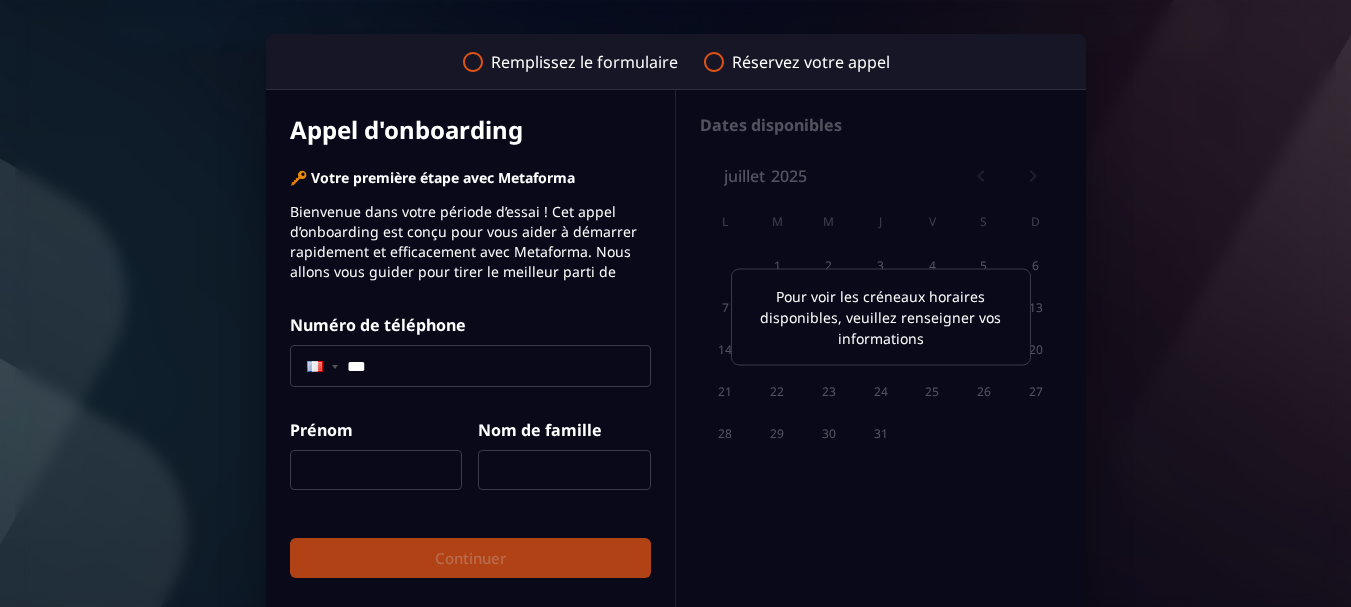 click 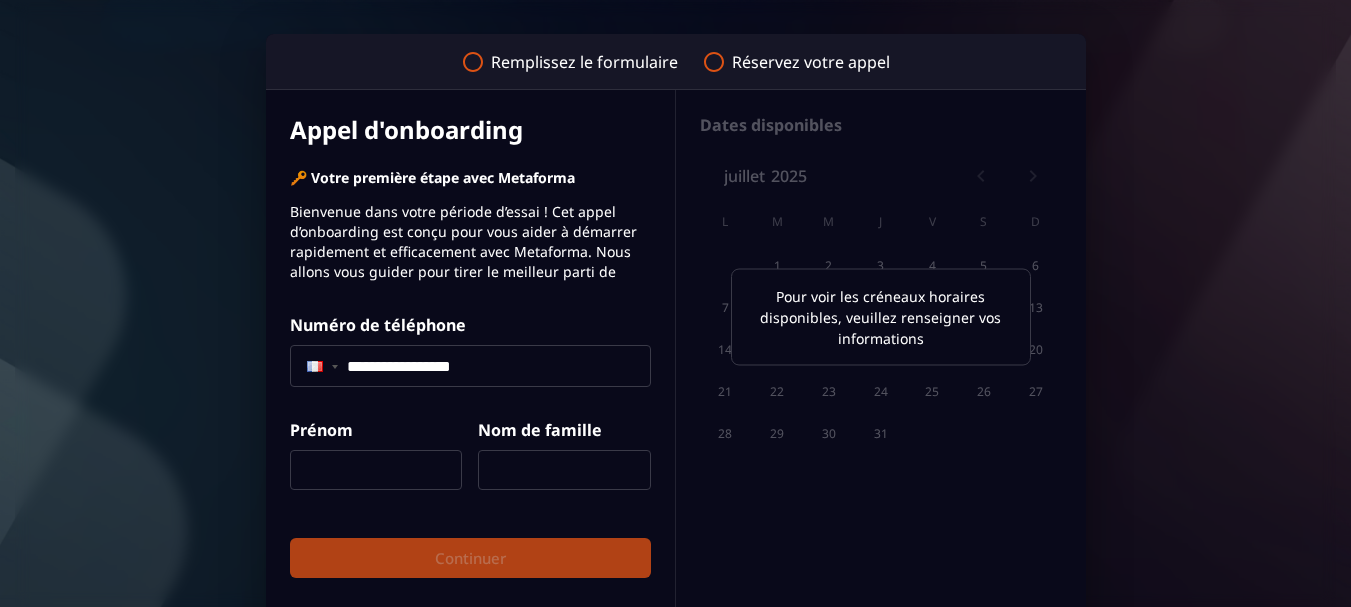 type on "********" 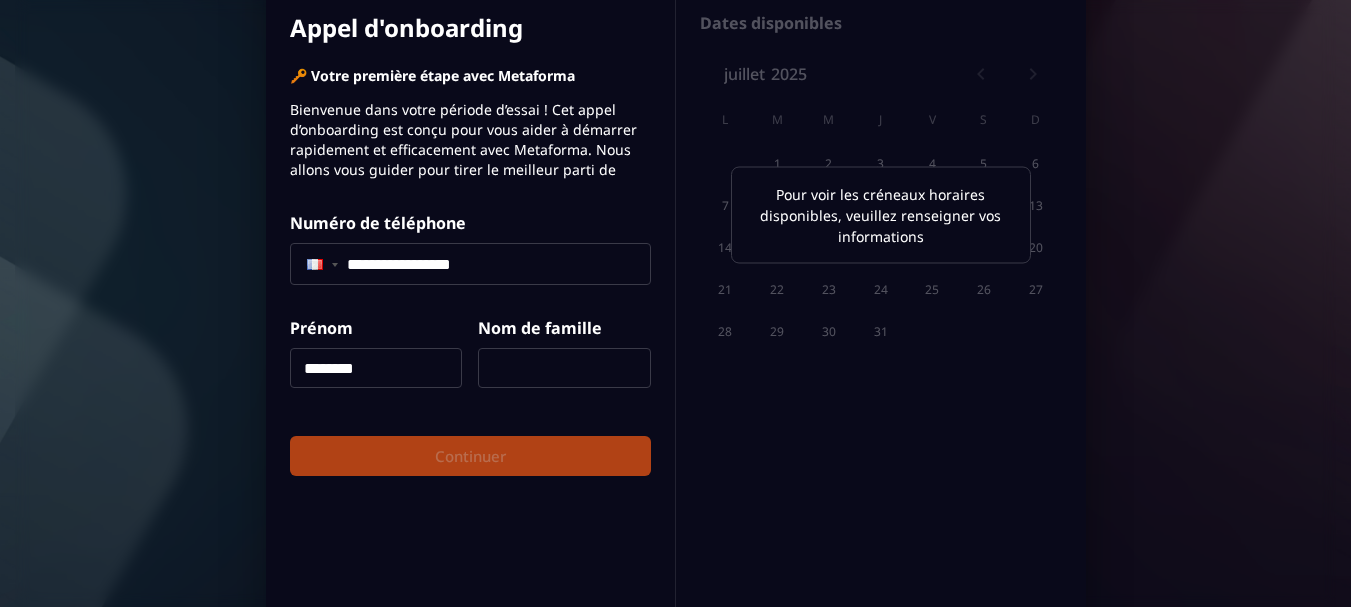 scroll, scrollTop: 455, scrollLeft: 0, axis: vertical 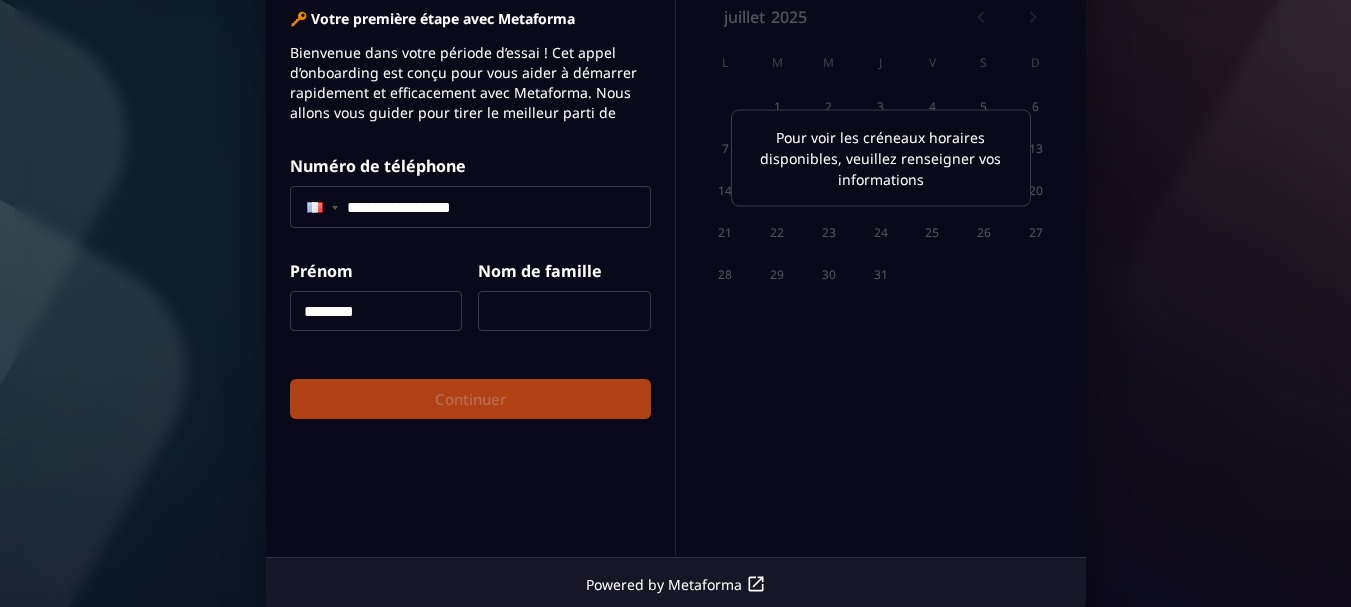 click at bounding box center [564, 312] 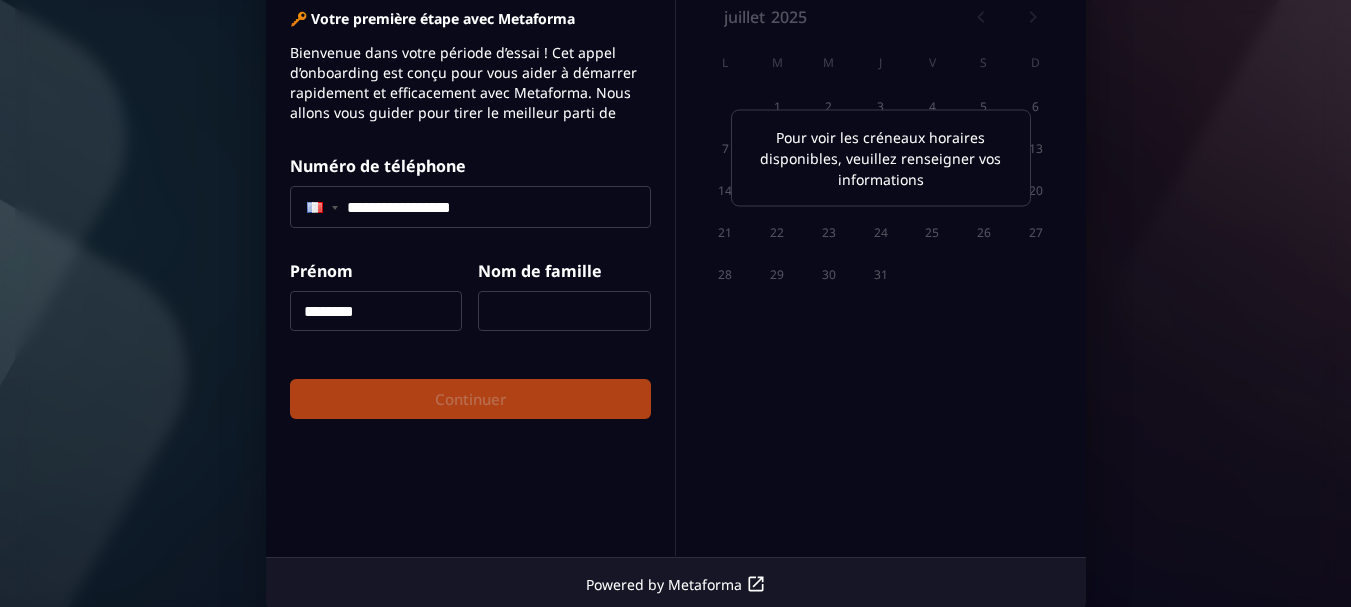 type on "********" 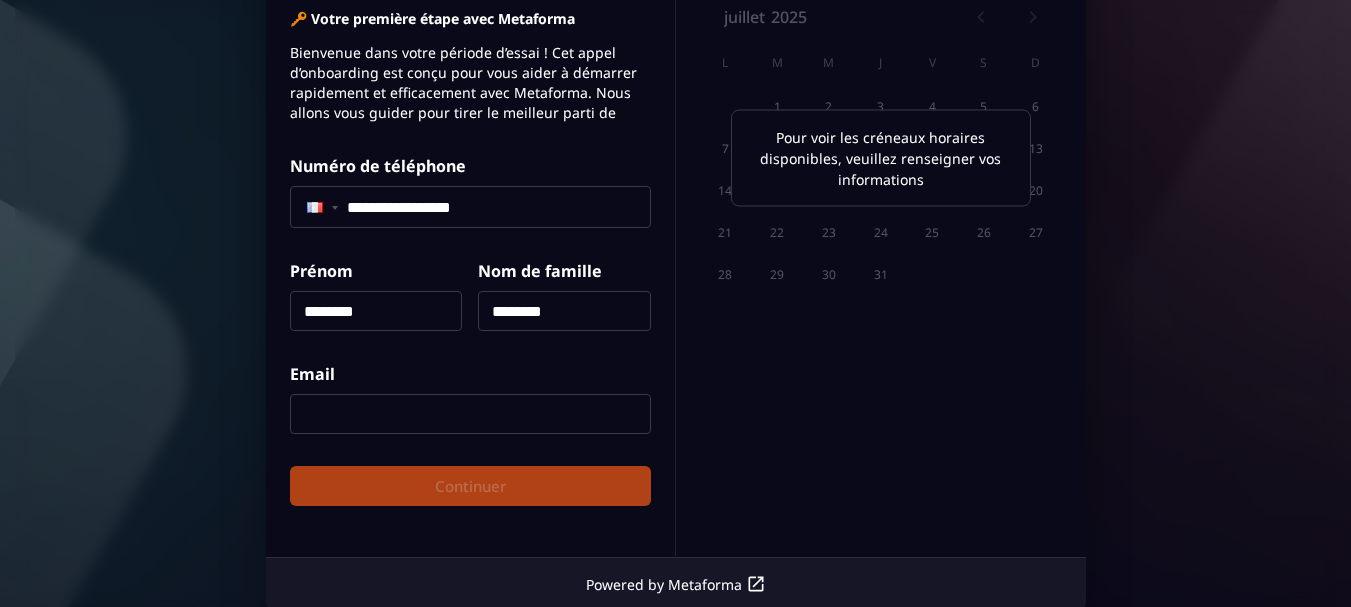 click at bounding box center [470, 415] 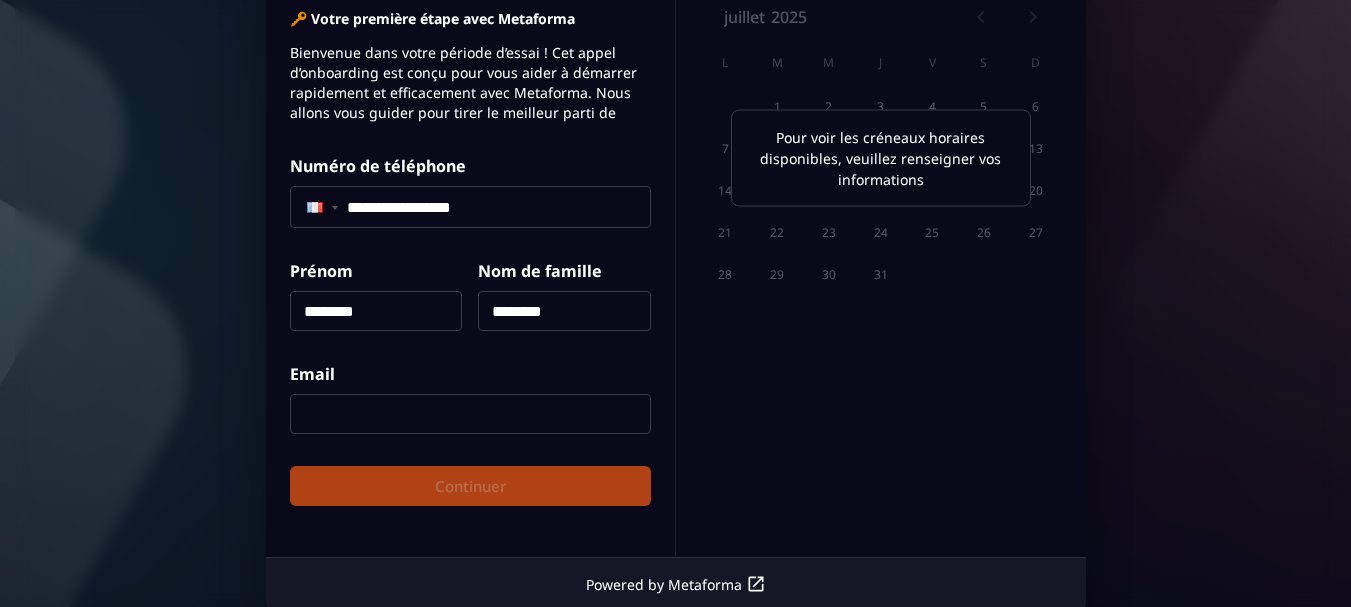 type on "**********" 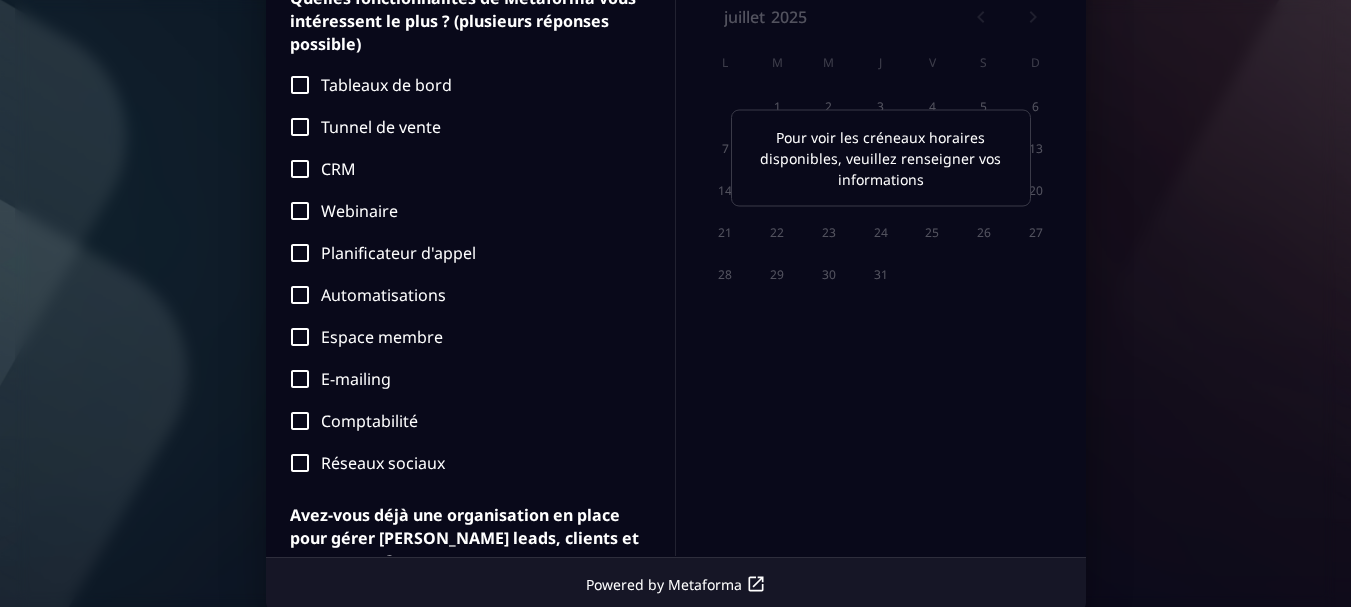 scroll, scrollTop: 503, scrollLeft: 0, axis: vertical 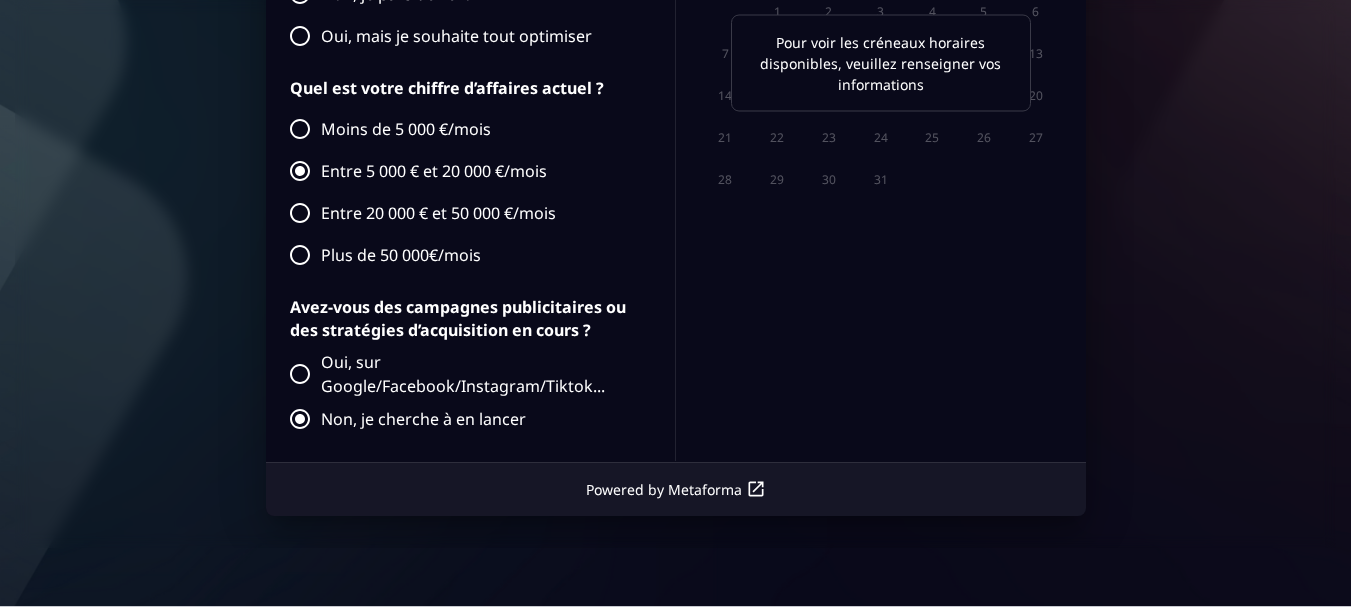 click on "Êtes-vous disponible pour un suivi et des actions concrètes pendant ces 7 jours d’essai ?" at bounding box center (470, 495) 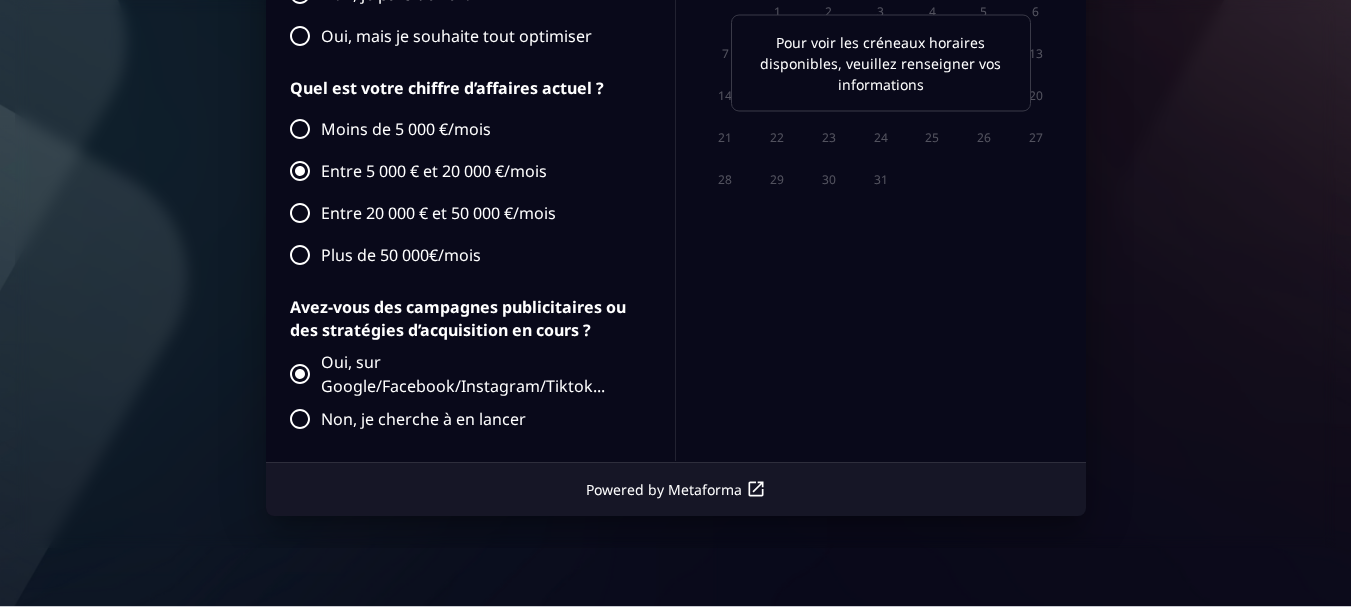 click on "Non, je cherche à en lancer" at bounding box center (465, 420) 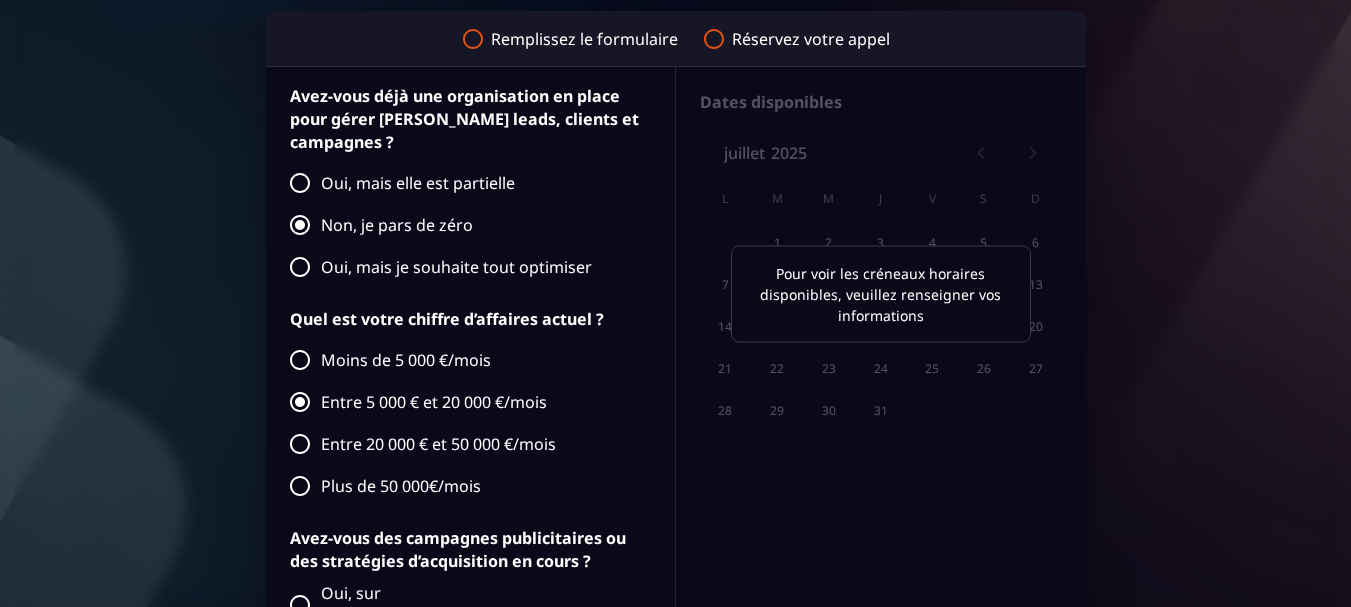 scroll, scrollTop: 317, scrollLeft: 0, axis: vertical 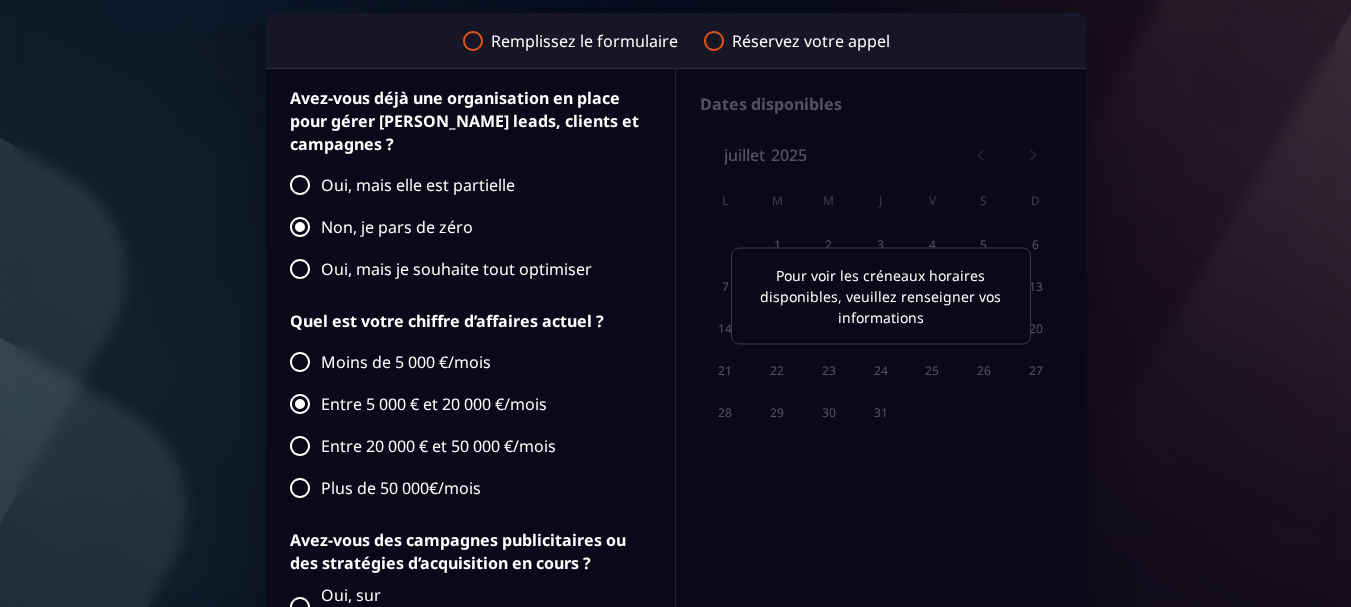 click 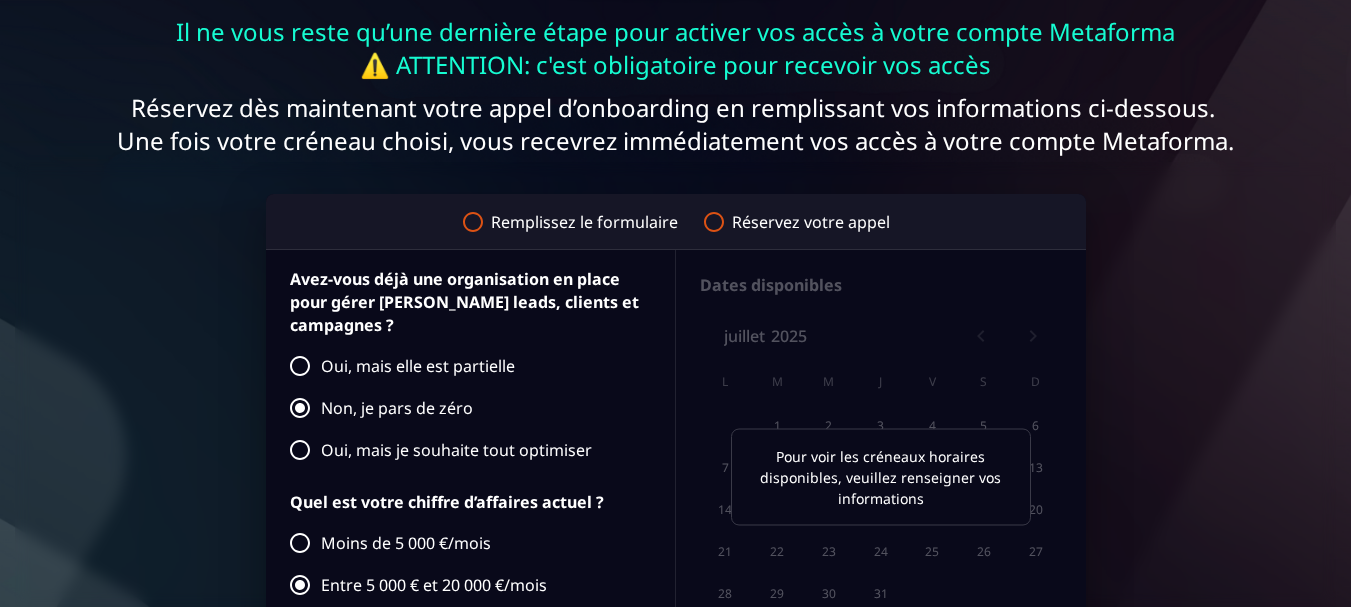 scroll, scrollTop: 138, scrollLeft: 0, axis: vertical 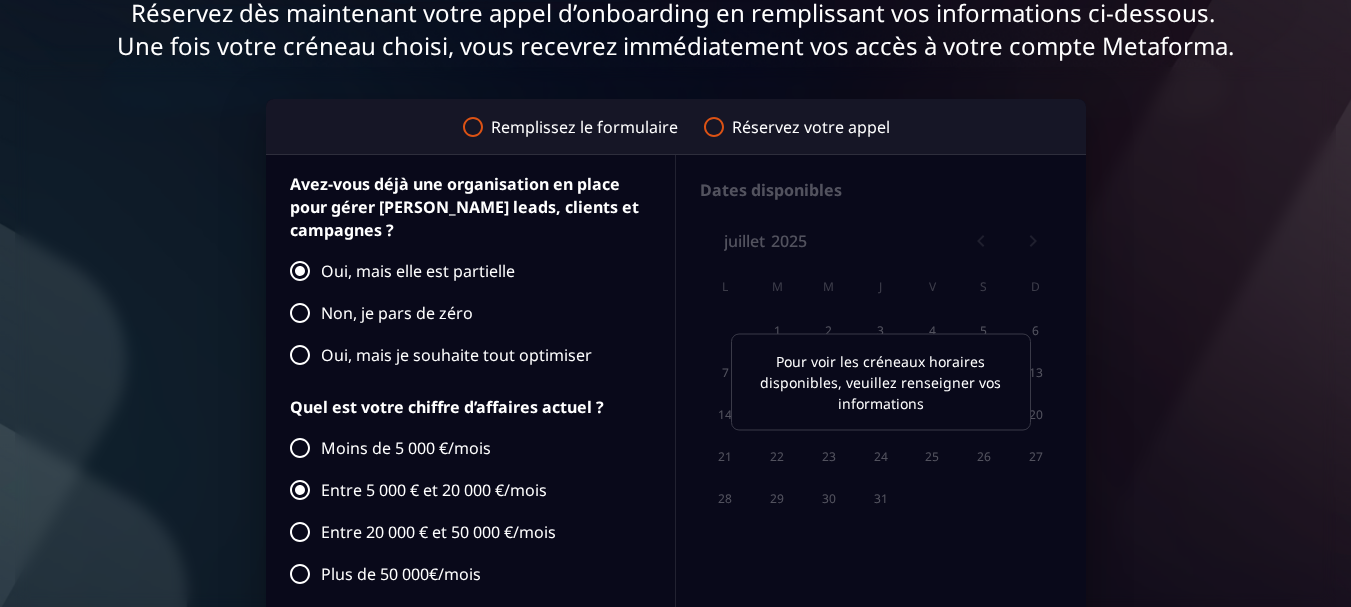 drag, startPoint x: 1357, startPoint y: 325, endPoint x: 1309, endPoint y: 301, distance: 53.66563 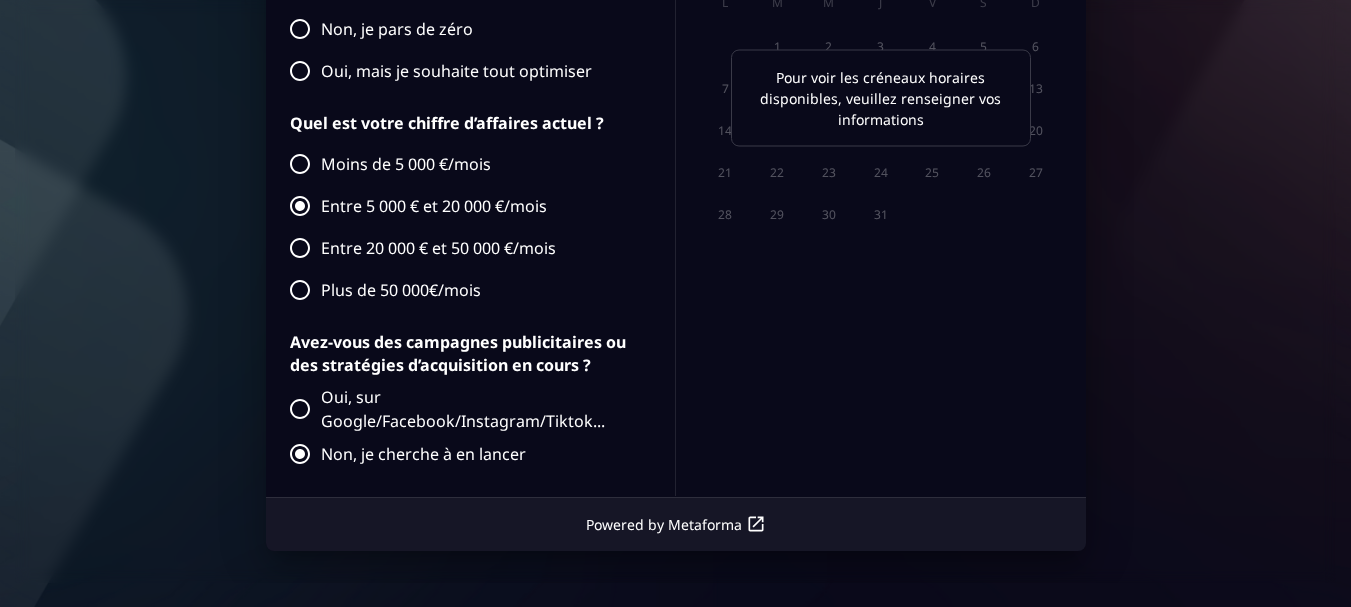 scroll, scrollTop: 526, scrollLeft: 0, axis: vertical 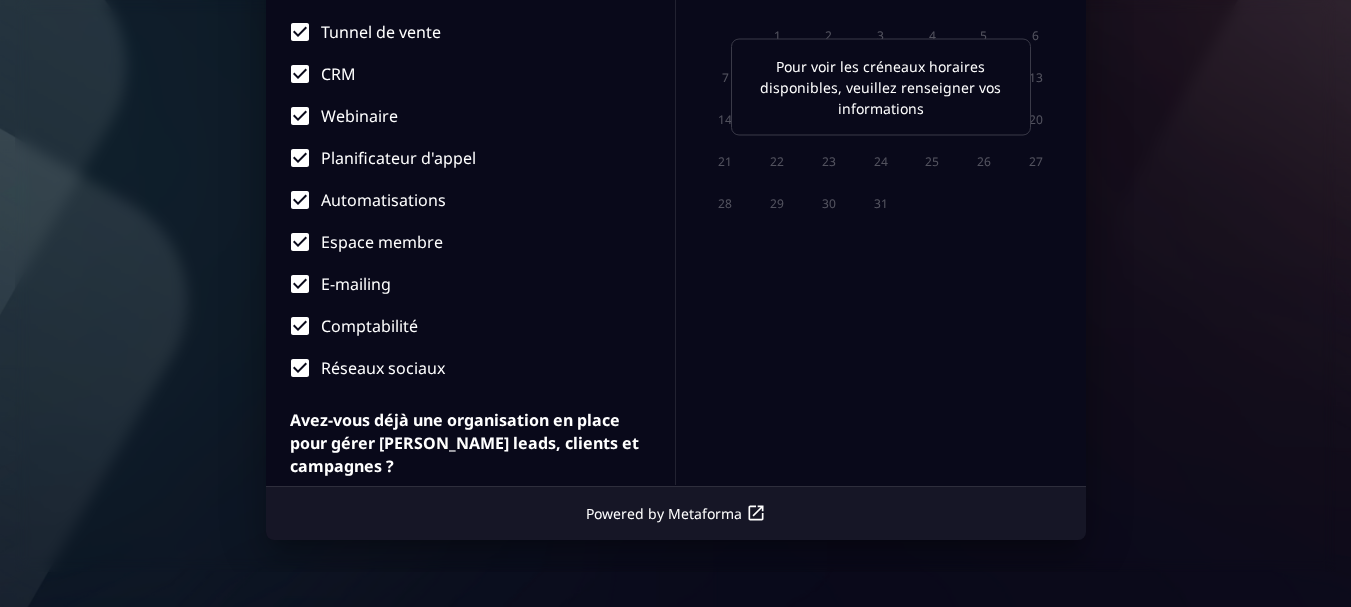 click on "**********" at bounding box center (471, 173) 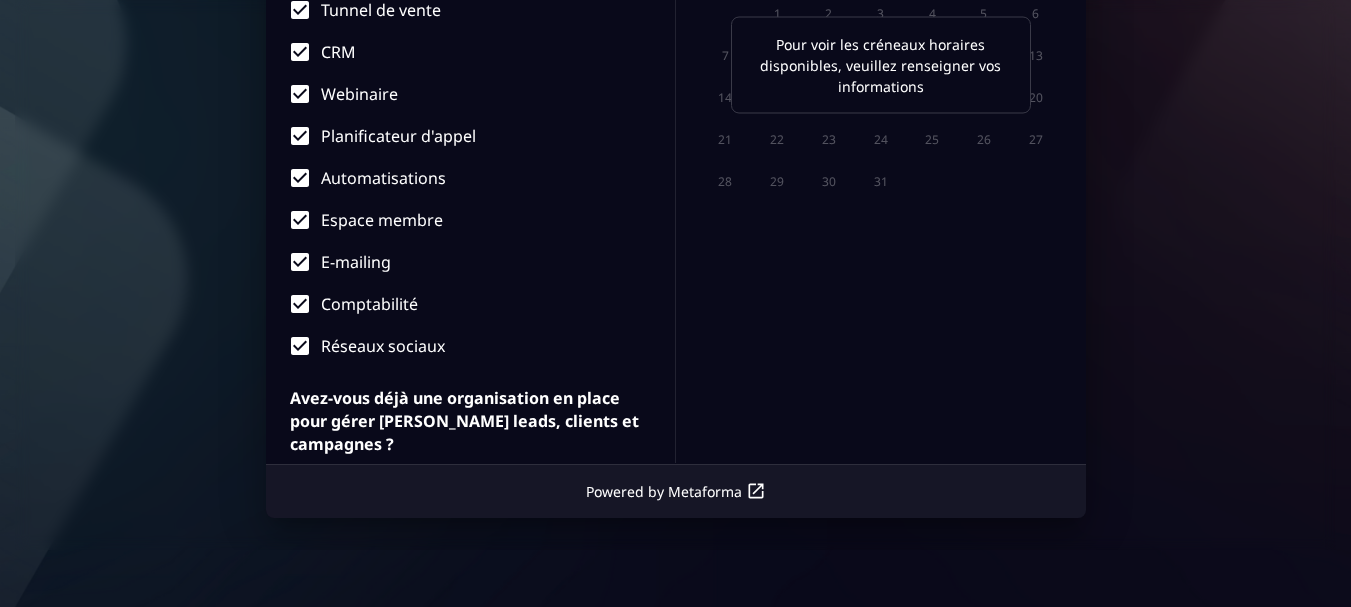 scroll, scrollTop: 550, scrollLeft: 0, axis: vertical 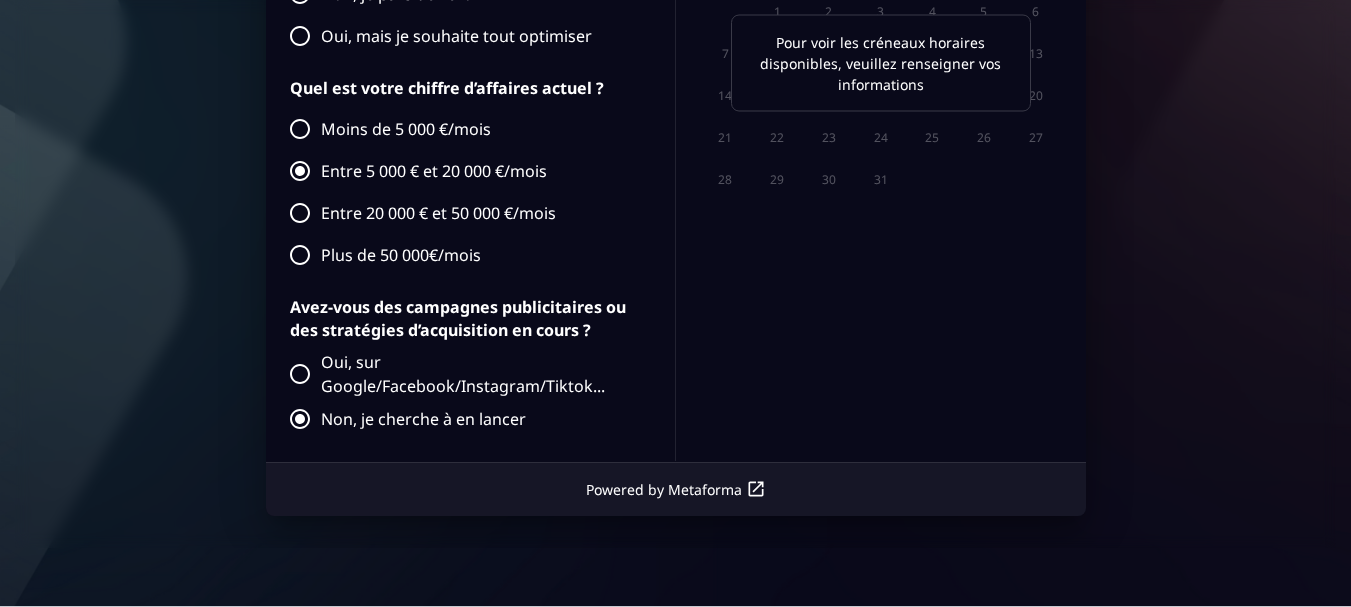 click on "**********" at bounding box center (471, 149) 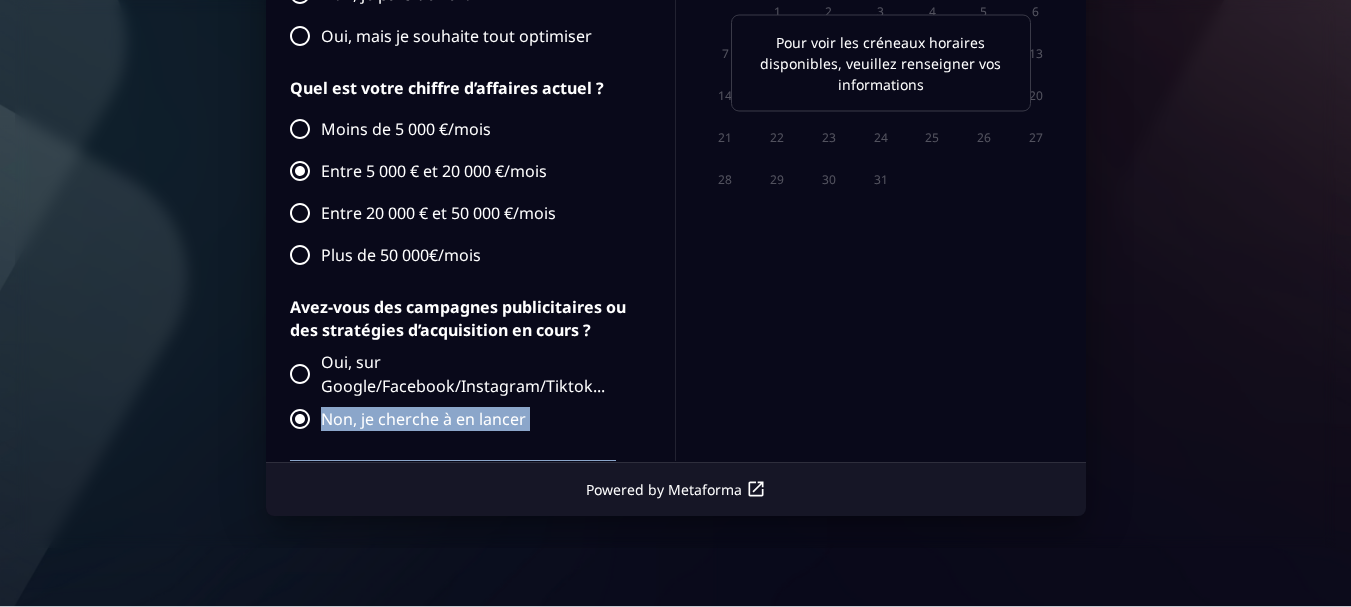 drag, startPoint x: 674, startPoint y: 413, endPoint x: 674, endPoint y: 433, distance: 20 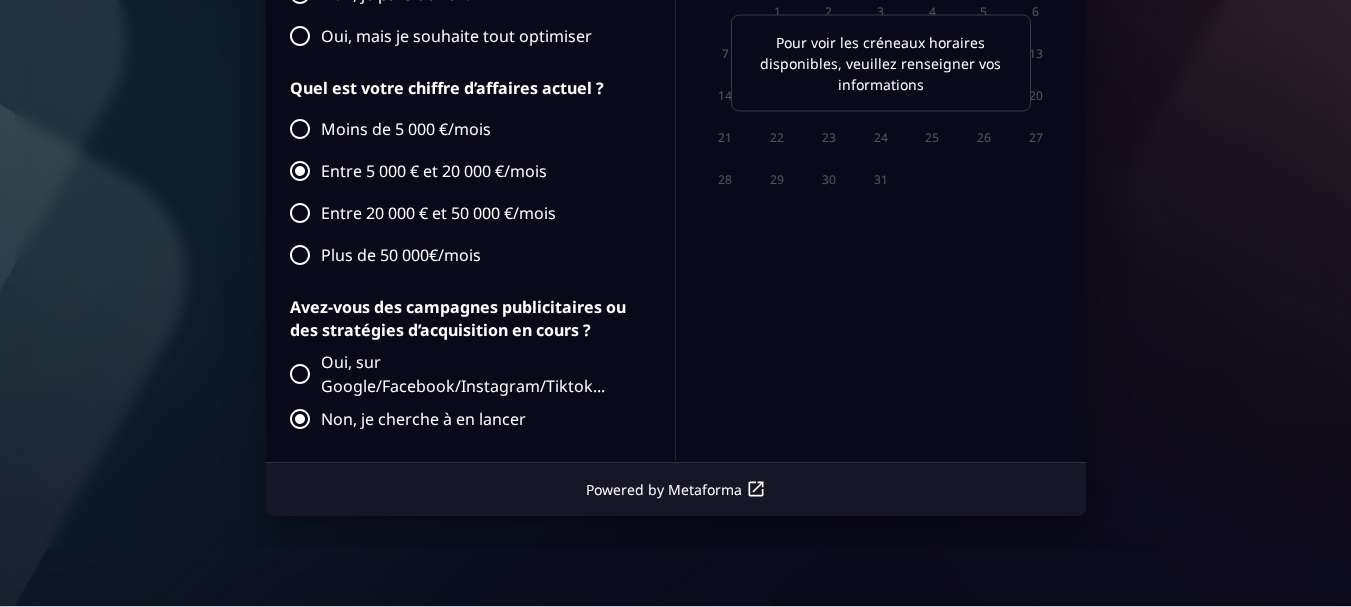 click on "Êtes-vous disponible pour un suivi et des actions concrètes pendant ces 7 jours d’essai ?" at bounding box center [470, 495] 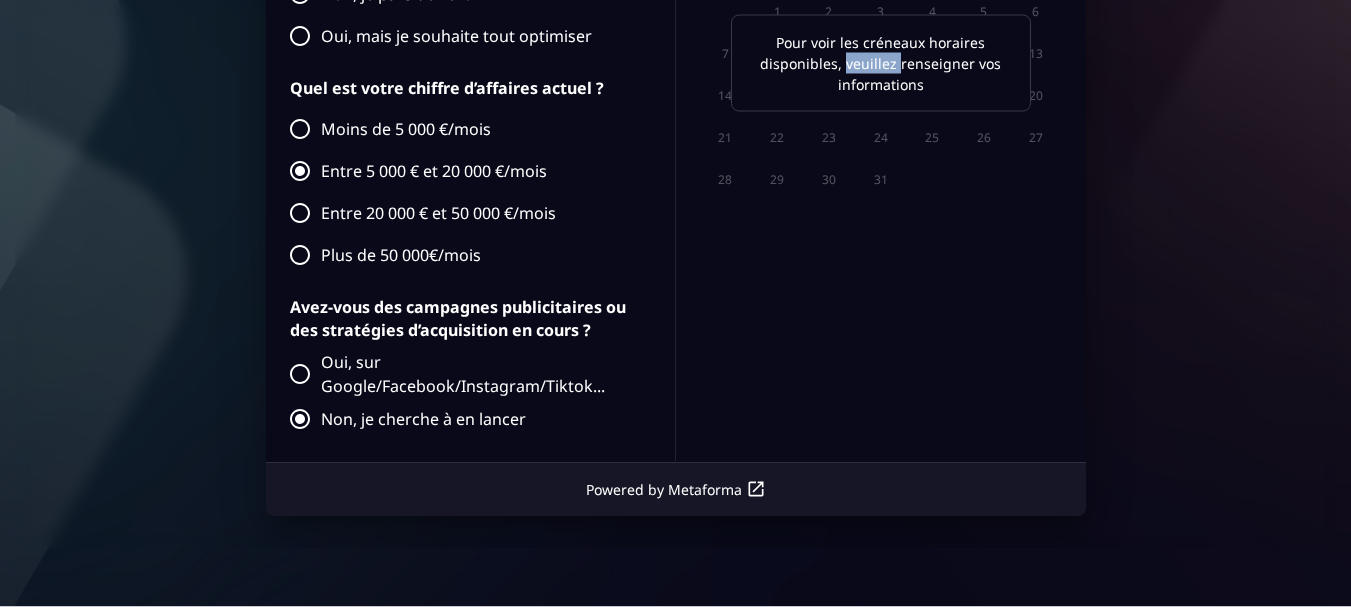 click on "Pour voir les créneaux horaires disponibles, veuillez renseigner vos informations" at bounding box center (881, 63) 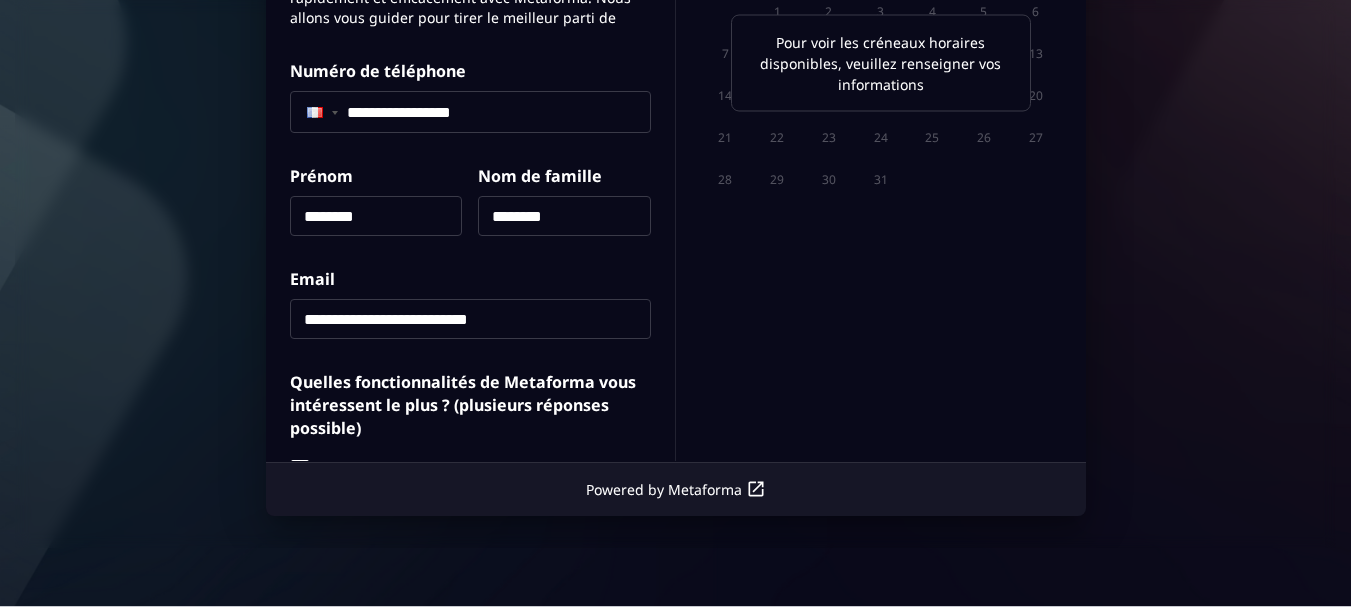 scroll, scrollTop: 0, scrollLeft: 0, axis: both 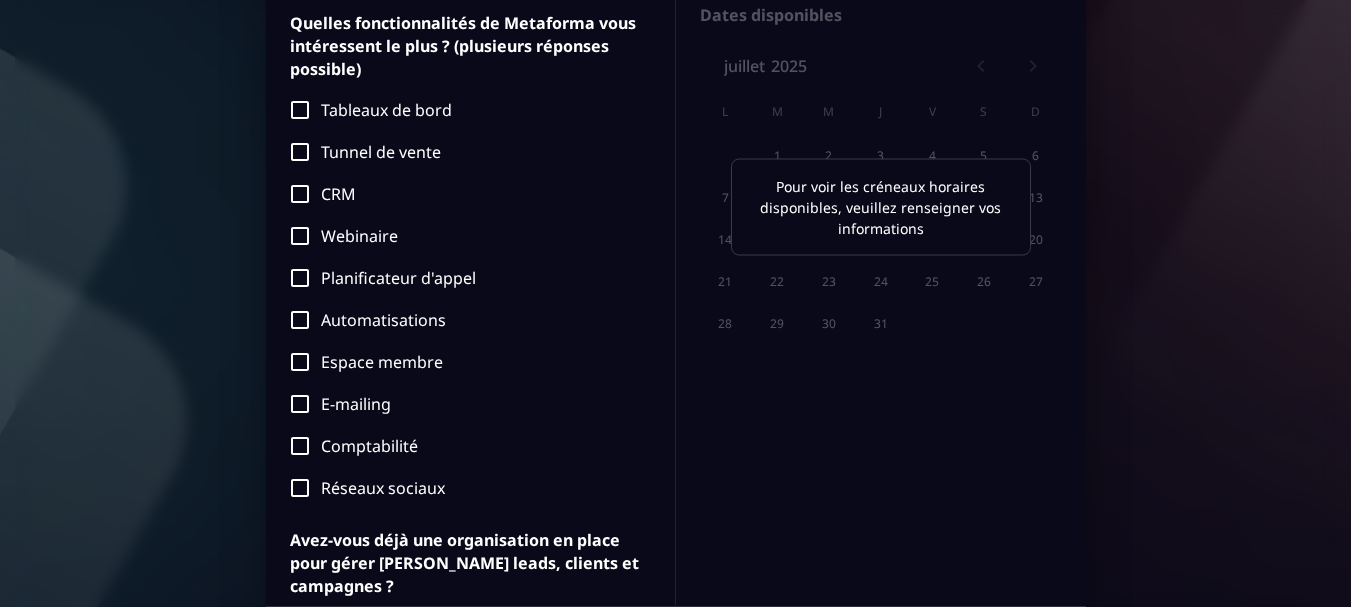 drag, startPoint x: 1358, startPoint y: 441, endPoint x: 1310, endPoint y: 486, distance: 65.795135 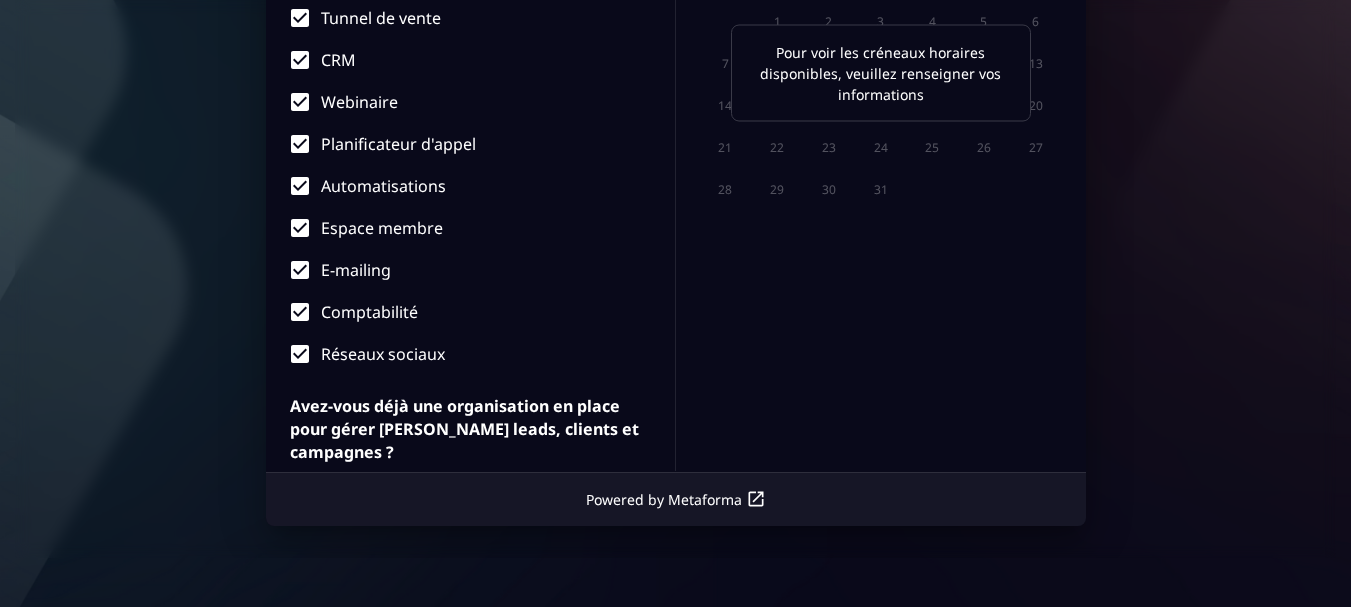 scroll, scrollTop: 550, scrollLeft: 0, axis: vertical 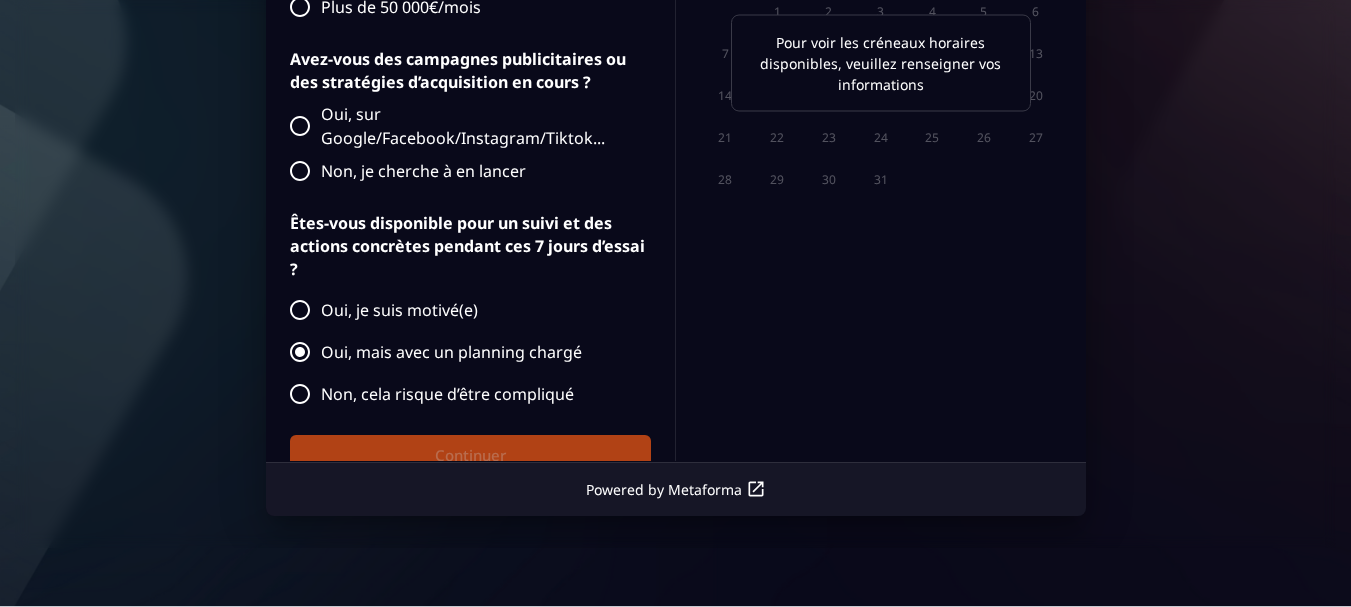click on "**********" at bounding box center [471, 149] 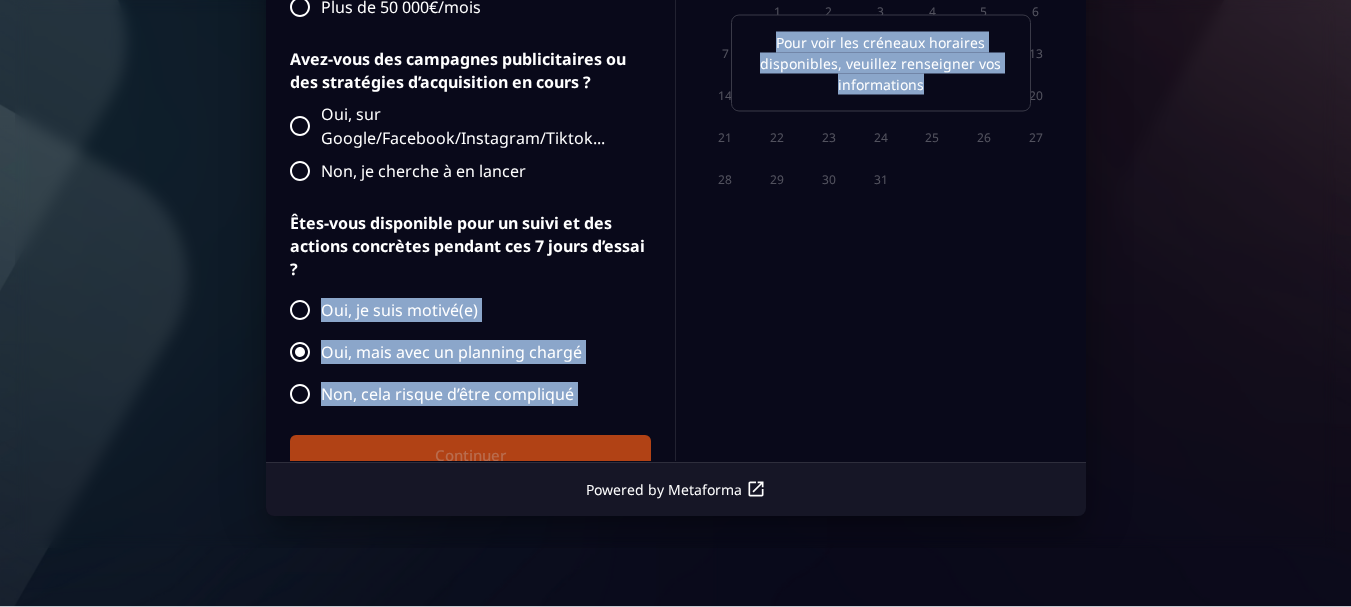 drag, startPoint x: 674, startPoint y: 236, endPoint x: 685, endPoint y: 342, distance: 106.56923 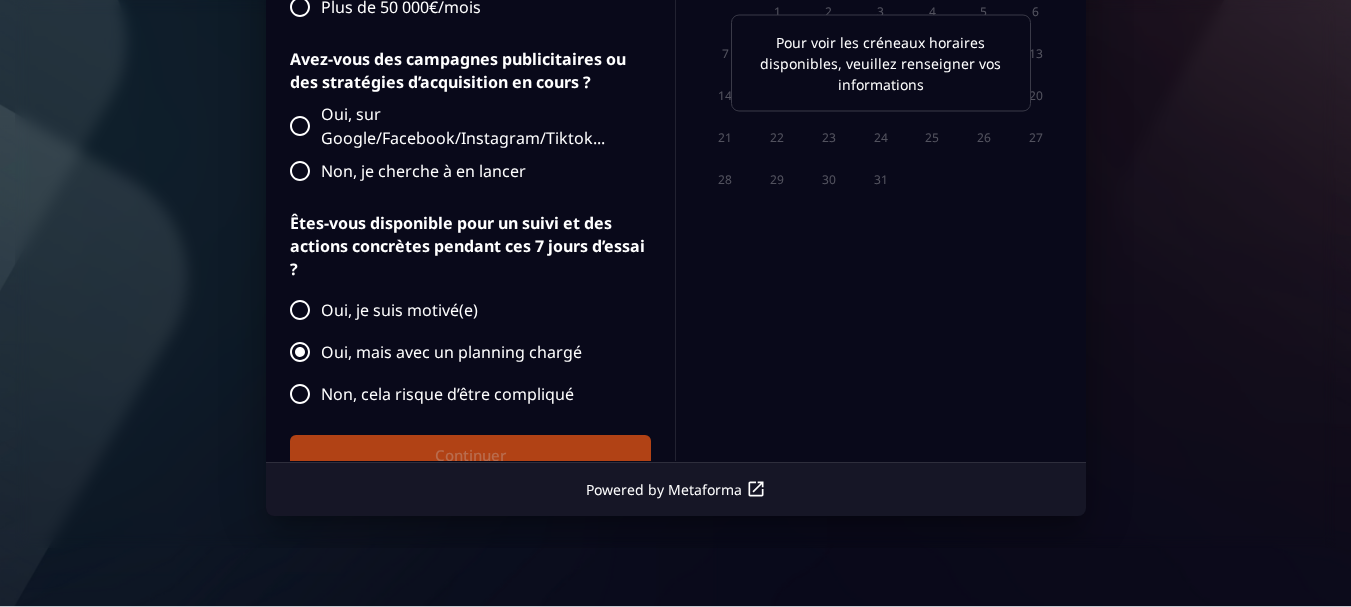 click on "Pour voir les créneaux horaires disponibles, veuillez renseigner vos informations" at bounding box center (881, 63) 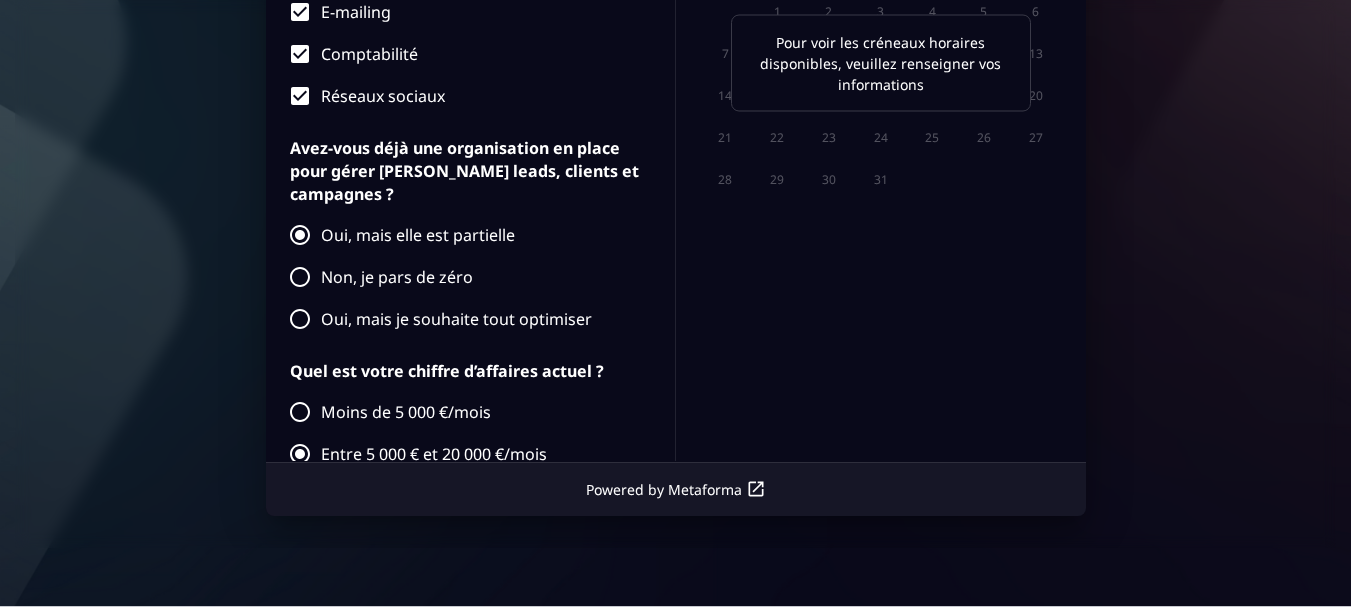 click on "Oui, mais je souhaite tout optimiser" at bounding box center (465, 320) 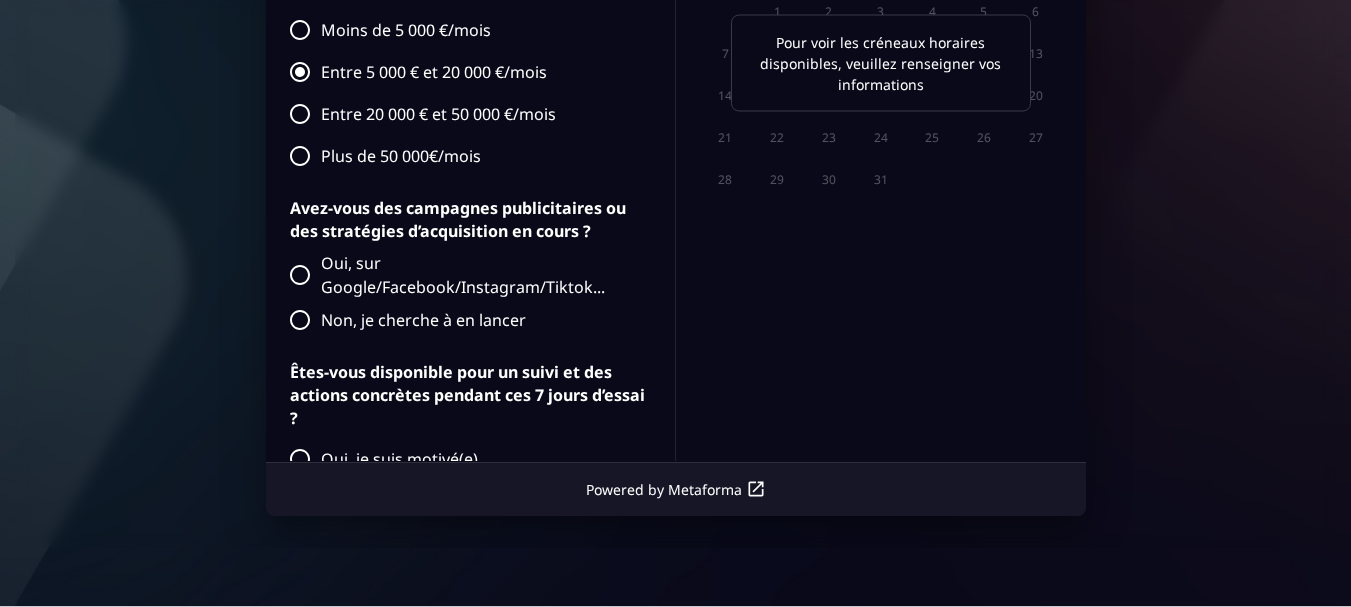 scroll, scrollTop: 1152, scrollLeft: 0, axis: vertical 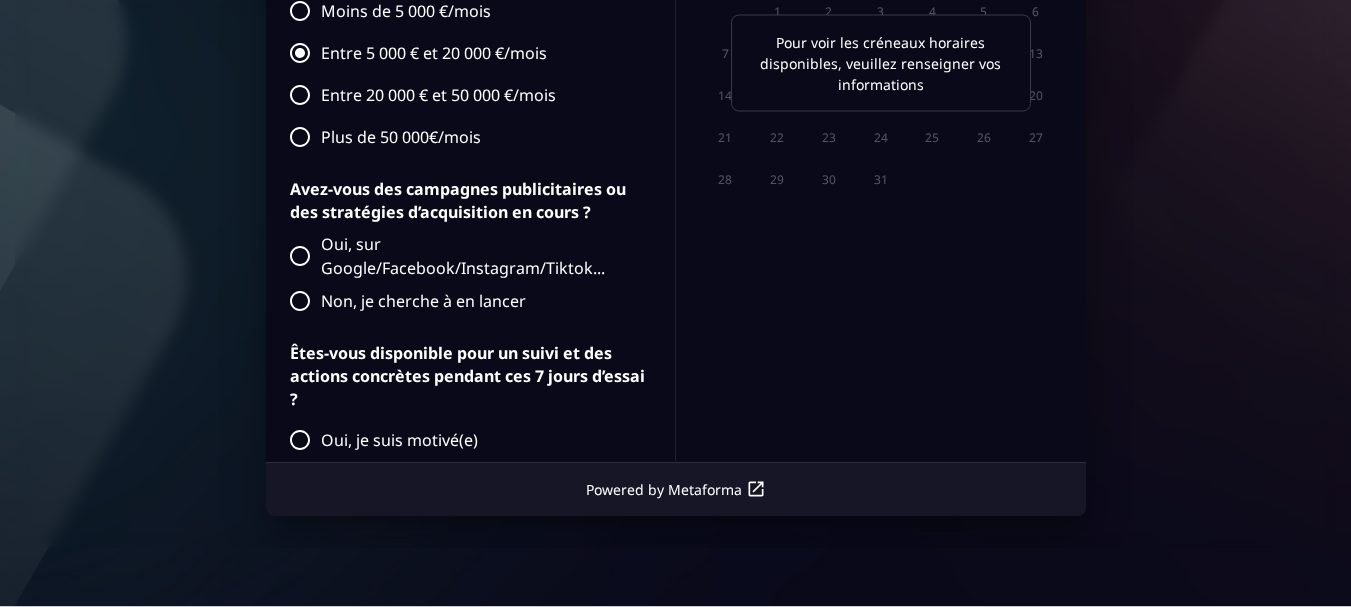 click on "Non, je cherche à en lancer" at bounding box center [465, 302] 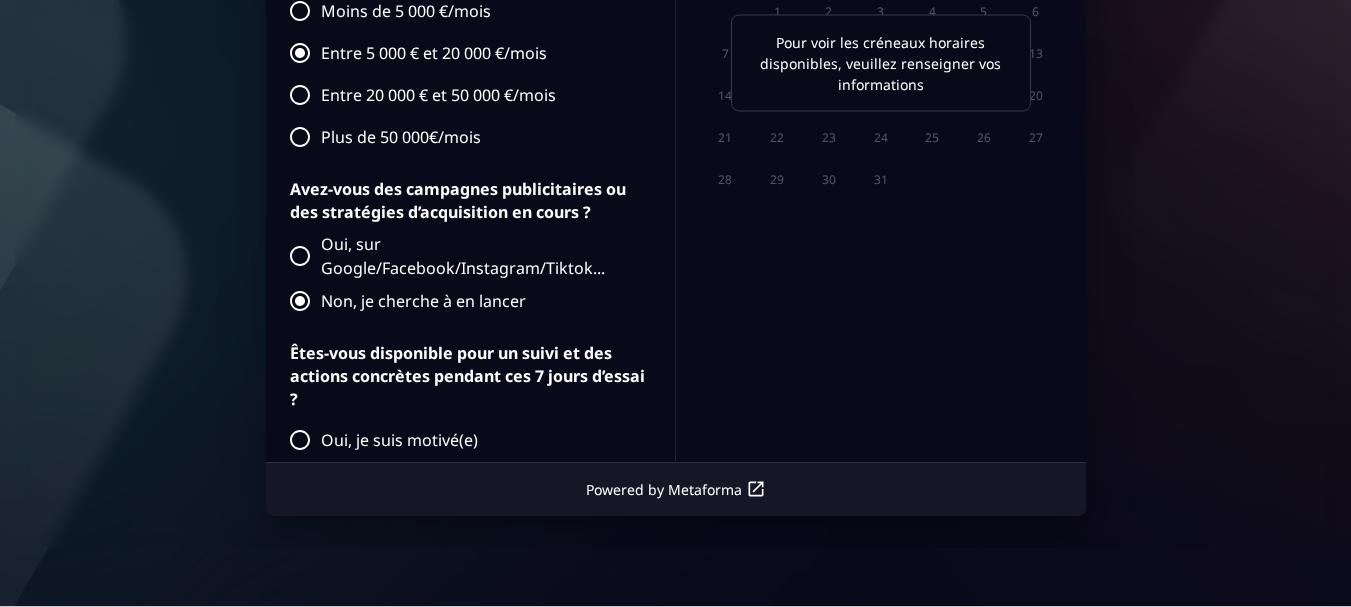 scroll, scrollTop: 1221, scrollLeft: 0, axis: vertical 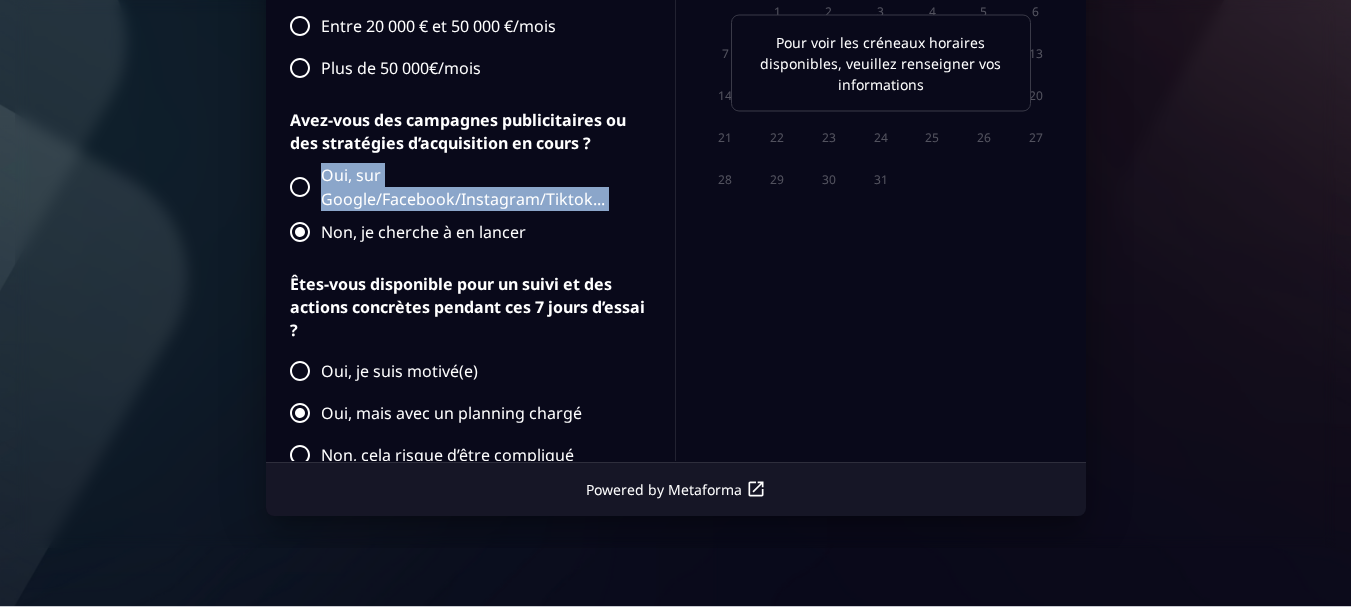 drag, startPoint x: 674, startPoint y: 161, endPoint x: 674, endPoint y: 212, distance: 51 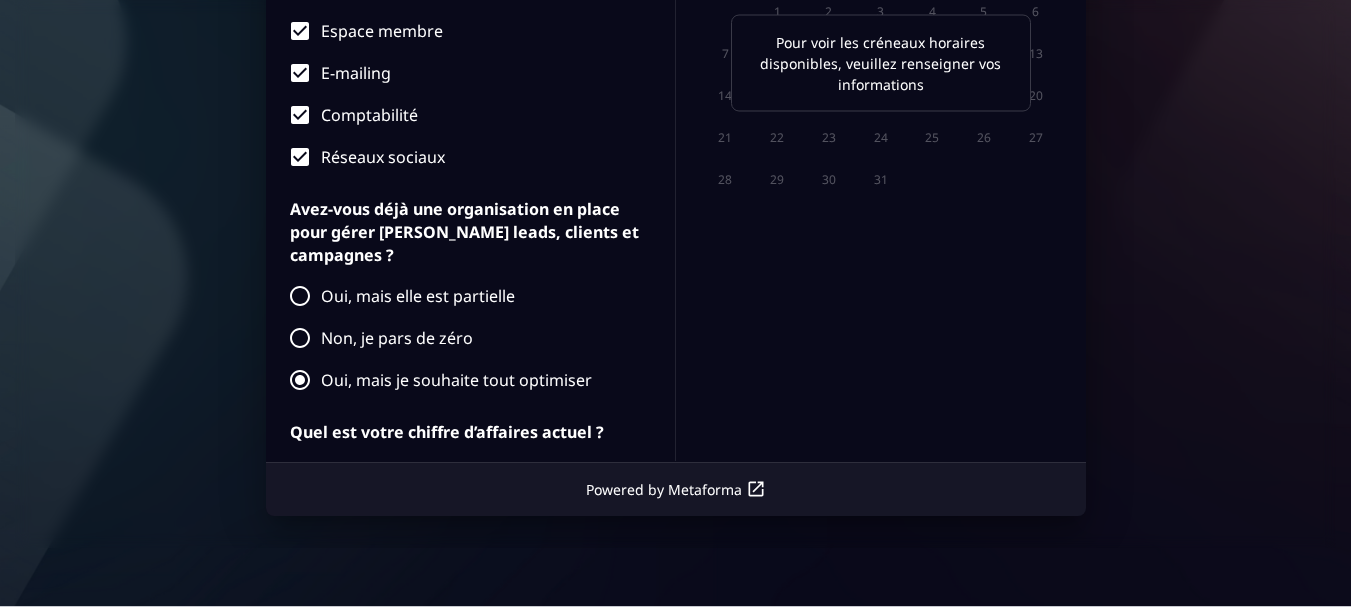 scroll, scrollTop: 1221, scrollLeft: 0, axis: vertical 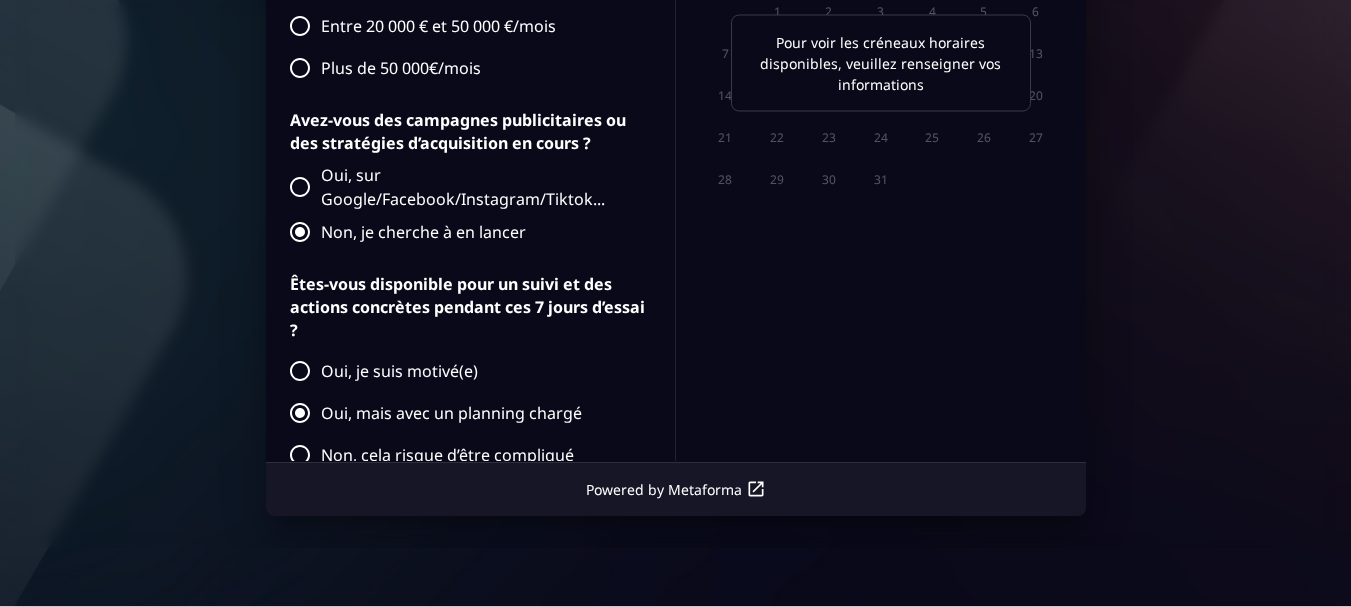 click on "Pour voir les créneaux horaires disponibles, veuillez renseigner vos informations" at bounding box center (881, 63) 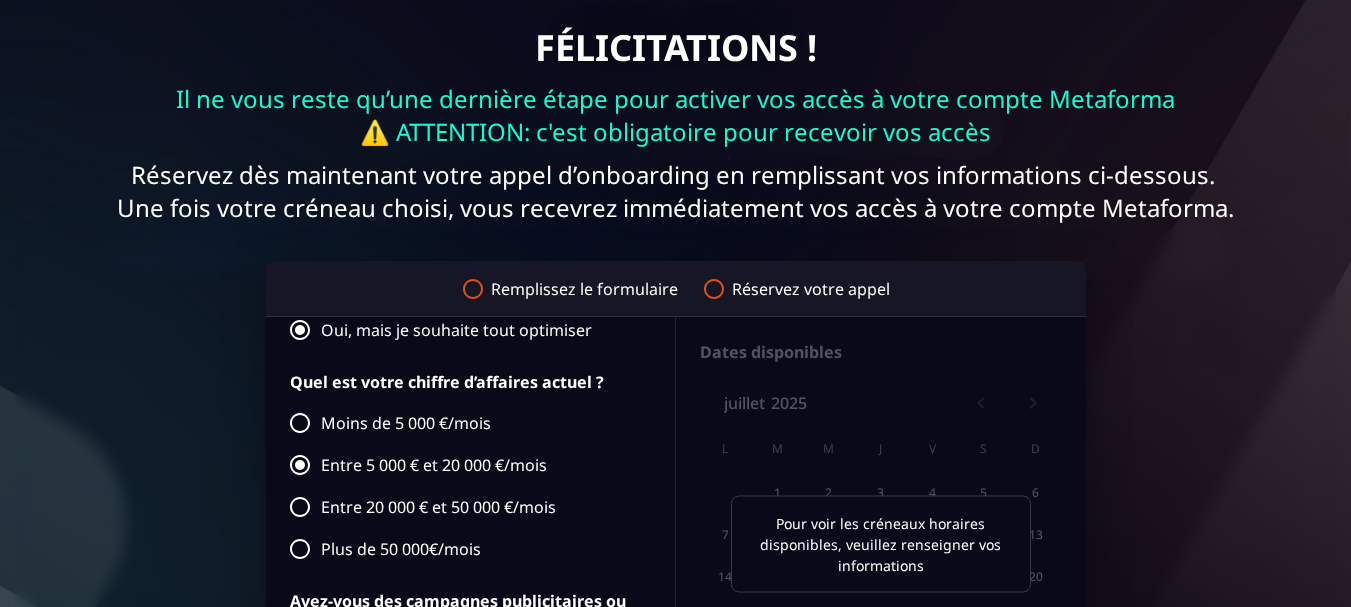 scroll, scrollTop: 67, scrollLeft: 0, axis: vertical 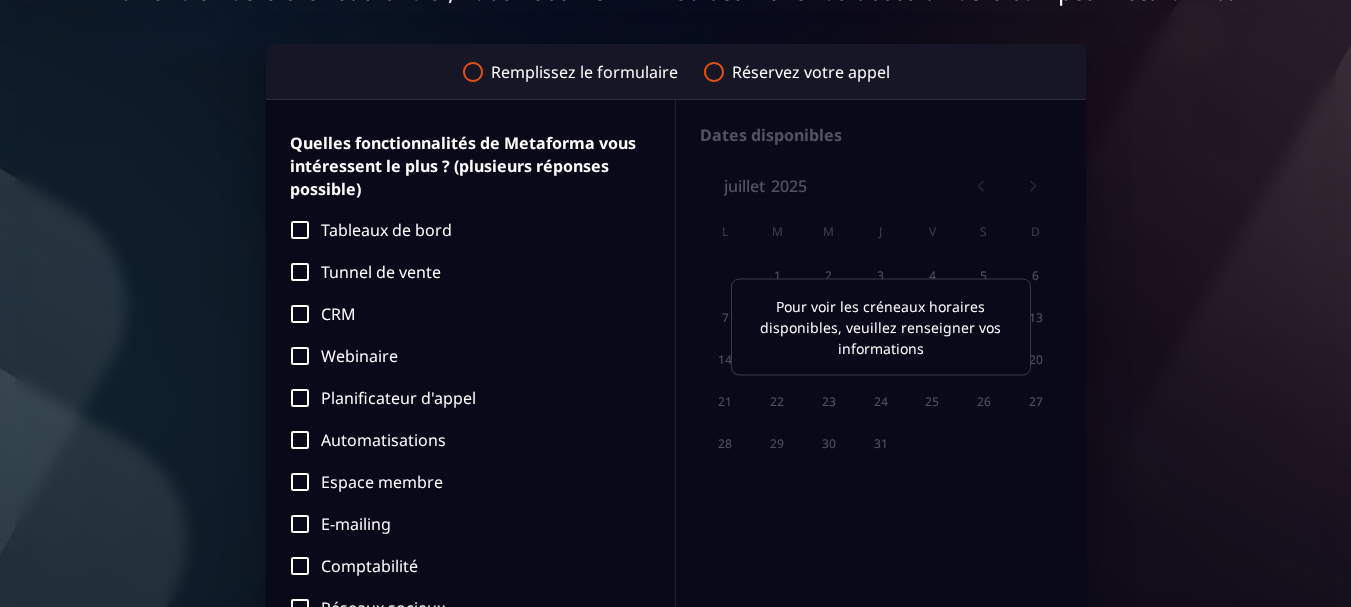 drag, startPoint x: 1360, startPoint y: 103, endPoint x: 1319, endPoint y: 198, distance: 103.4698 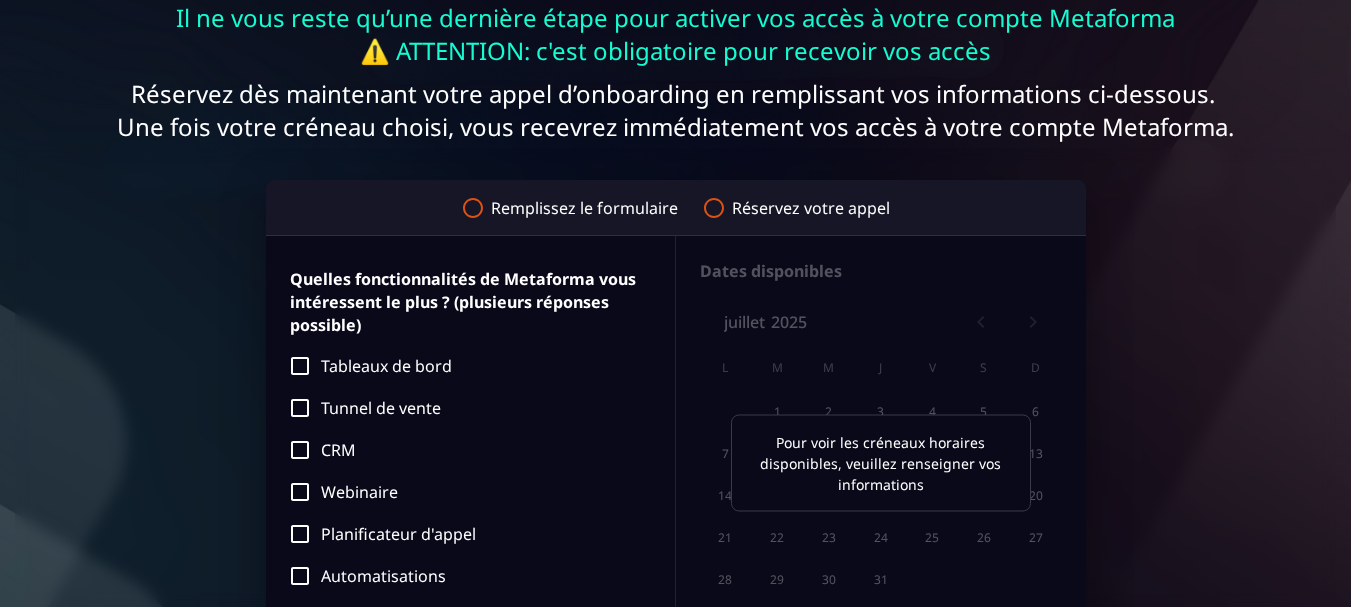 scroll, scrollTop: 140, scrollLeft: 0, axis: vertical 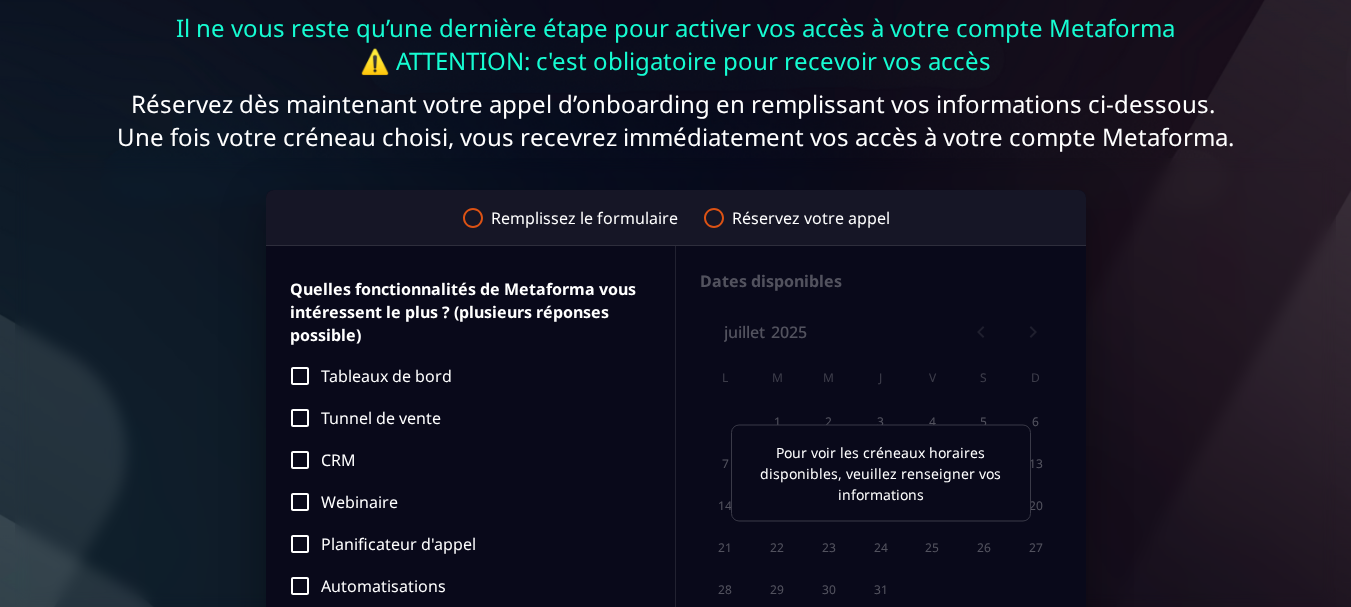 click 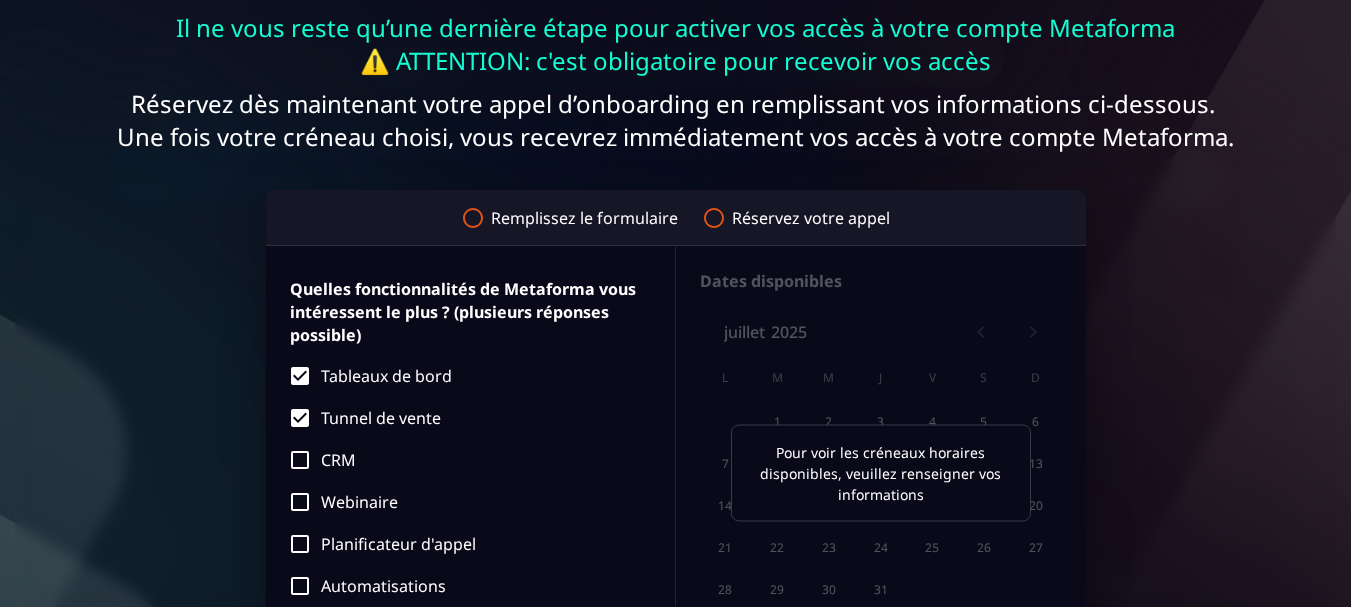 scroll, scrollTop: 0, scrollLeft: 0, axis: both 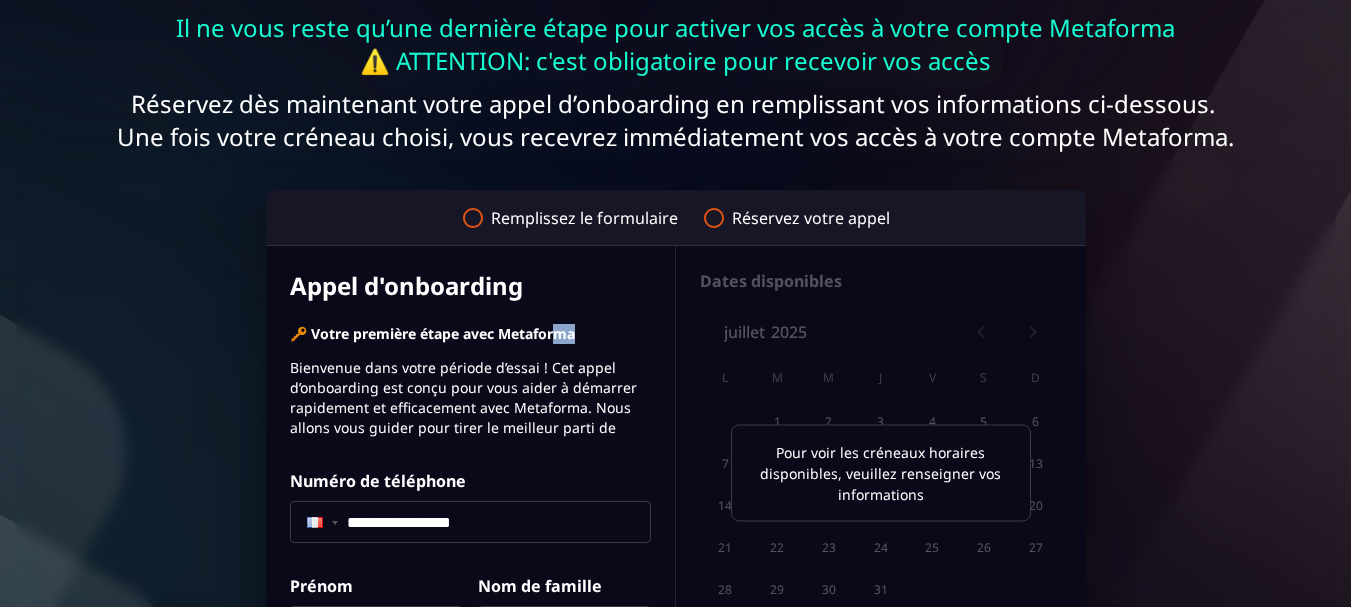 drag, startPoint x: 662, startPoint y: 336, endPoint x: 554, endPoint y: 301, distance: 113.52973 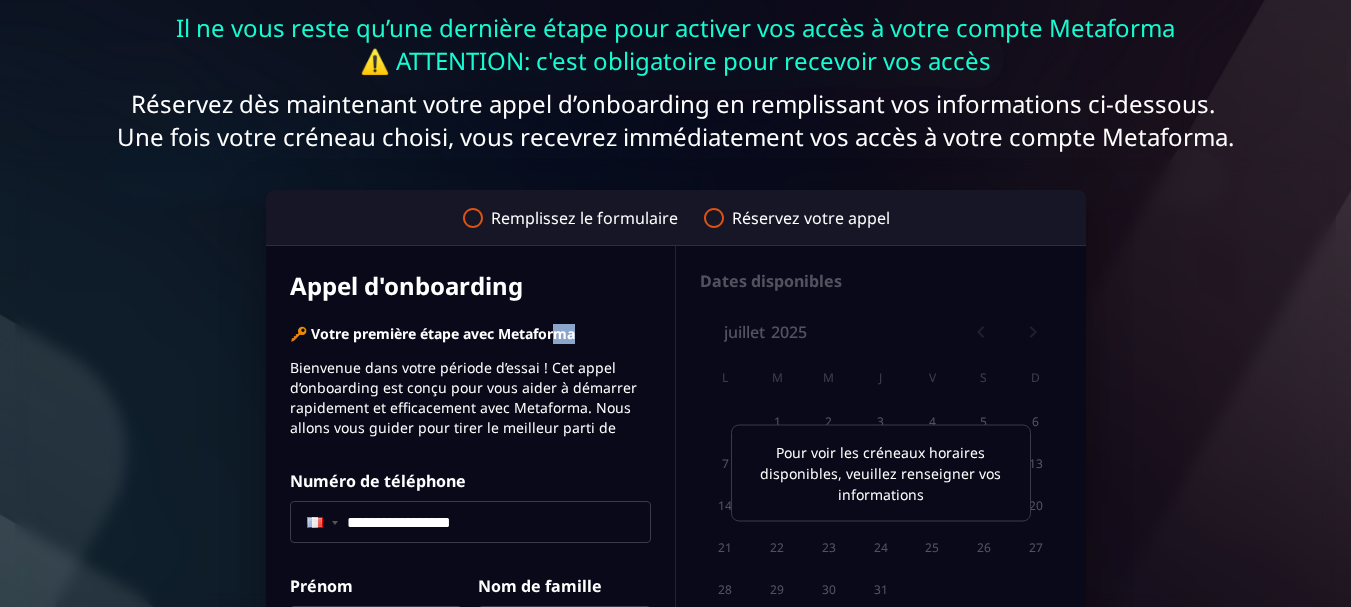 click on "**********" at bounding box center (471, 558) 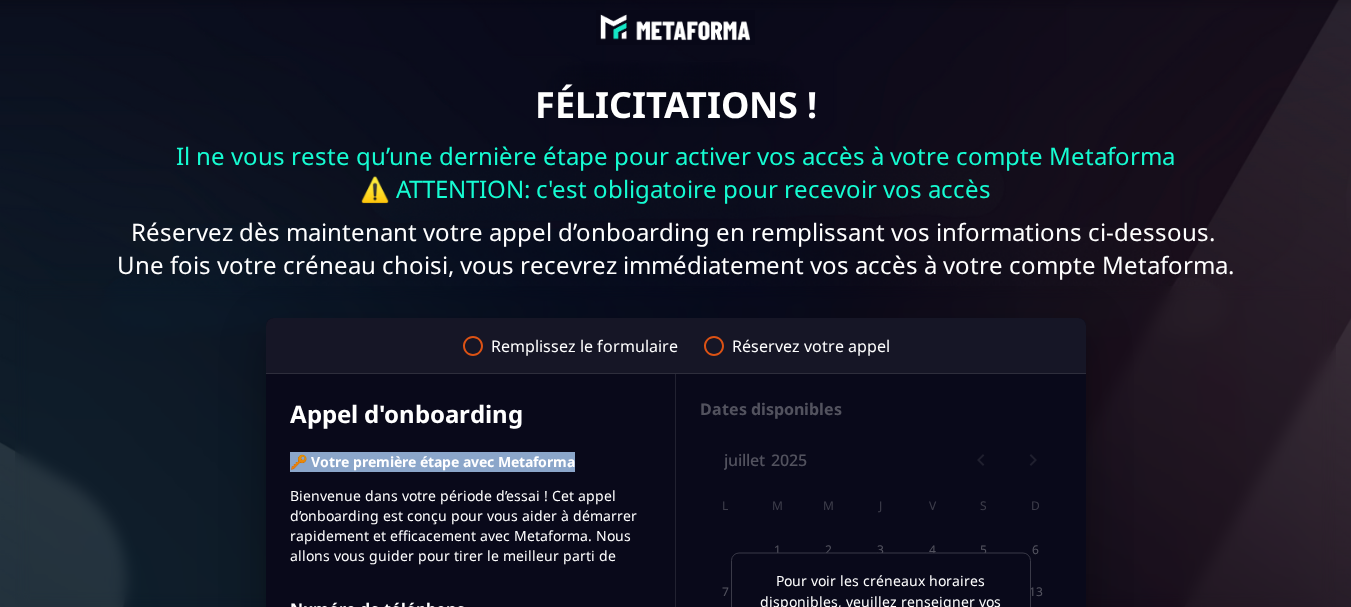 scroll, scrollTop: 0, scrollLeft: 0, axis: both 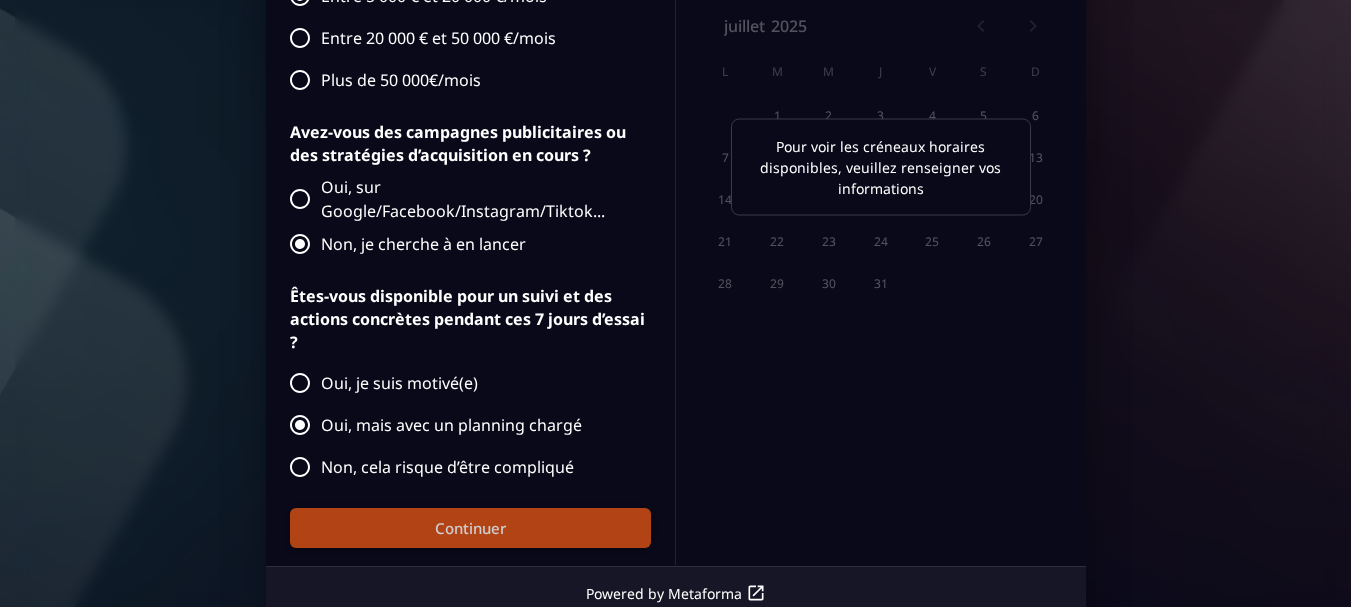 click on "Continuer" at bounding box center (470, 529) 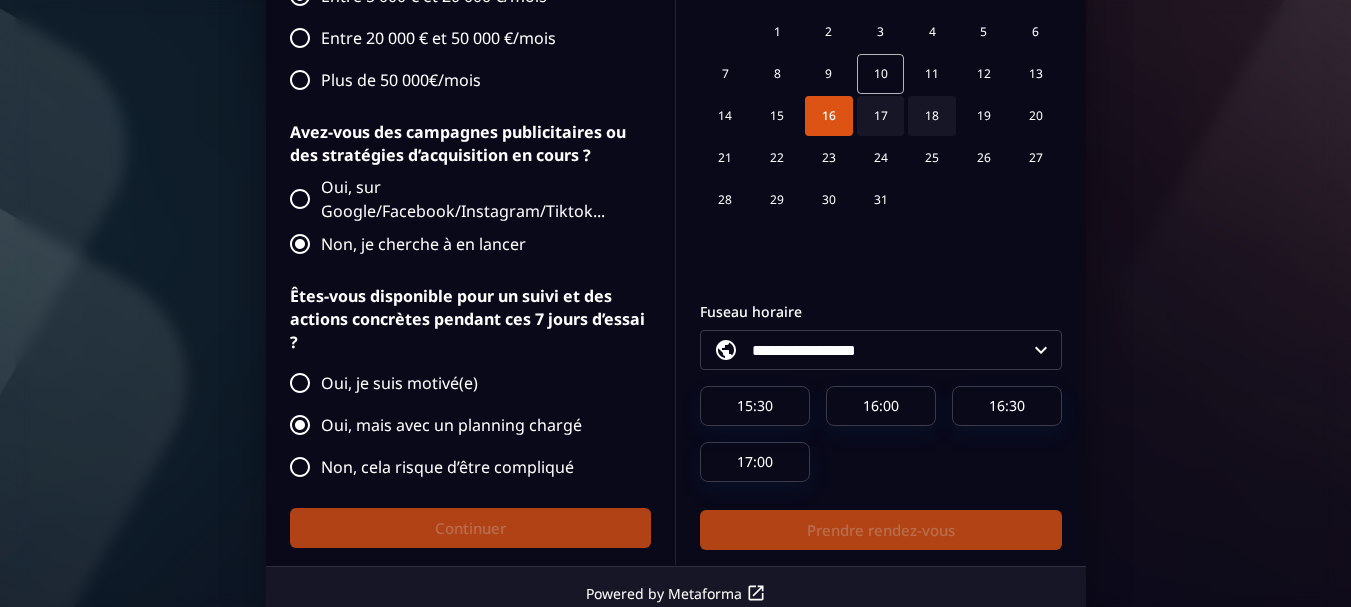 scroll, scrollTop: 109, scrollLeft: 0, axis: vertical 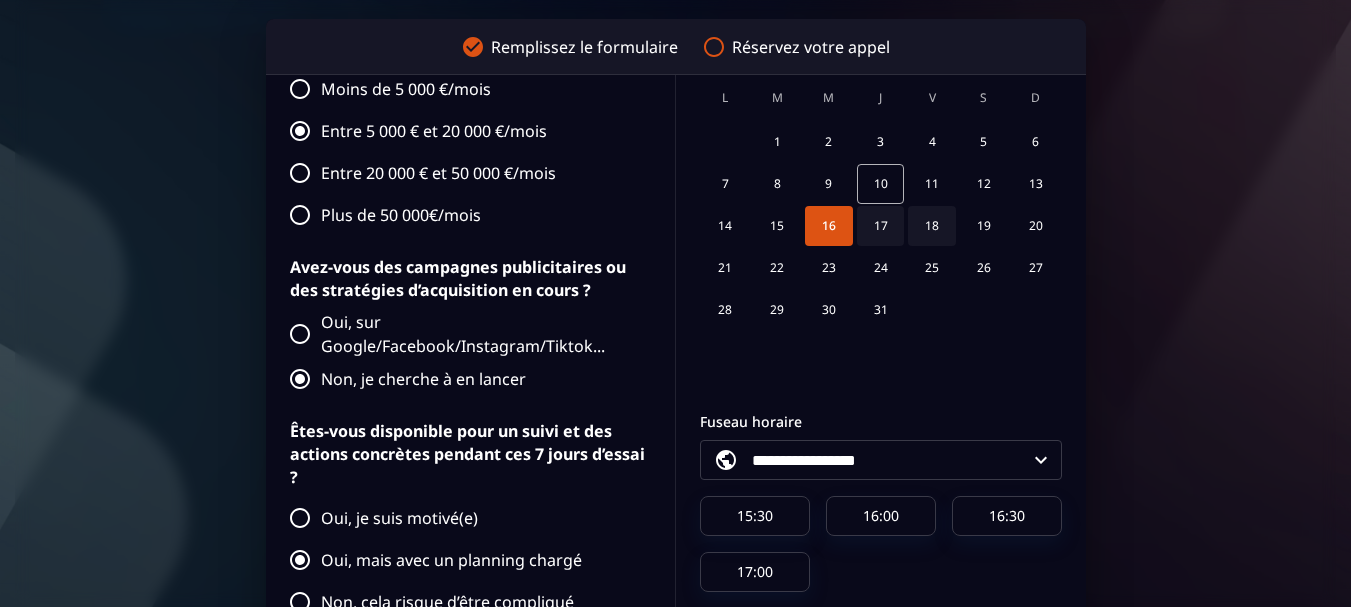 click on "18" at bounding box center [932, 227] 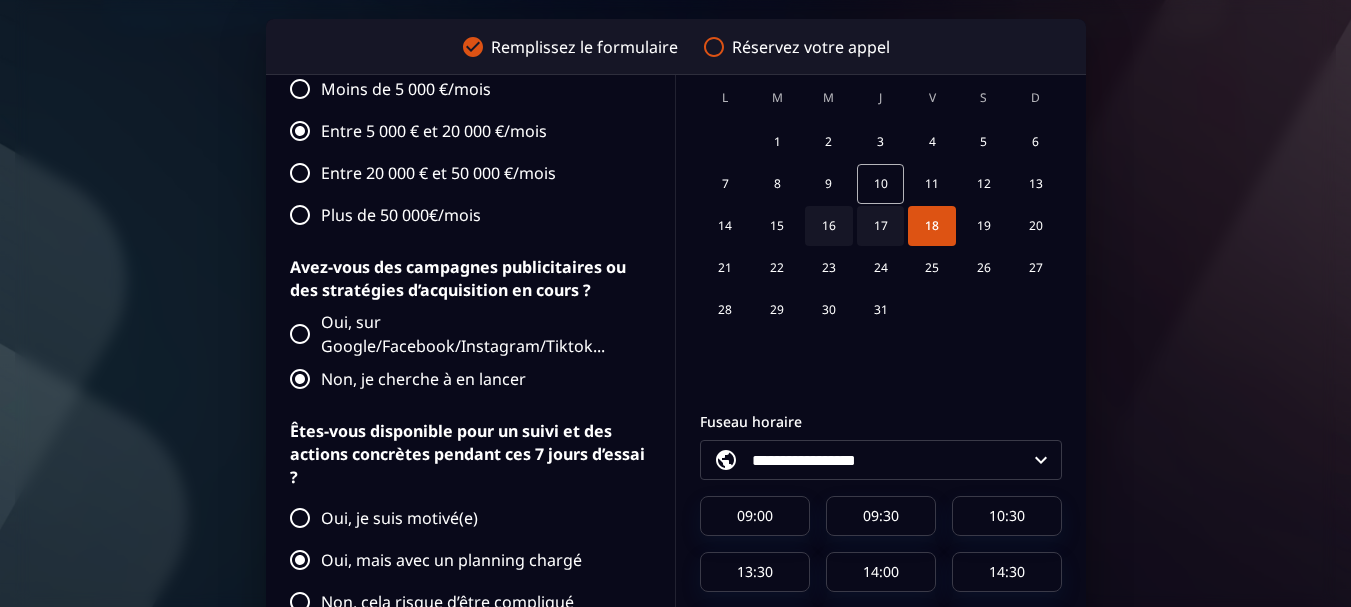scroll, scrollTop: 221, scrollLeft: 0, axis: vertical 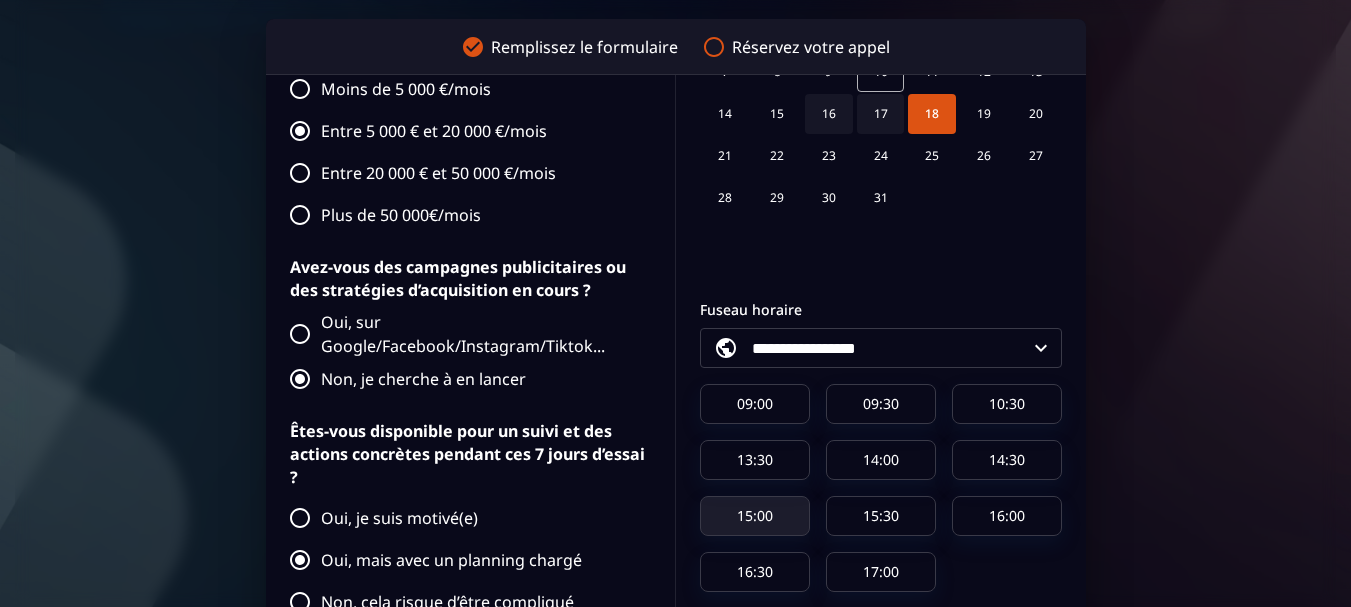 click on "15:00" at bounding box center (755, 517) 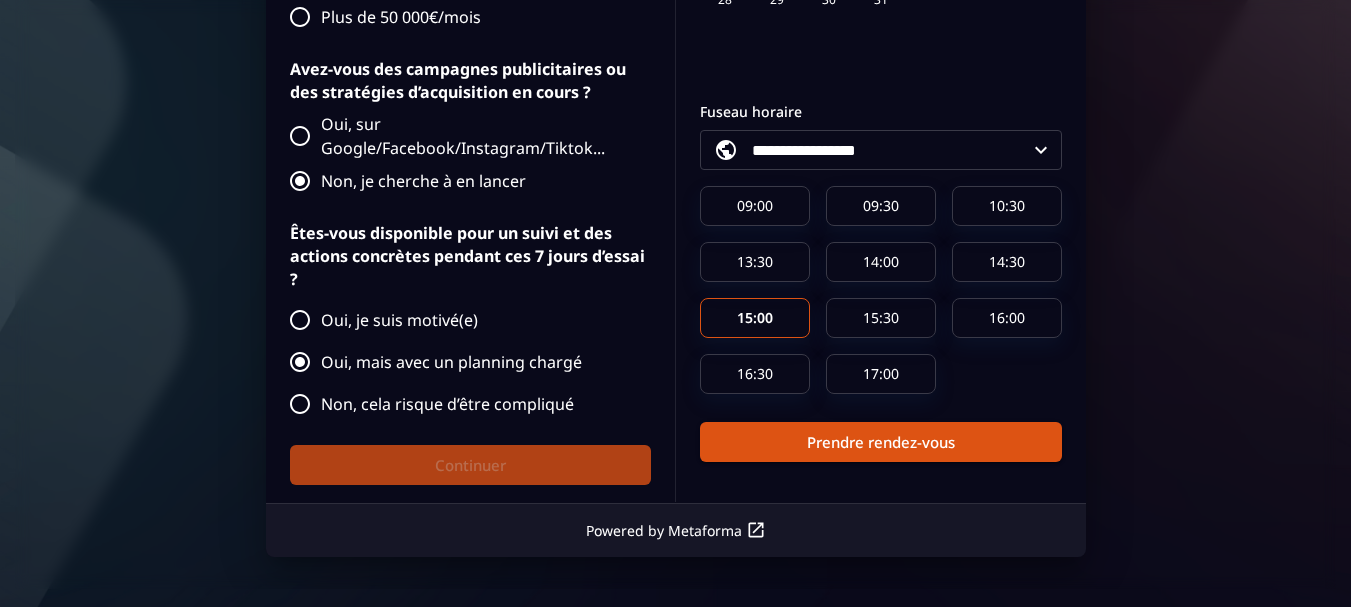 scroll, scrollTop: 515, scrollLeft: 0, axis: vertical 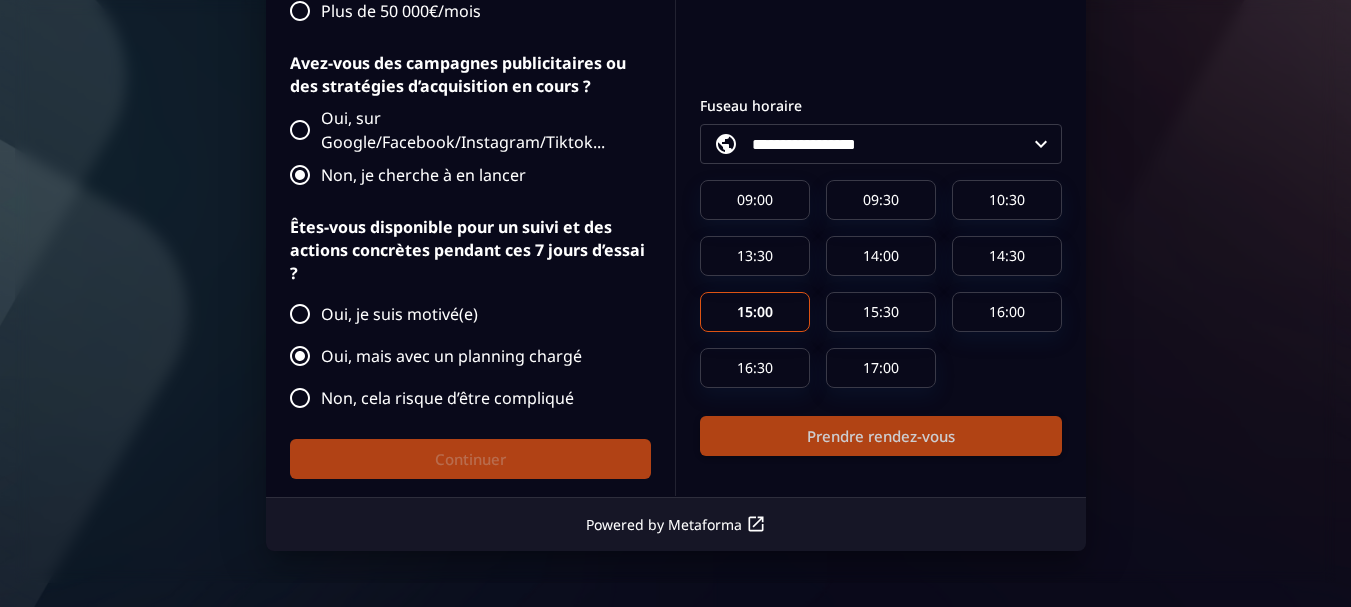 click on "Prendre rendez-vous" at bounding box center [881, 437] 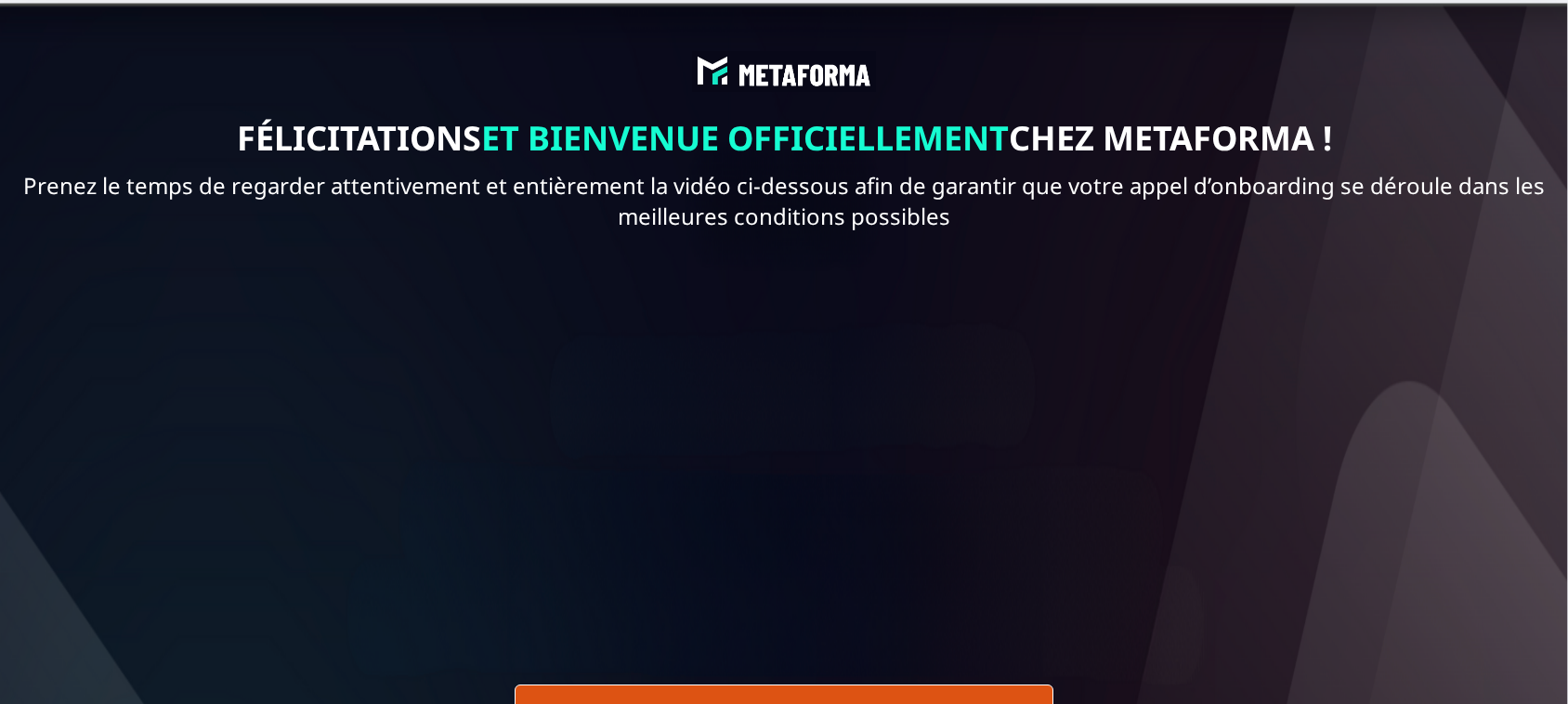 scroll, scrollTop: 0, scrollLeft: 0, axis: both 